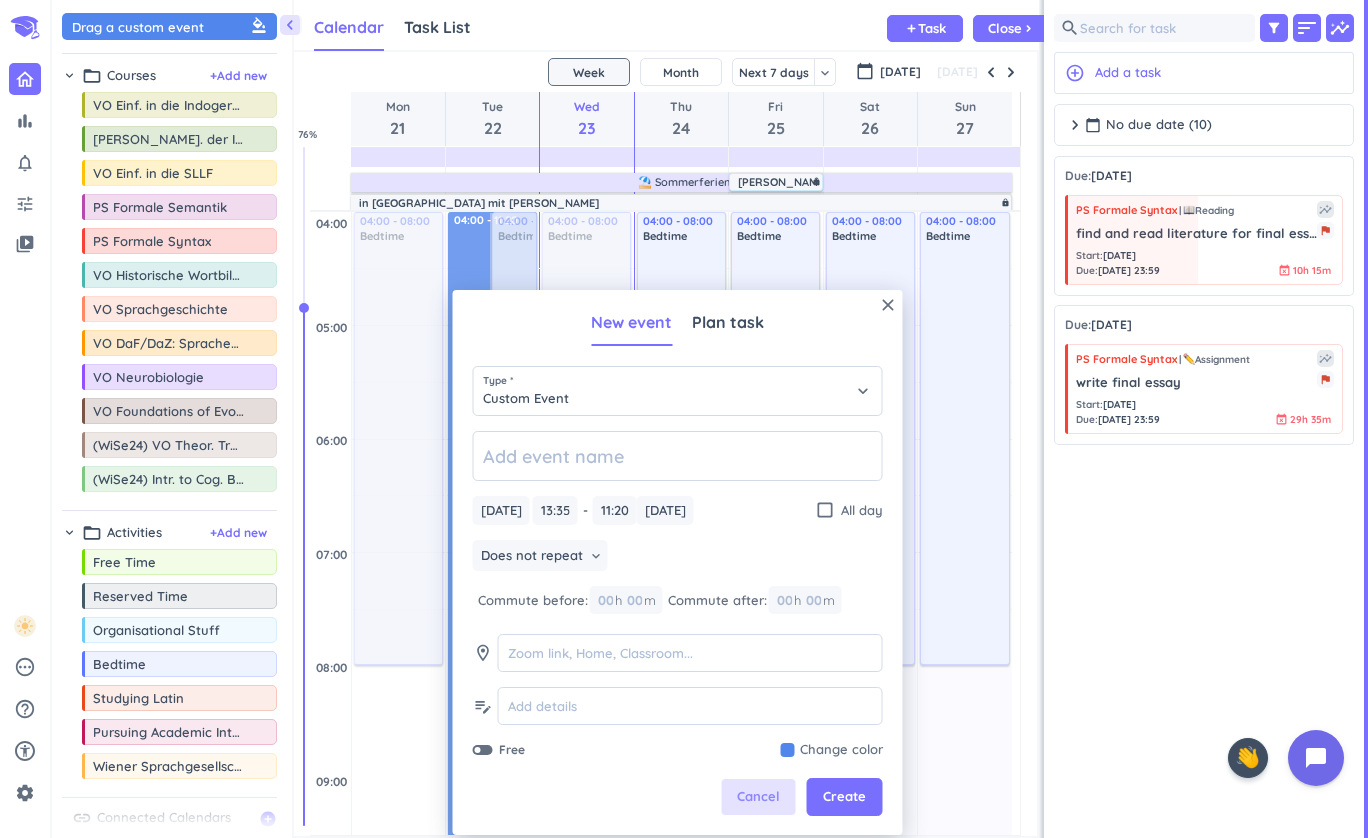 scroll, scrollTop: 0, scrollLeft: 0, axis: both 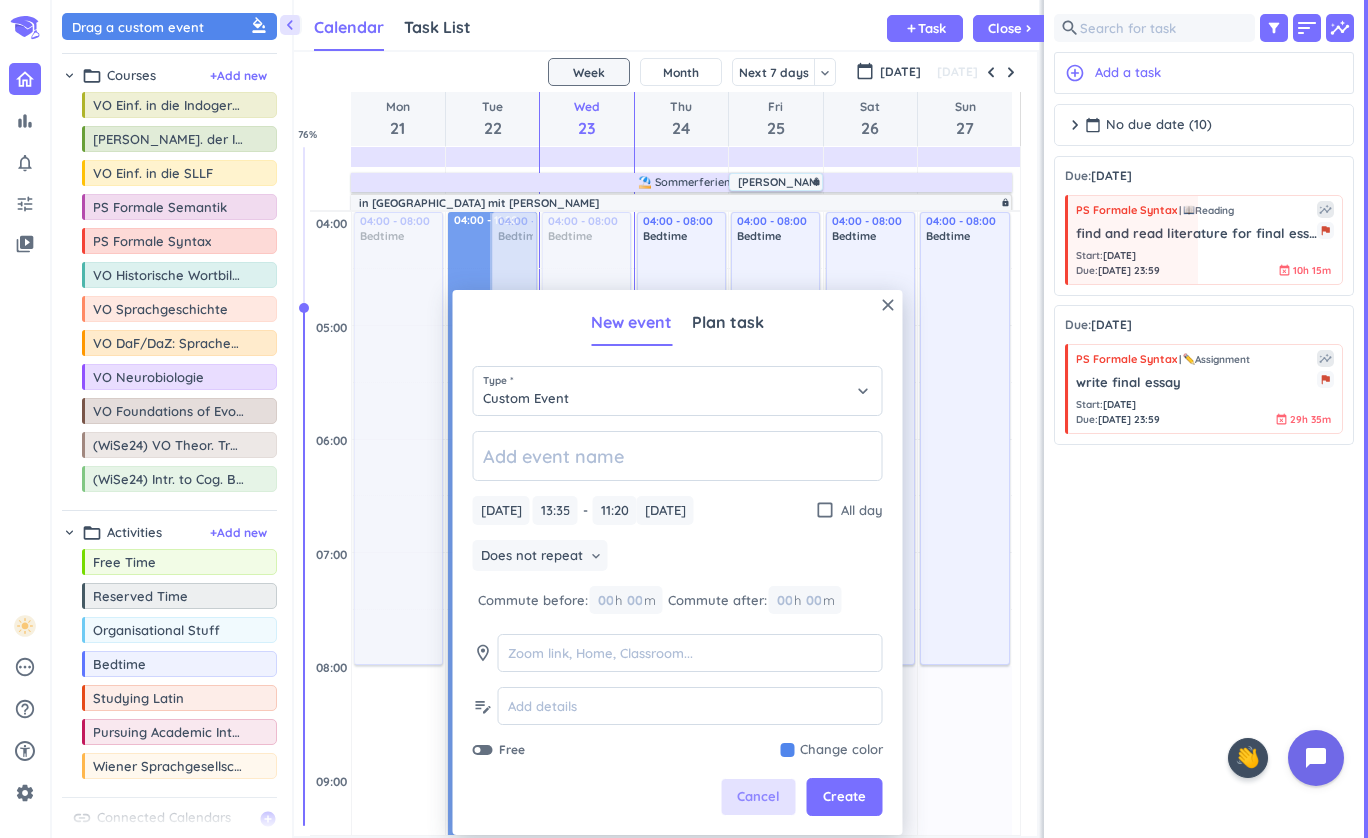 click on "Cancel" at bounding box center [759, 797] 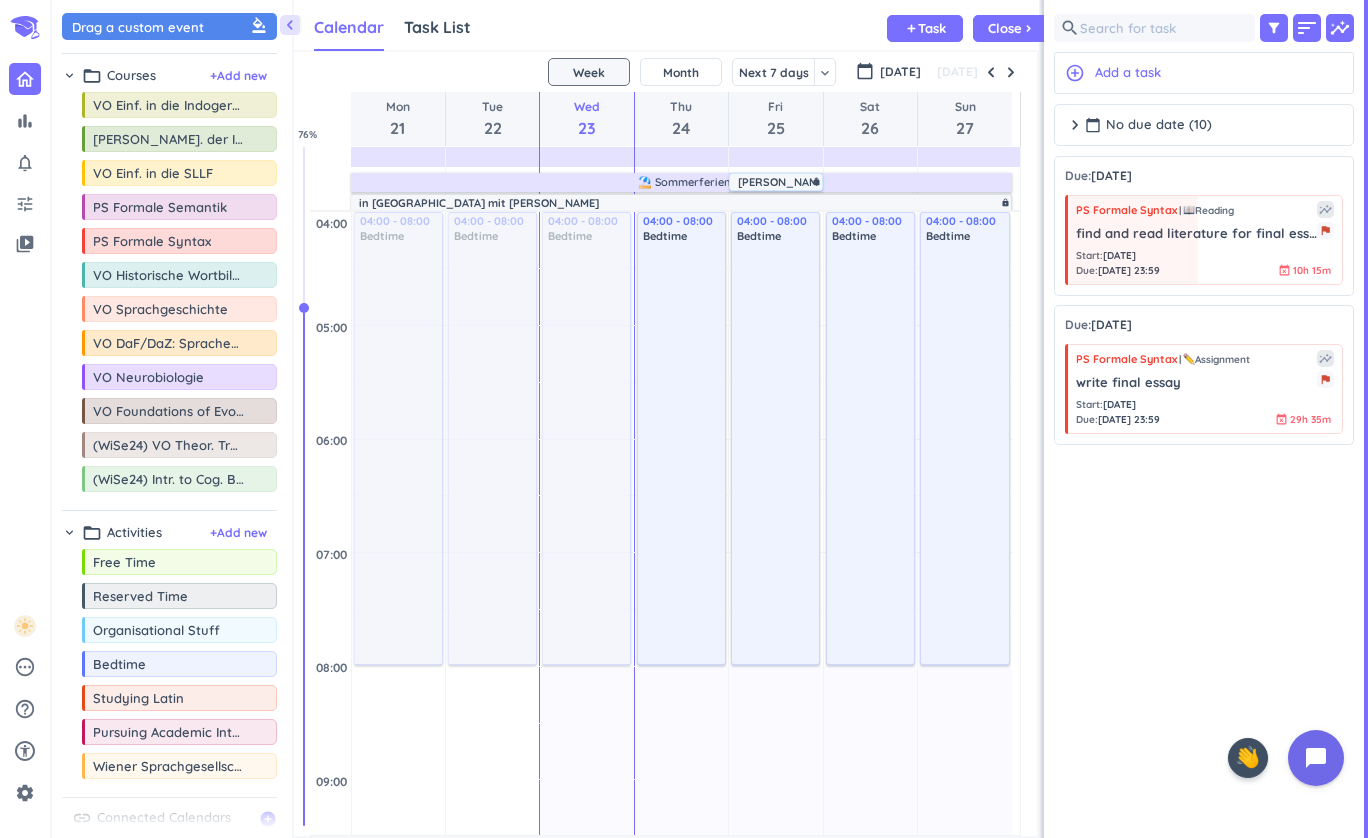 scroll, scrollTop: 9, scrollLeft: 9, axis: both 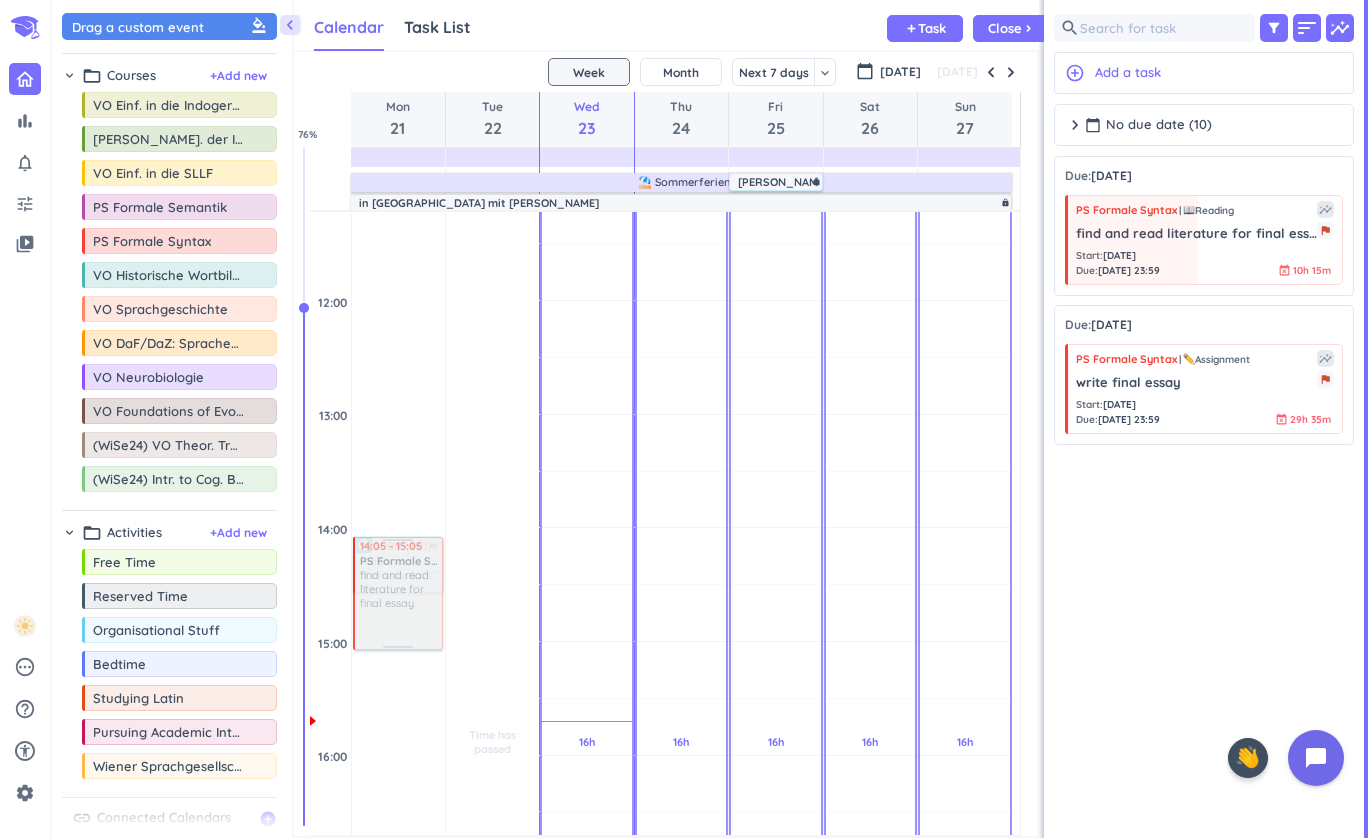 drag, startPoint x: 1214, startPoint y: 240, endPoint x: 414, endPoint y: 546, distance: 856.5255 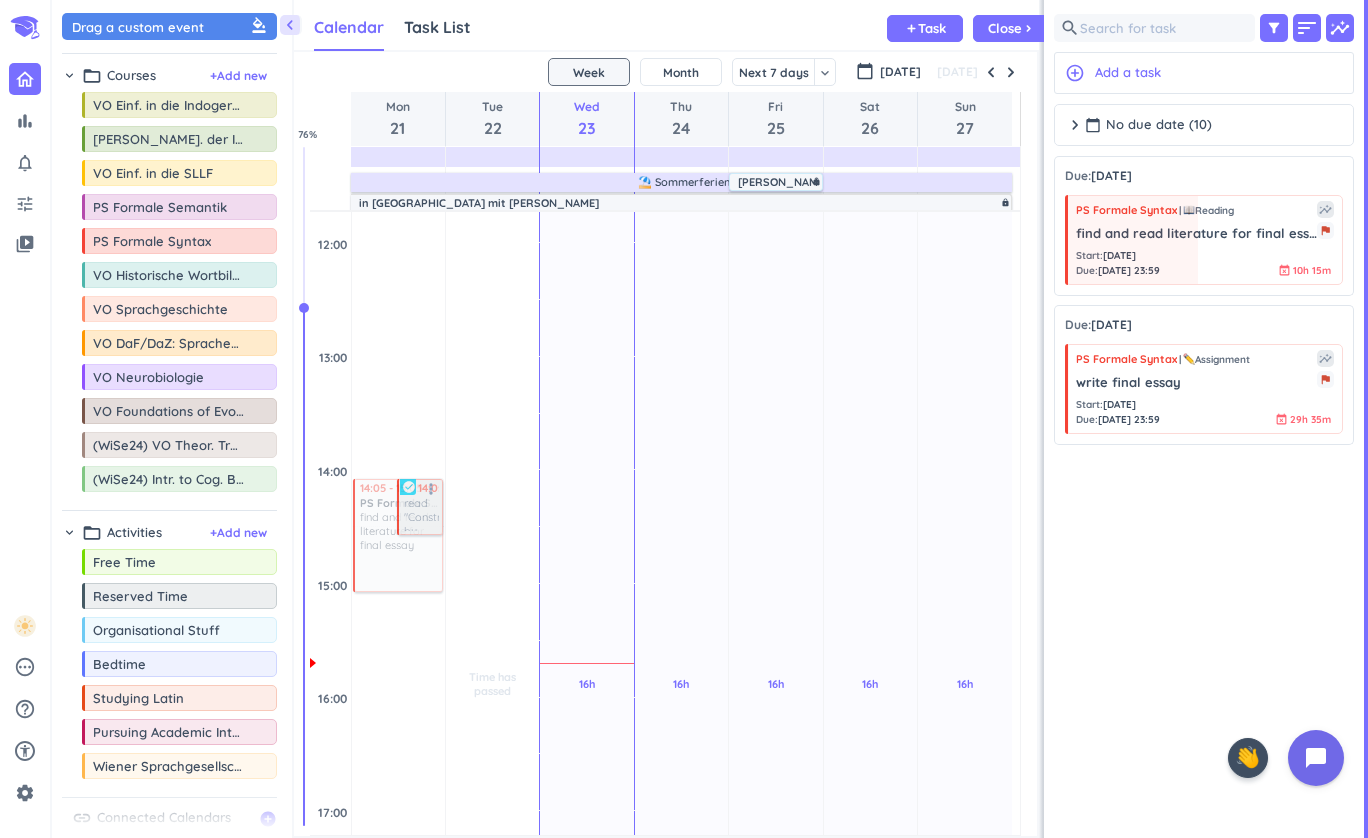 scroll, scrollTop: 879, scrollLeft: 0, axis: vertical 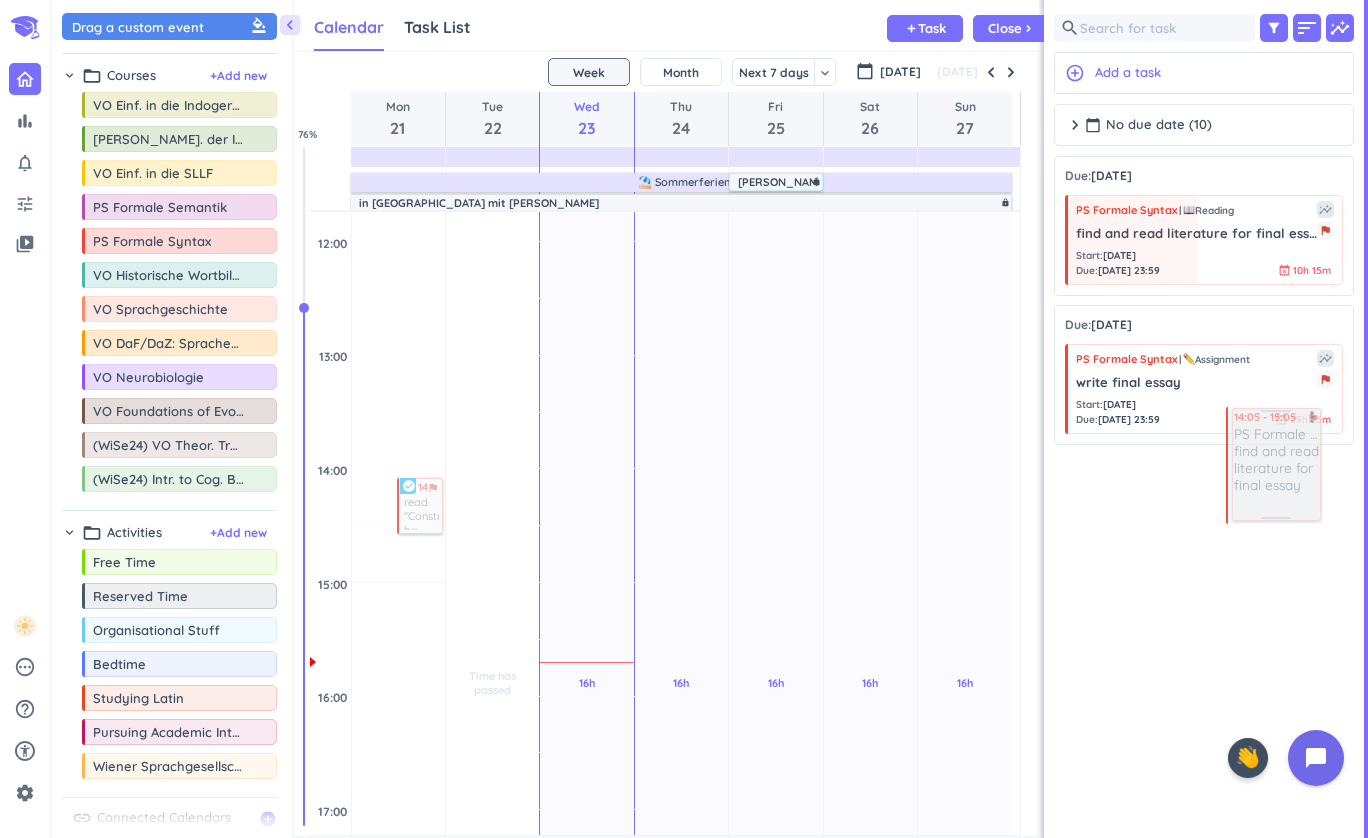 drag, startPoint x: 430, startPoint y: 509, endPoint x: 1246, endPoint y: 470, distance: 816.93146 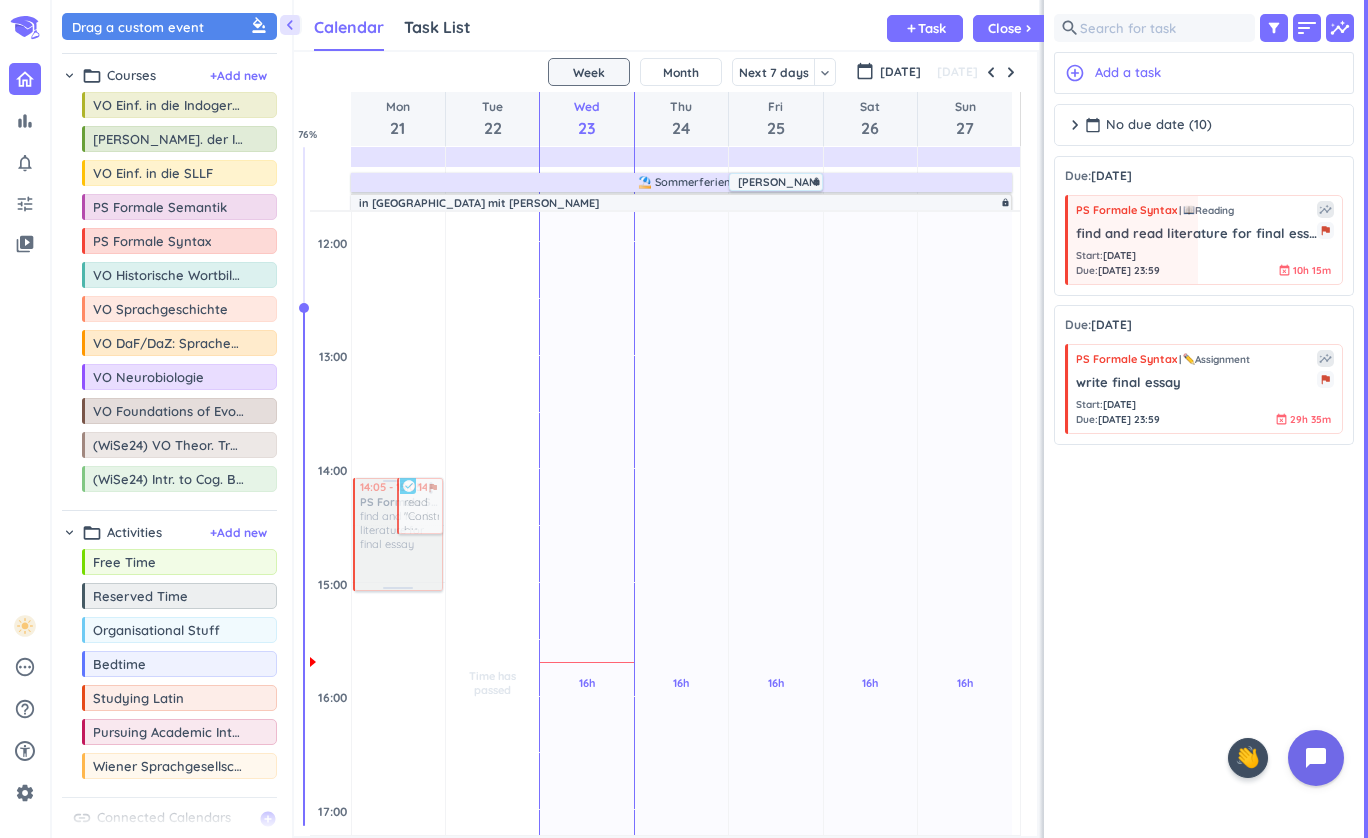 click at bounding box center (397, 534) 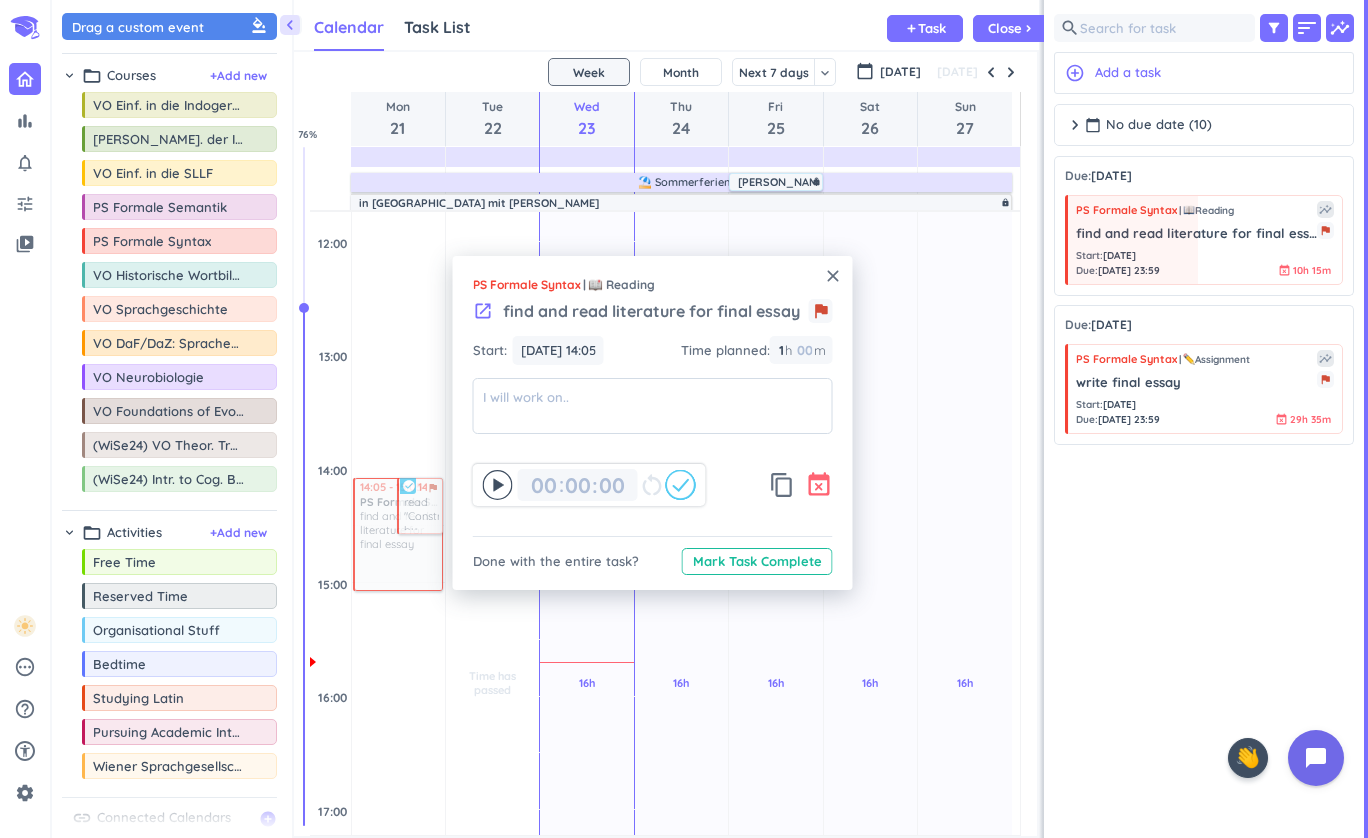 click on "event_busy" at bounding box center (819, 485) 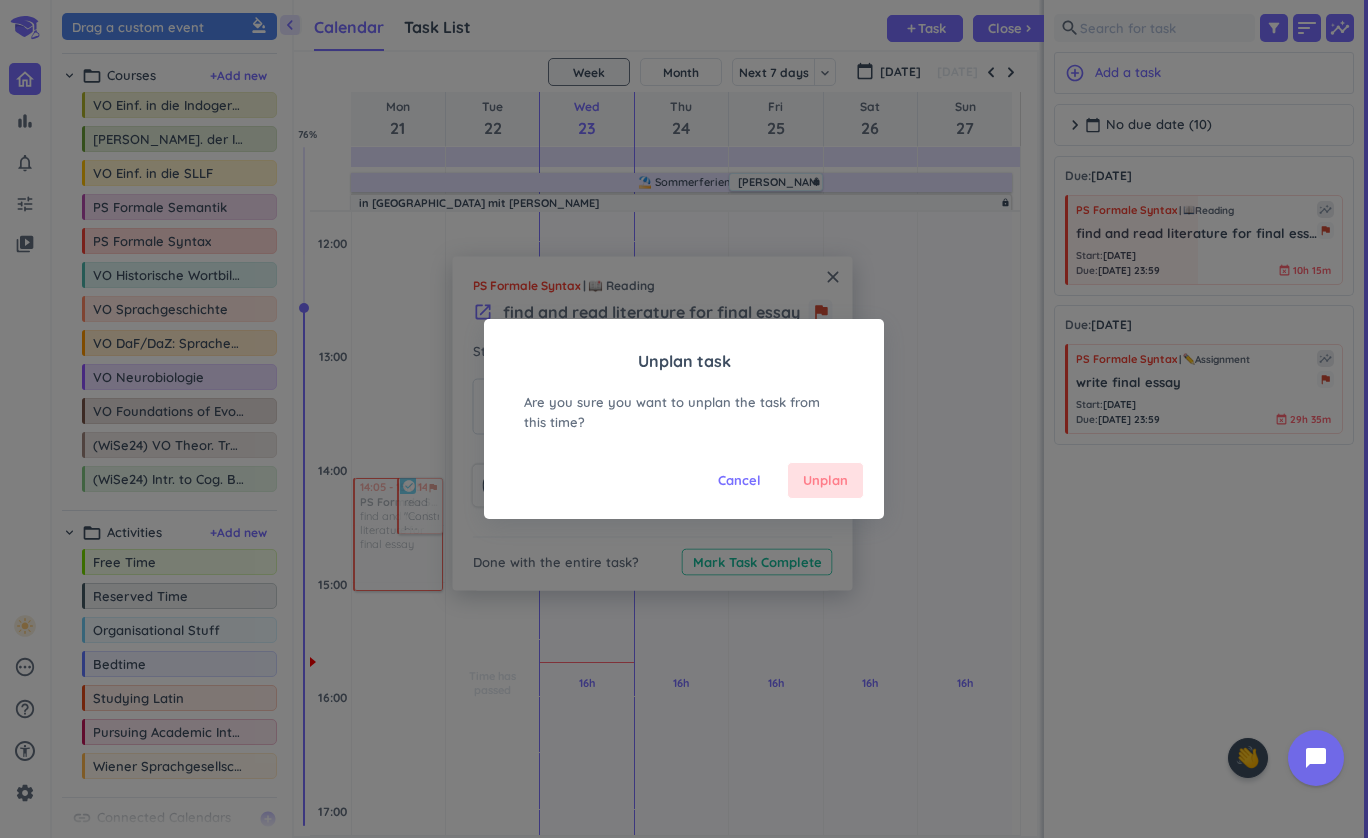 click on "Unplan" at bounding box center [825, 481] 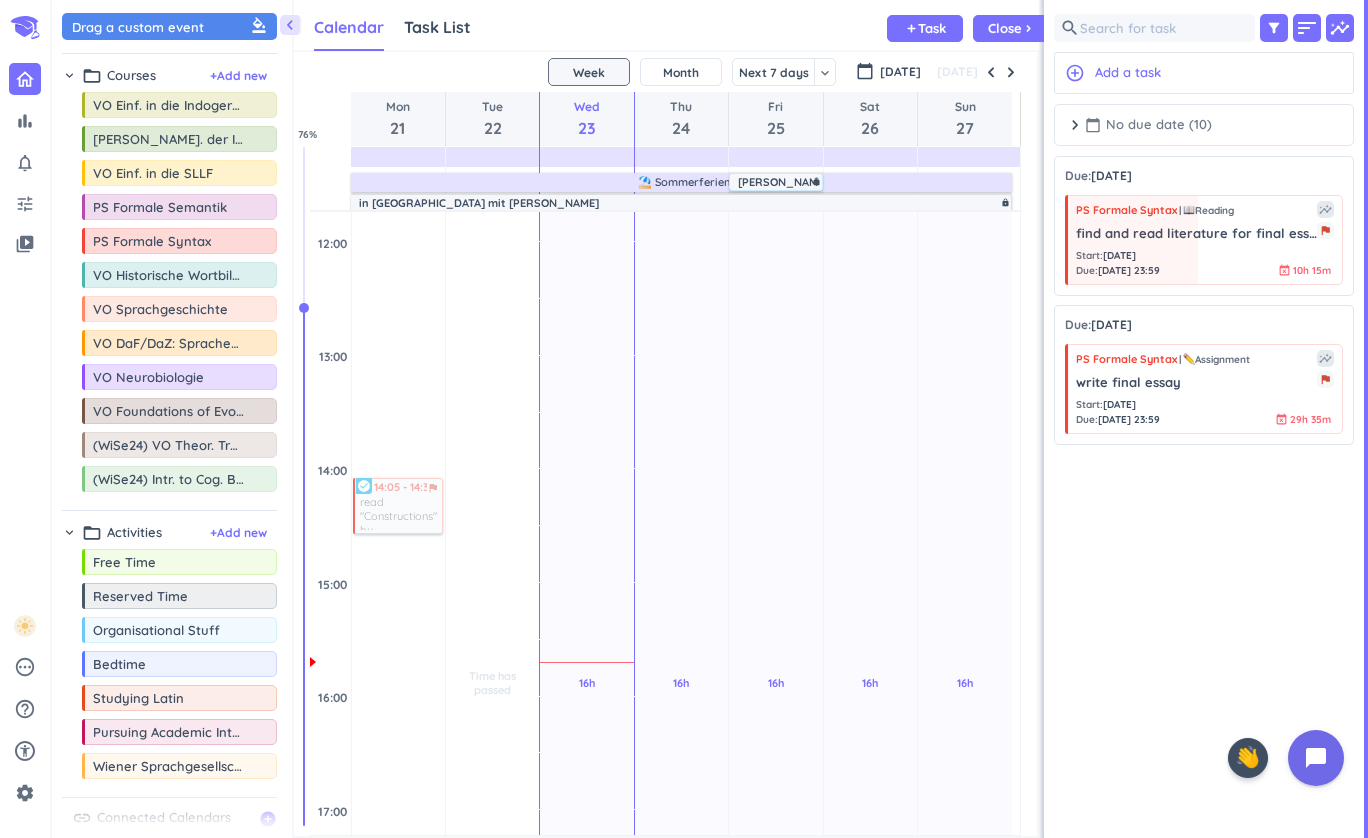 click on "calendar_today No due date (10)" at bounding box center [1148, 125] 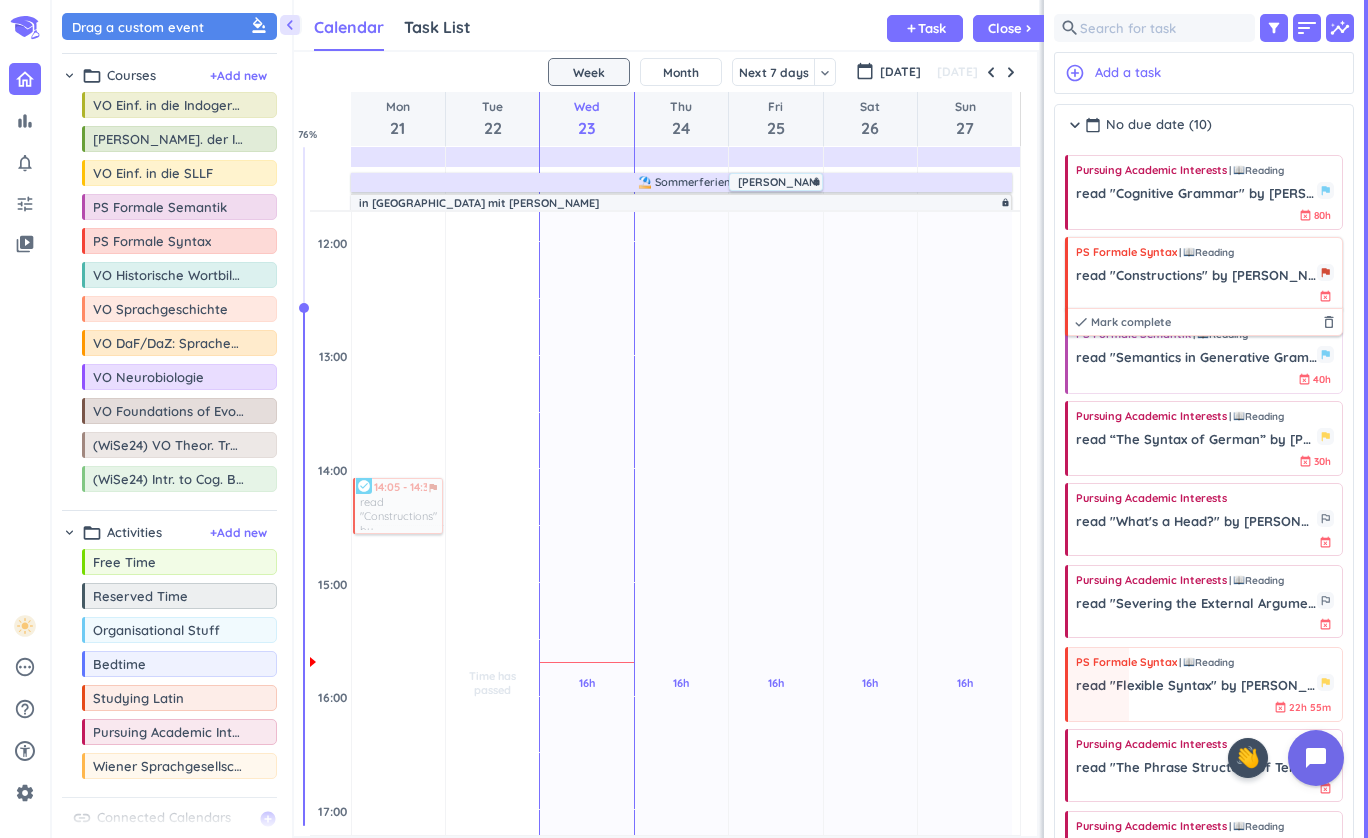 click on "event_busy" at bounding box center [1205, 296] 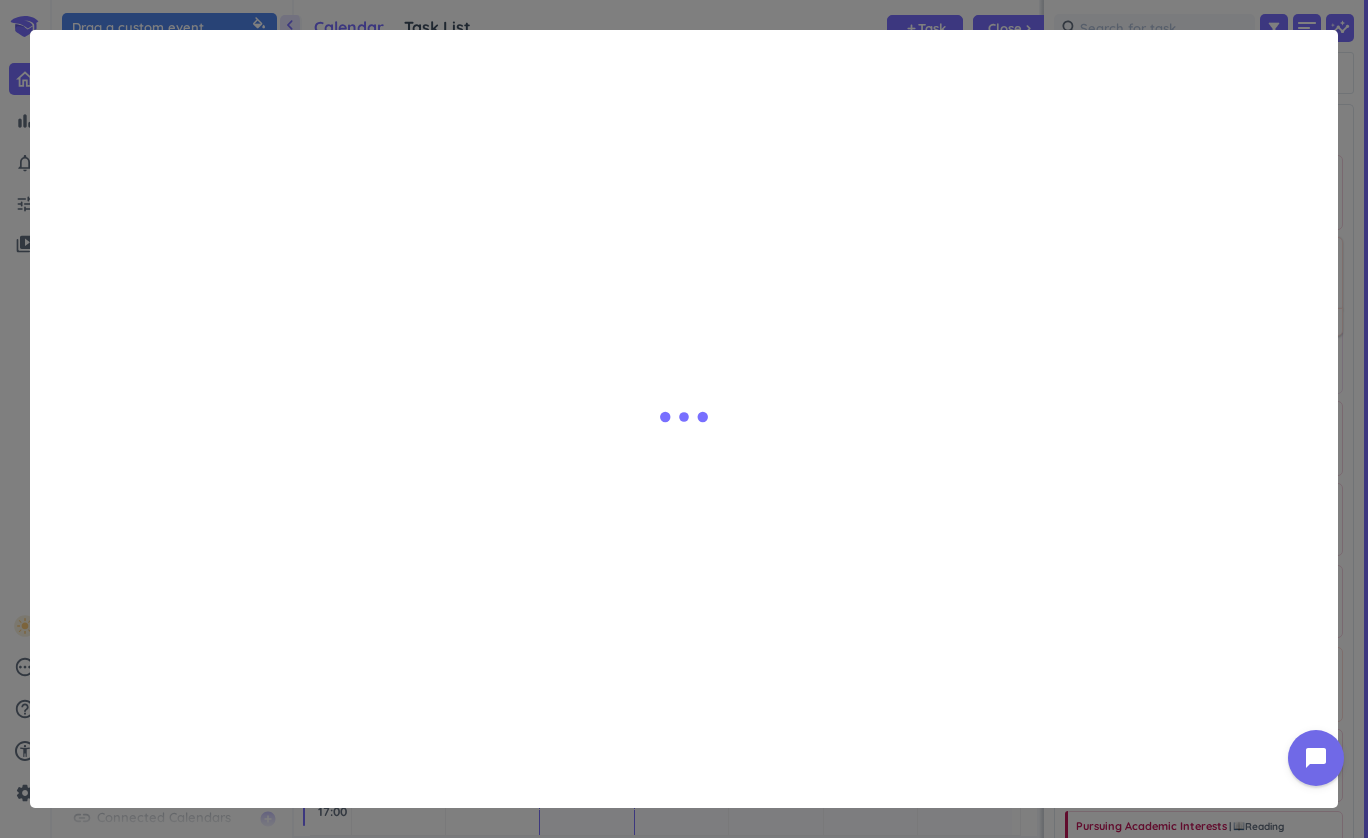 type on "x" 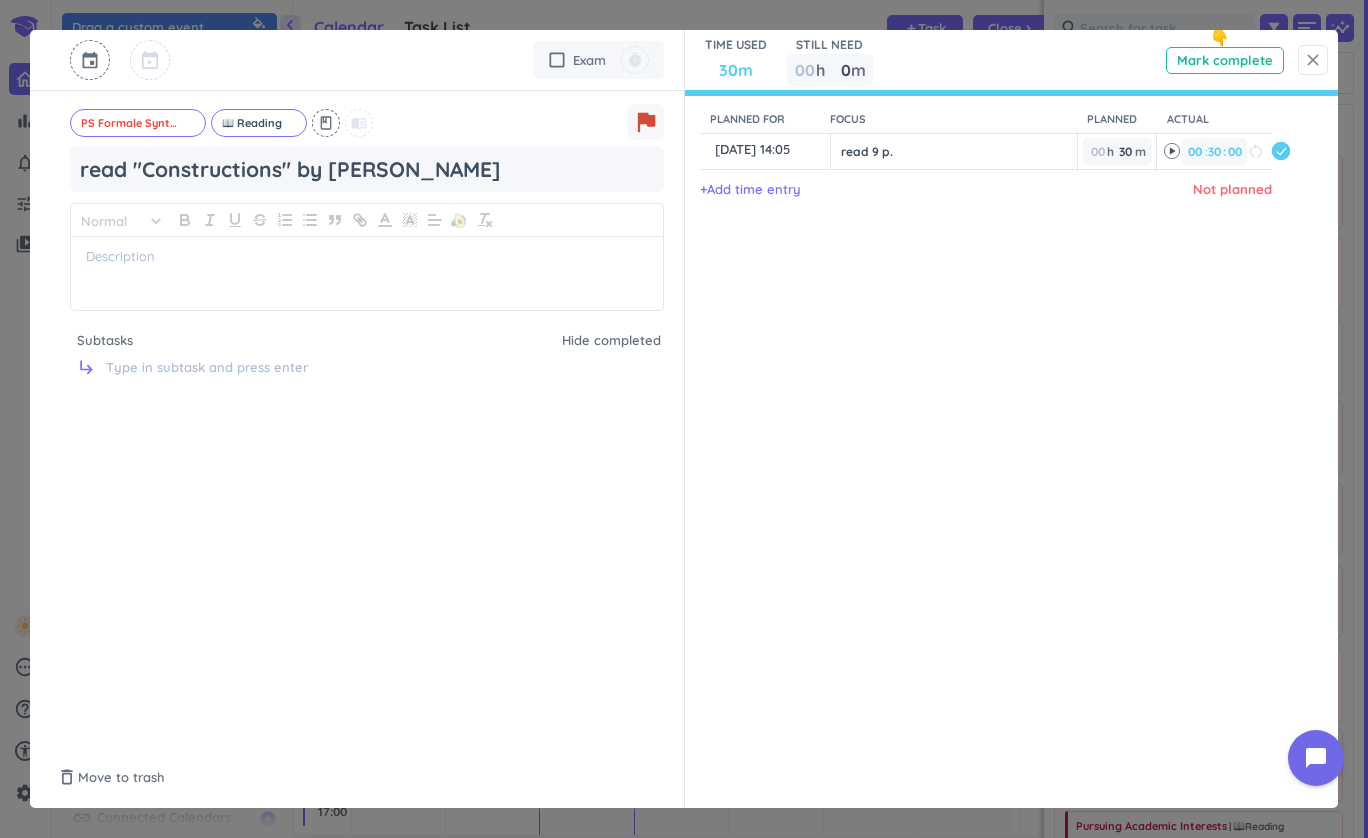 click on "close" at bounding box center (1313, 60) 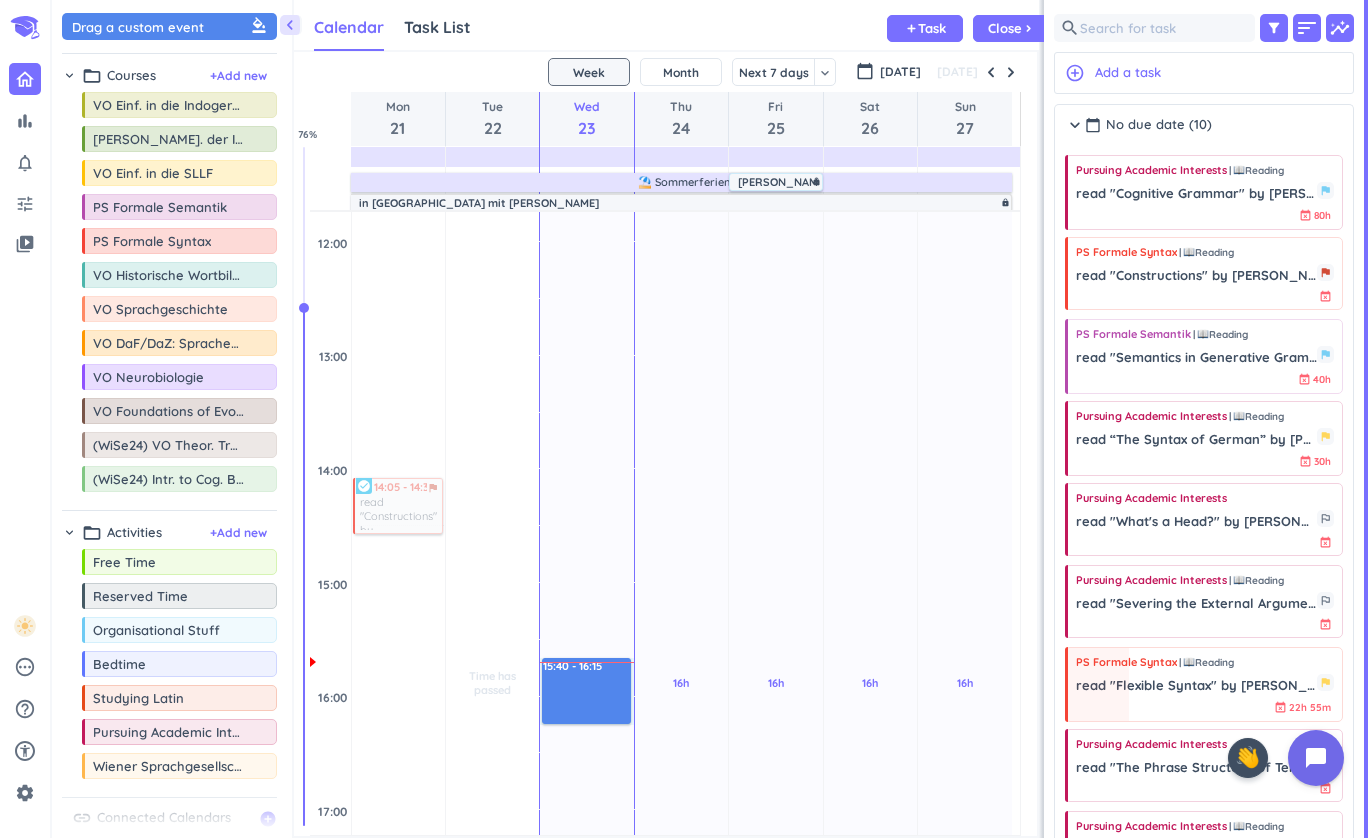 drag, startPoint x: 551, startPoint y: 666, endPoint x: 563, endPoint y: 716, distance: 51.41984 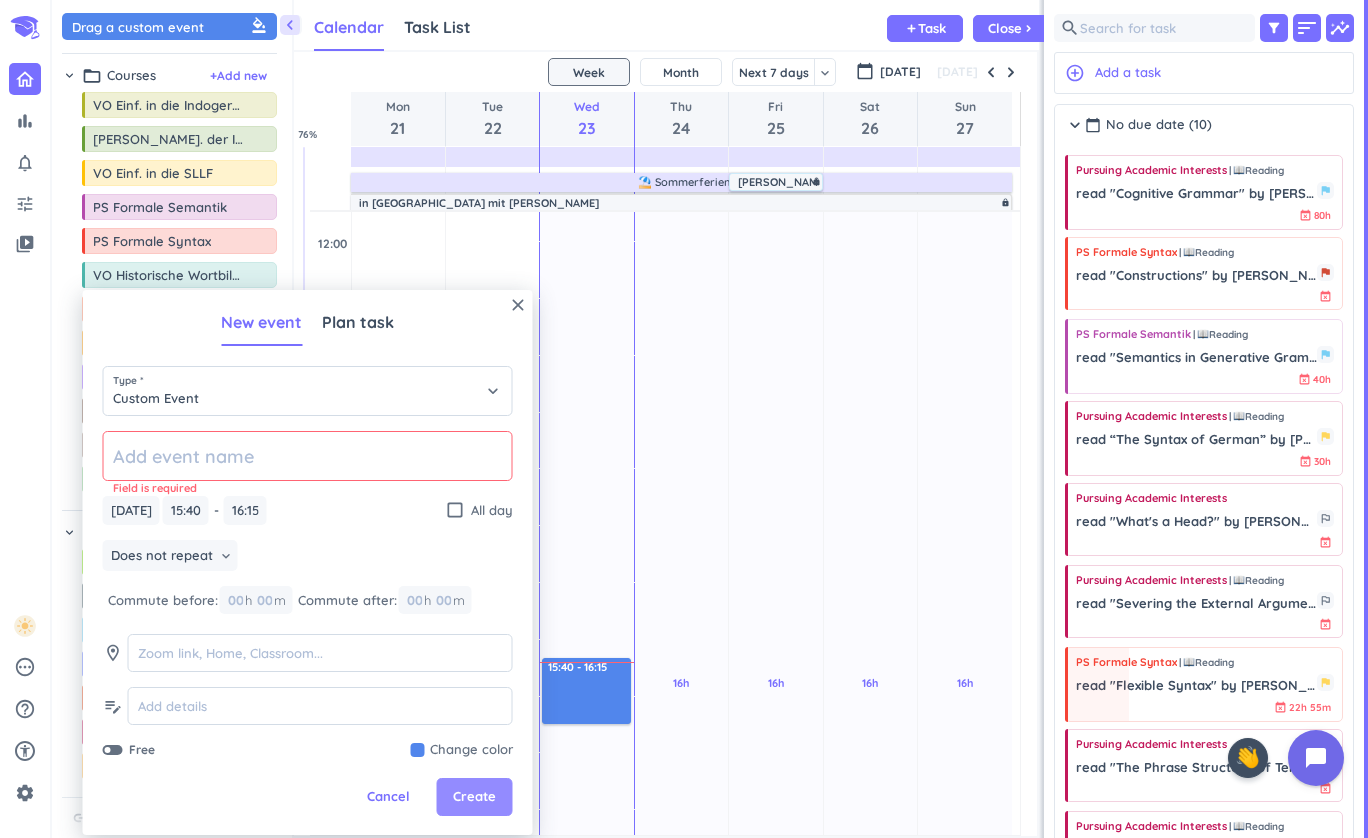 click on "Create" at bounding box center (474, 797) 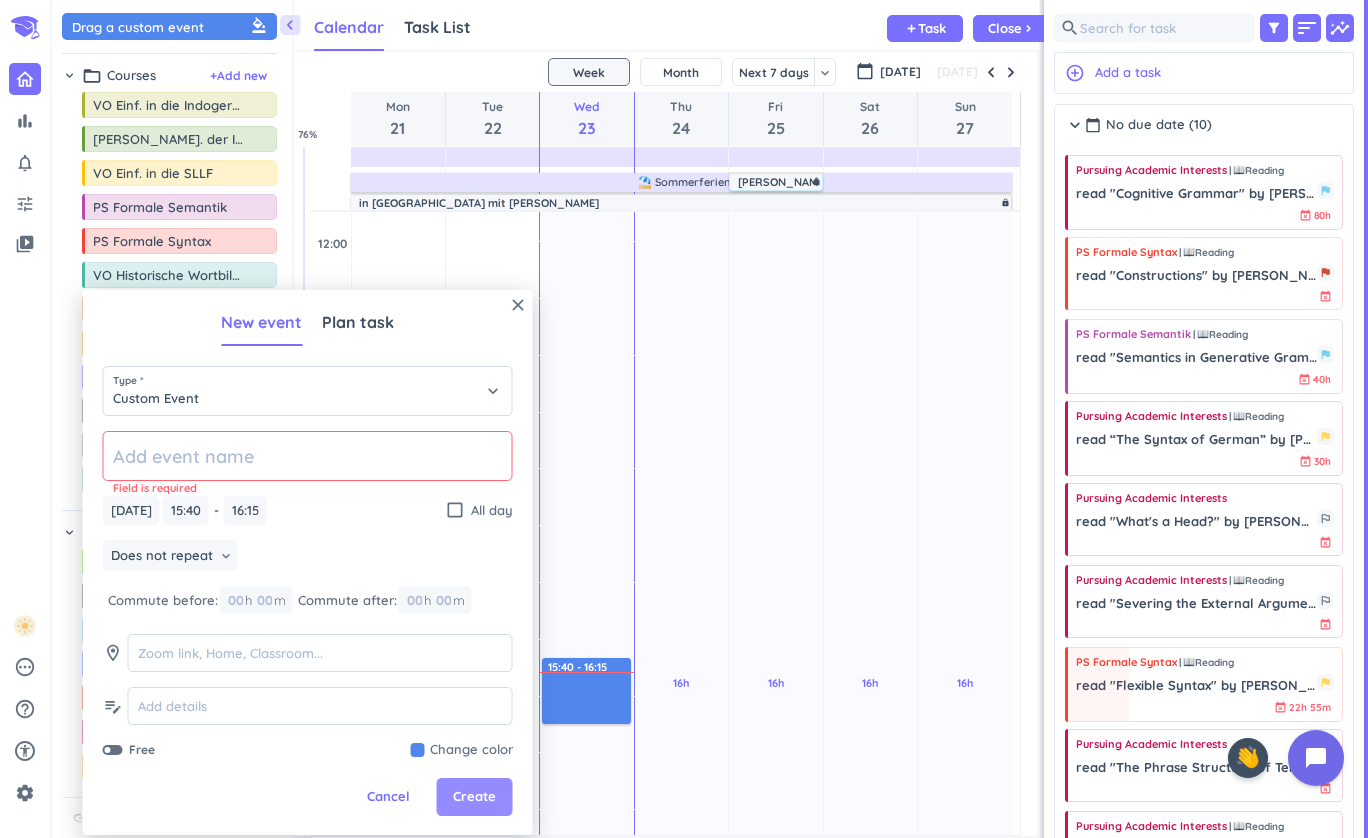 type 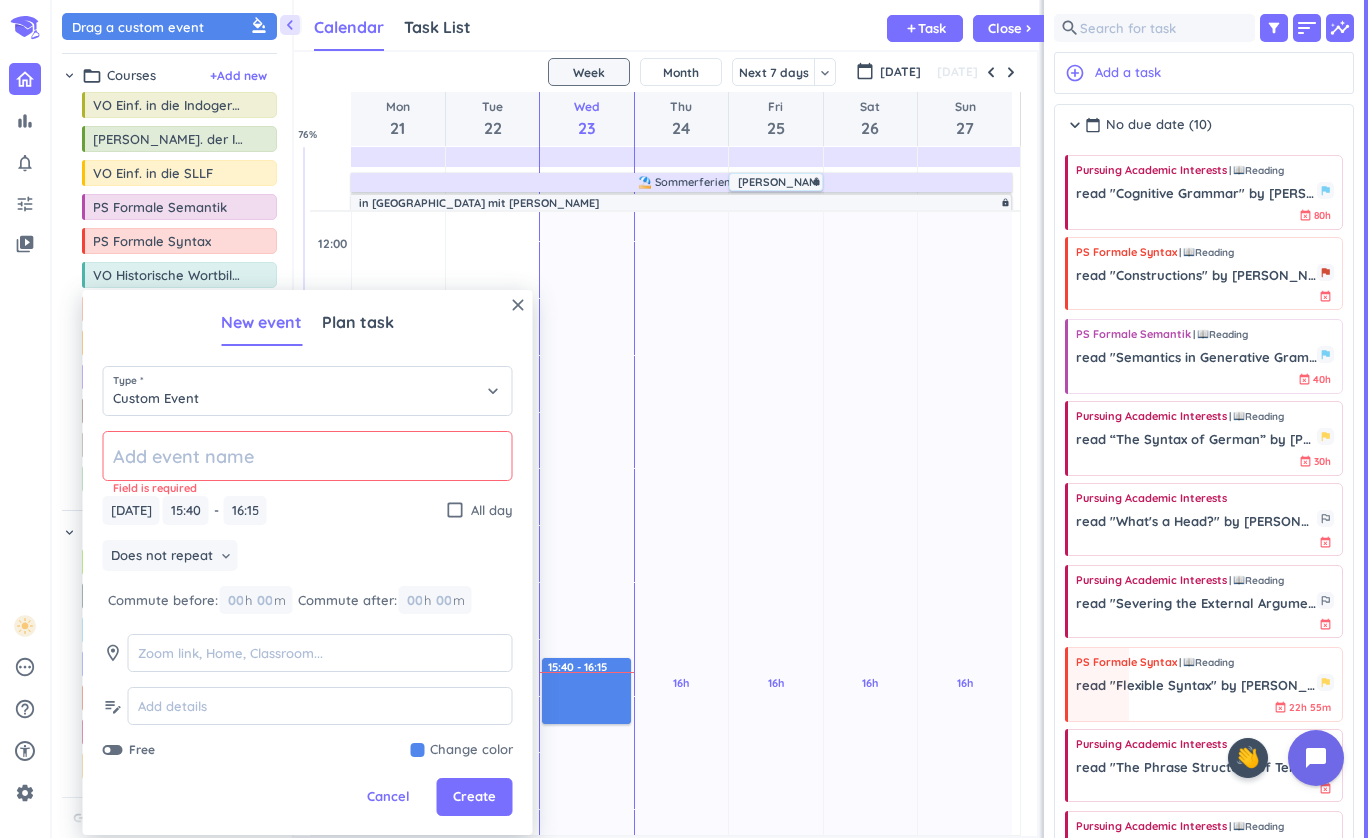 click 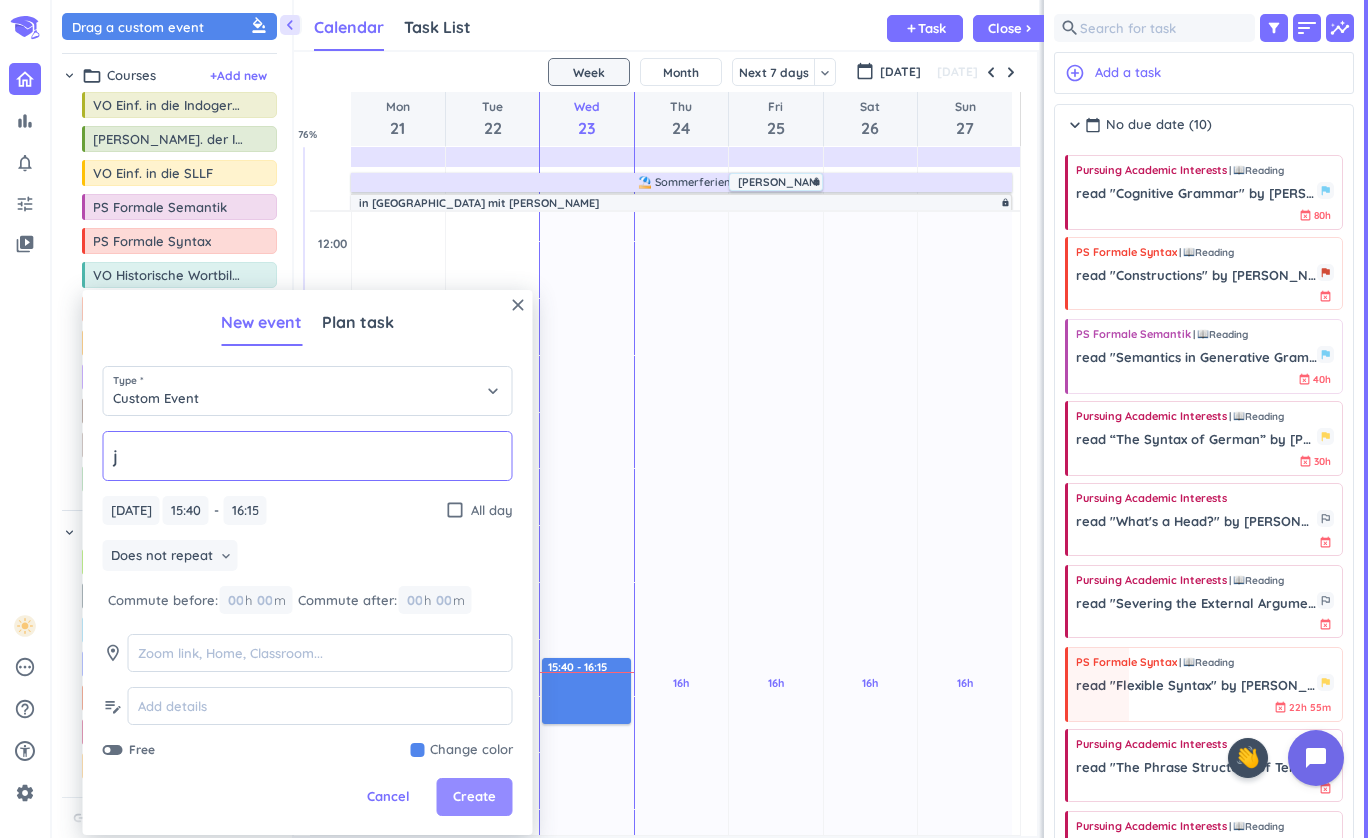 type on "j" 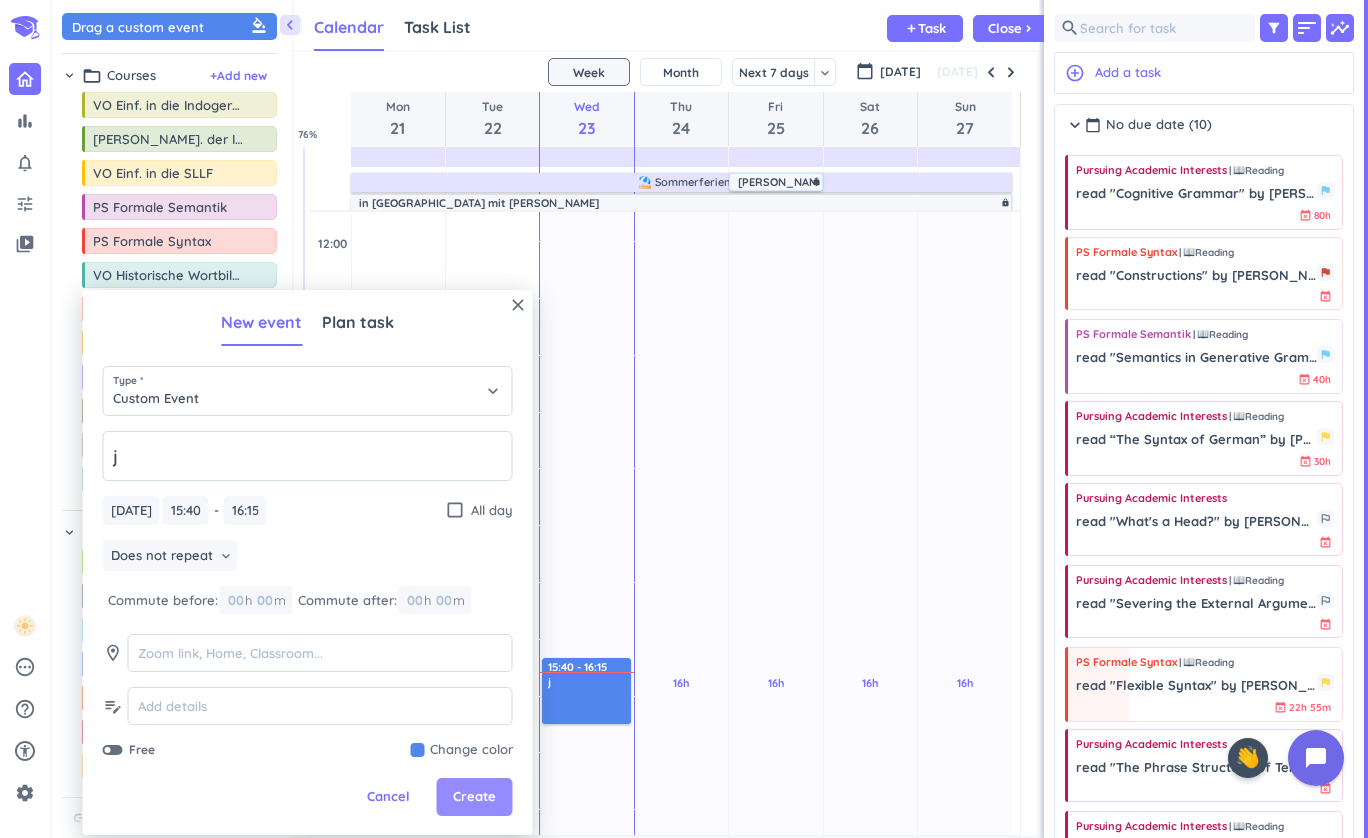 click on "Create" at bounding box center (475, 797) 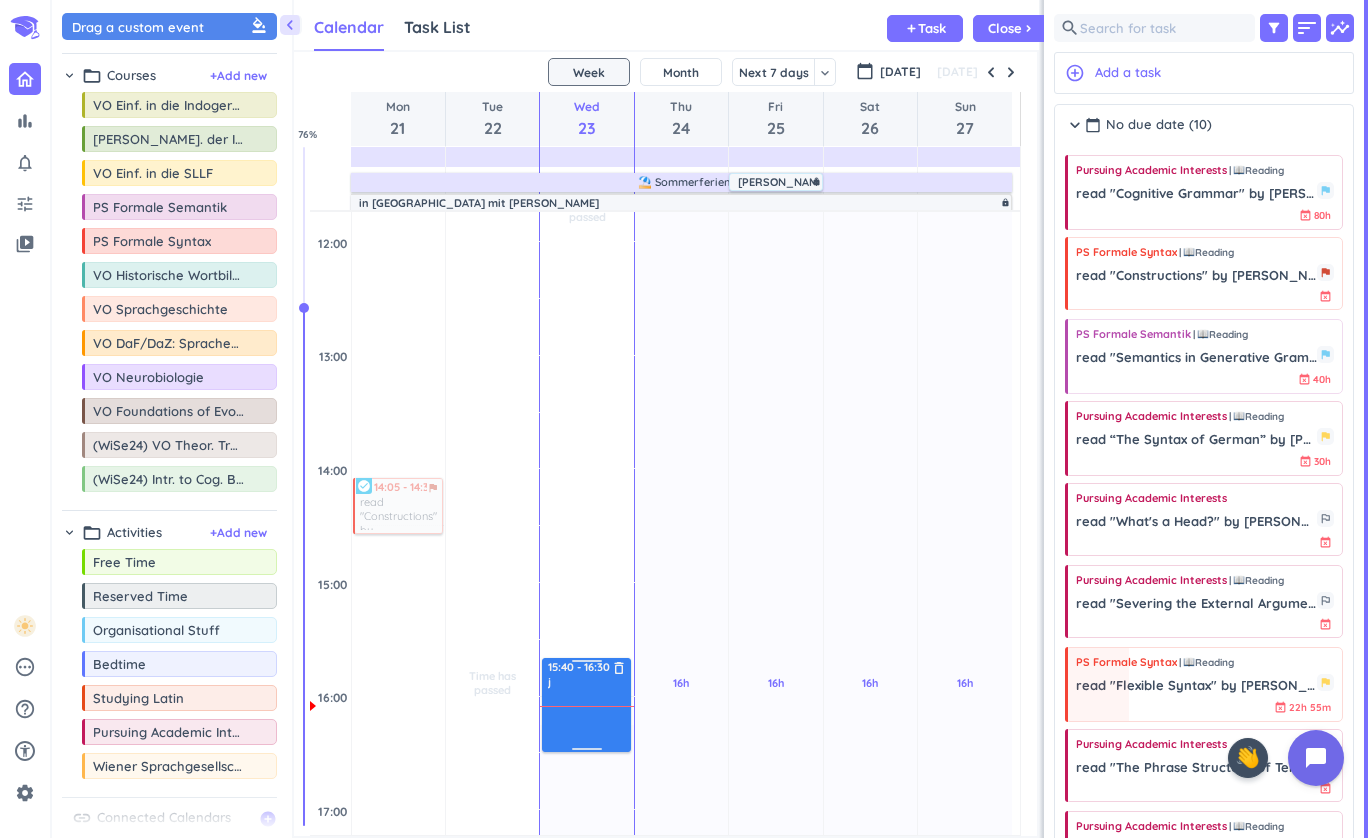 drag, startPoint x: 593, startPoint y: 721, endPoint x: 590, endPoint y: 750, distance: 29.15476 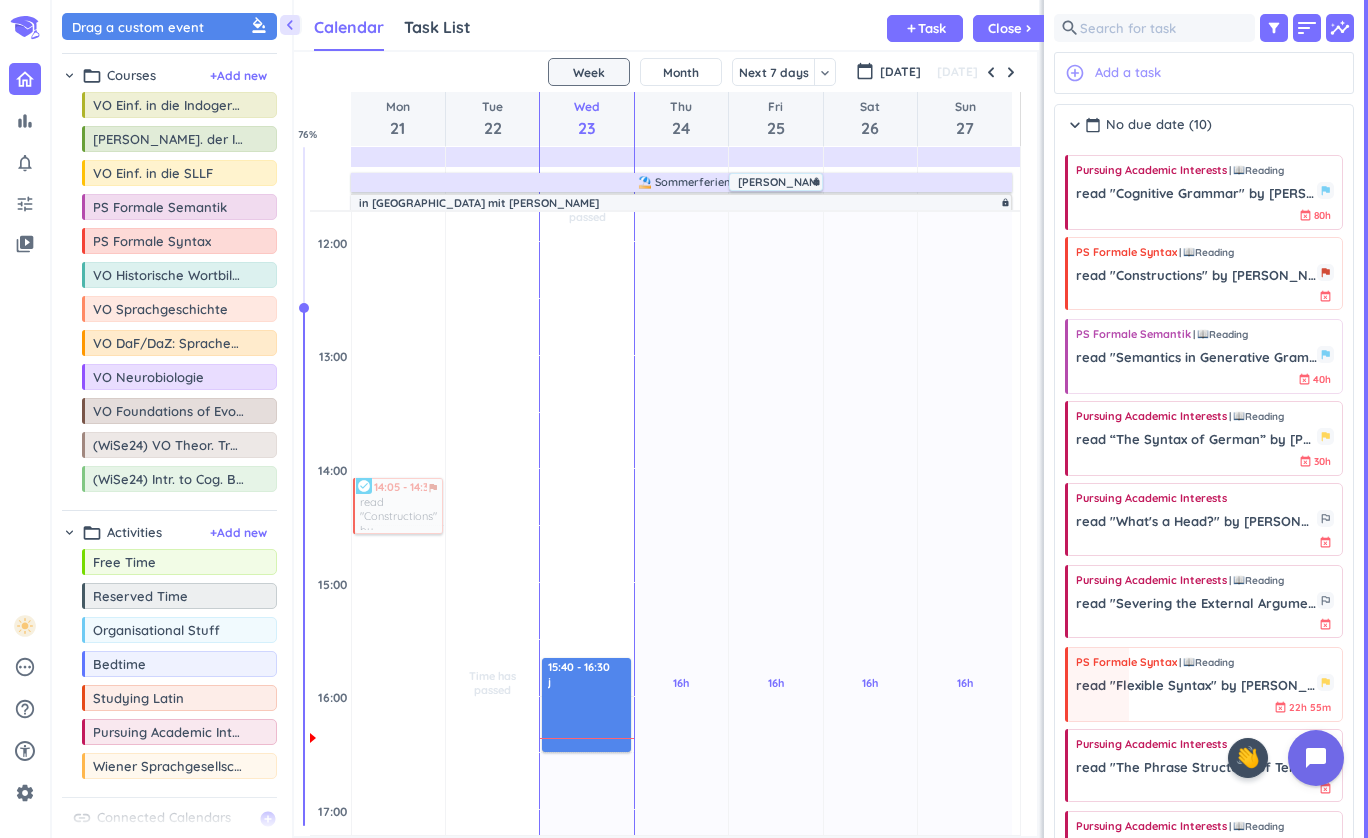 click on "Add a task" at bounding box center (1128, 73) 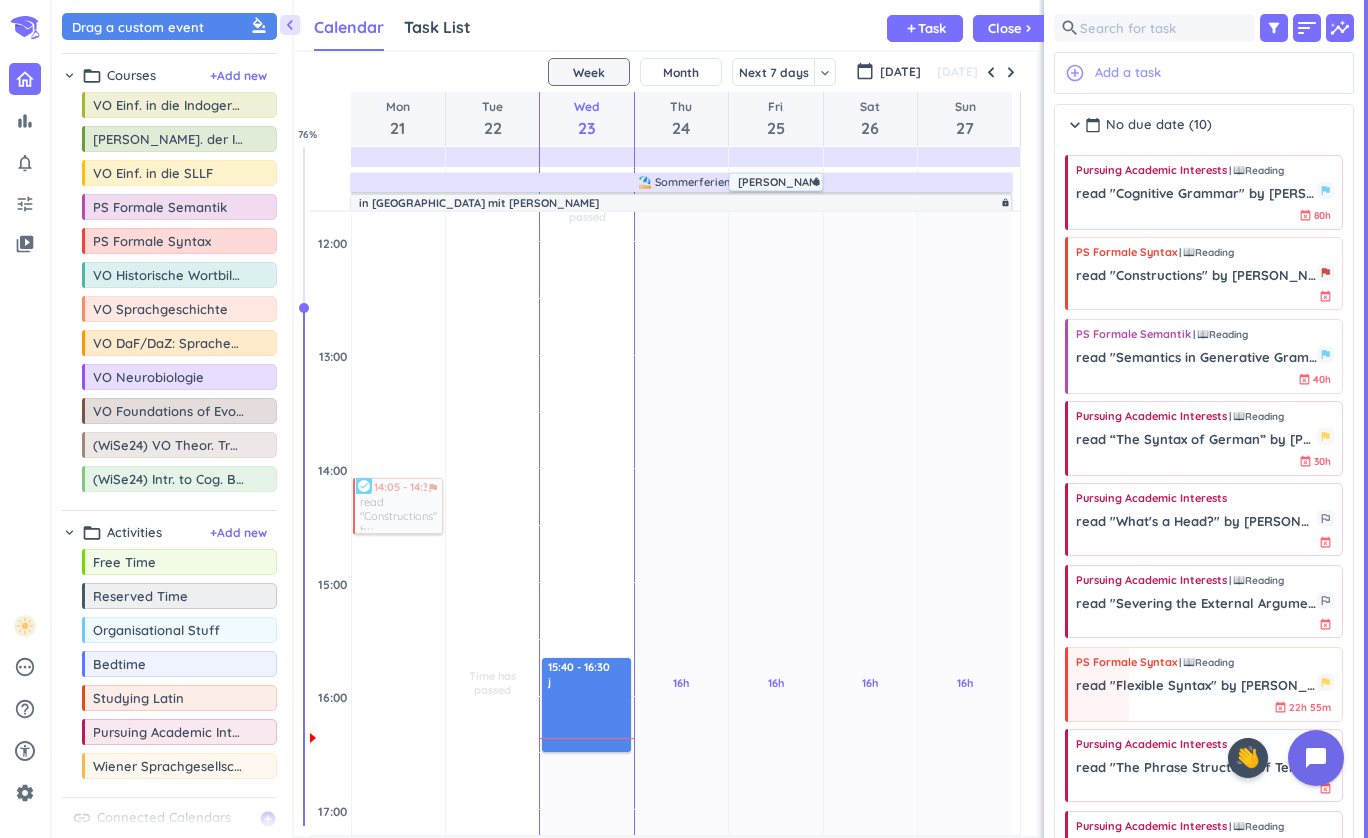 scroll, scrollTop: 581, scrollLeft: 292, axis: both 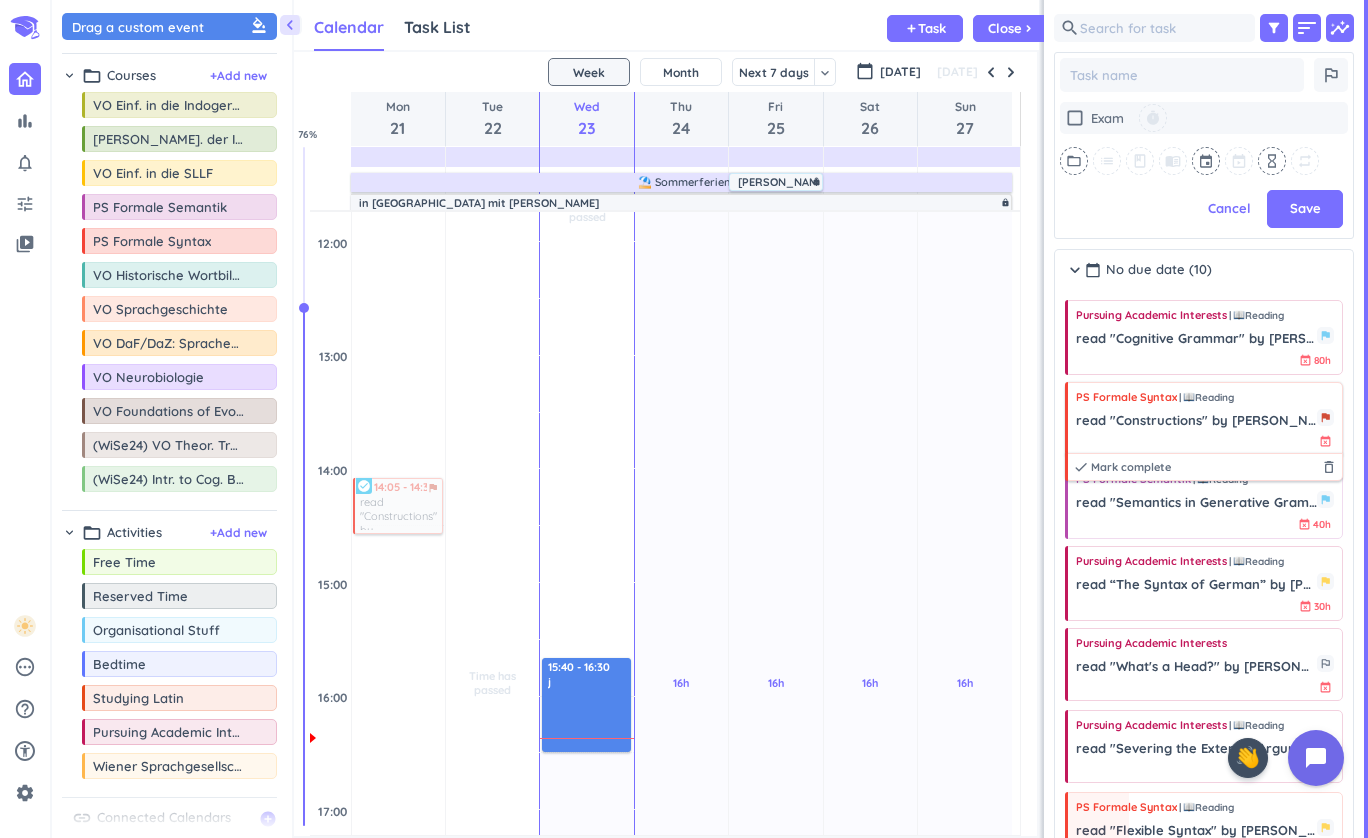 type on "x" 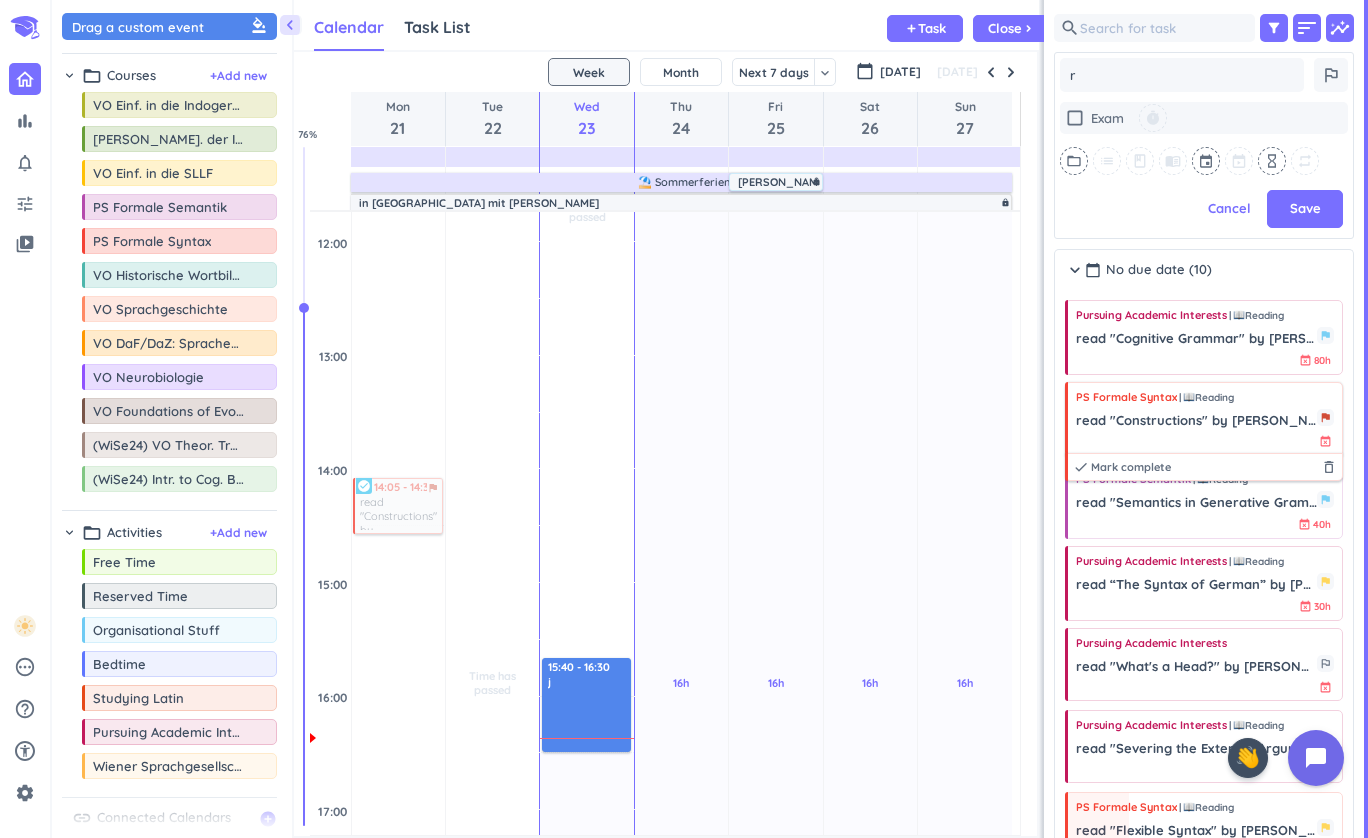 type on "x" 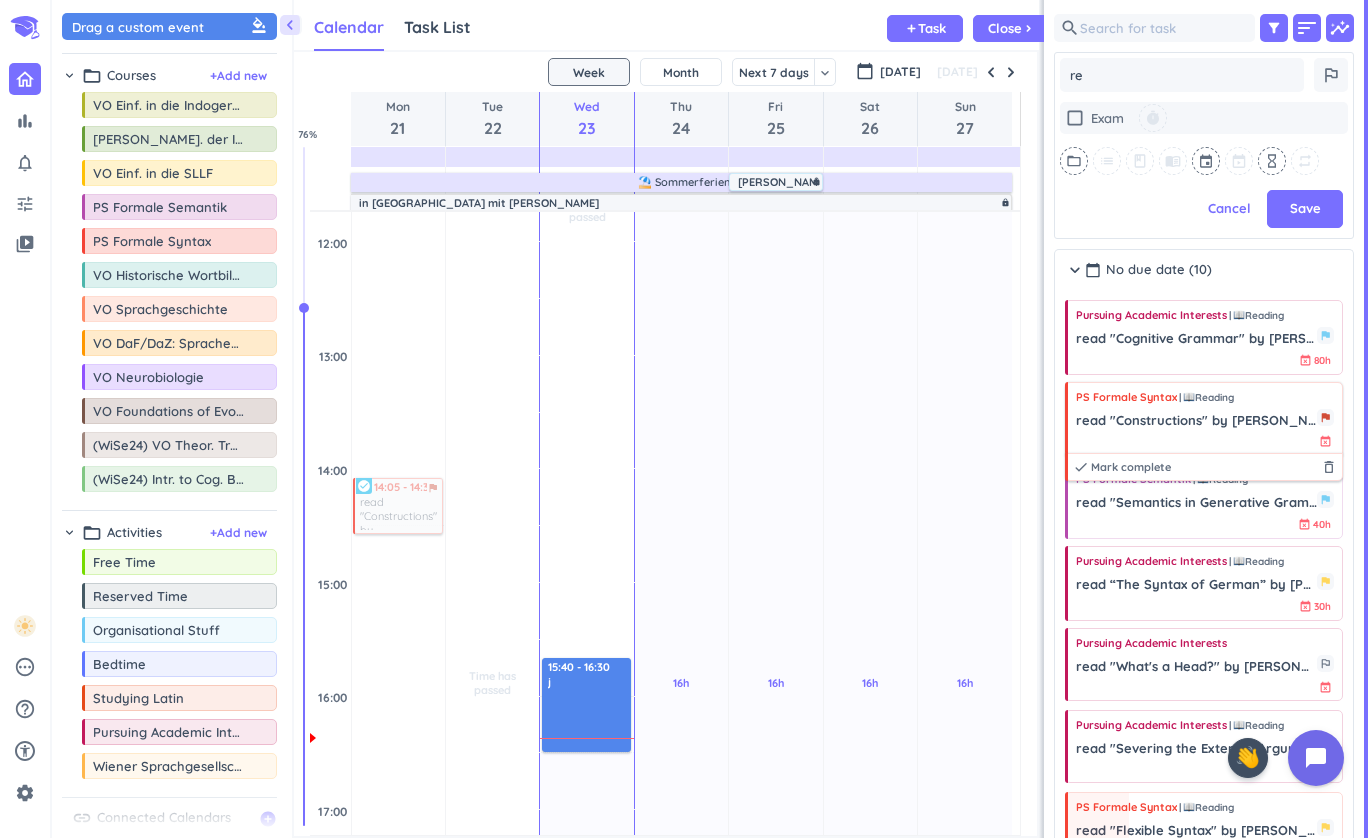 type on "x" 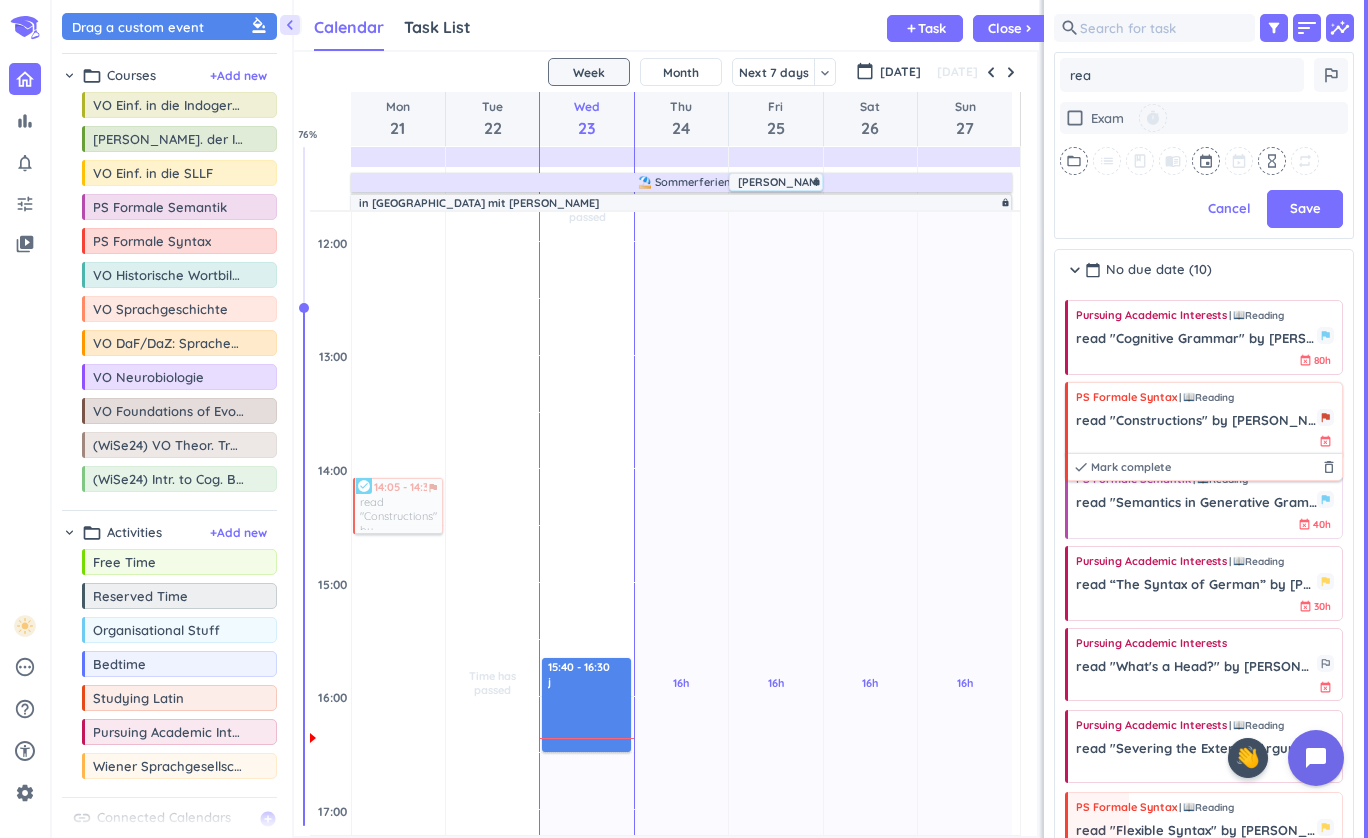 type on "x" 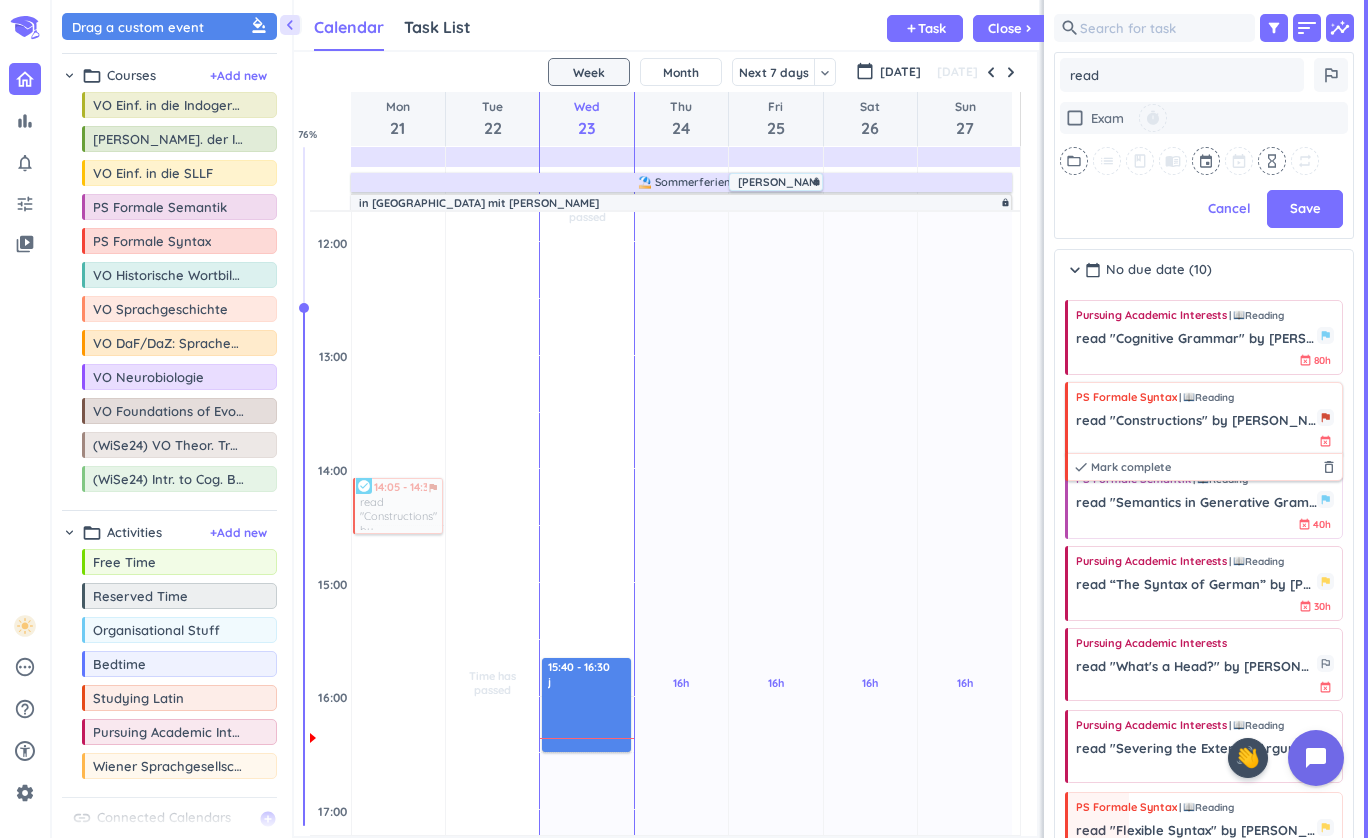 type on "x" 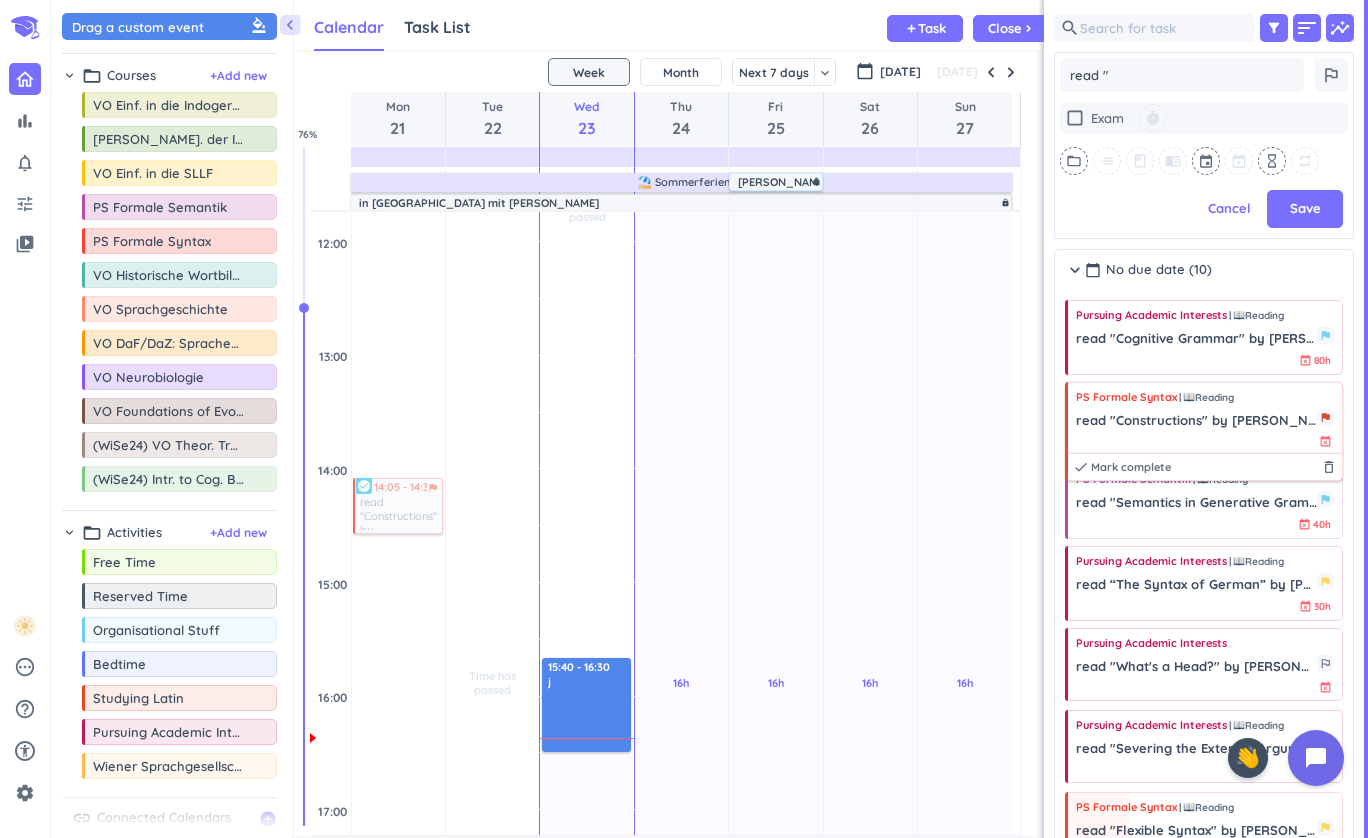 type on "x" 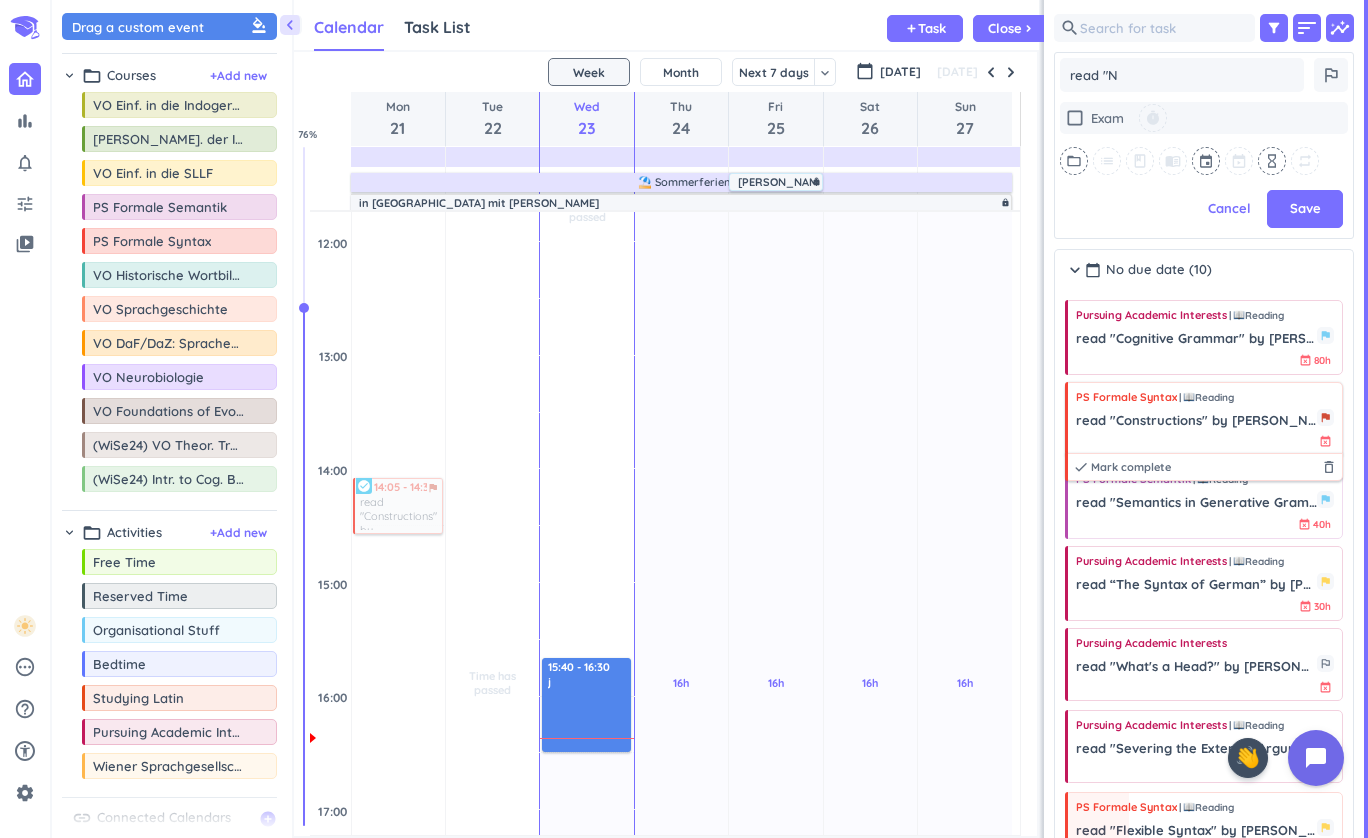 type on "x" 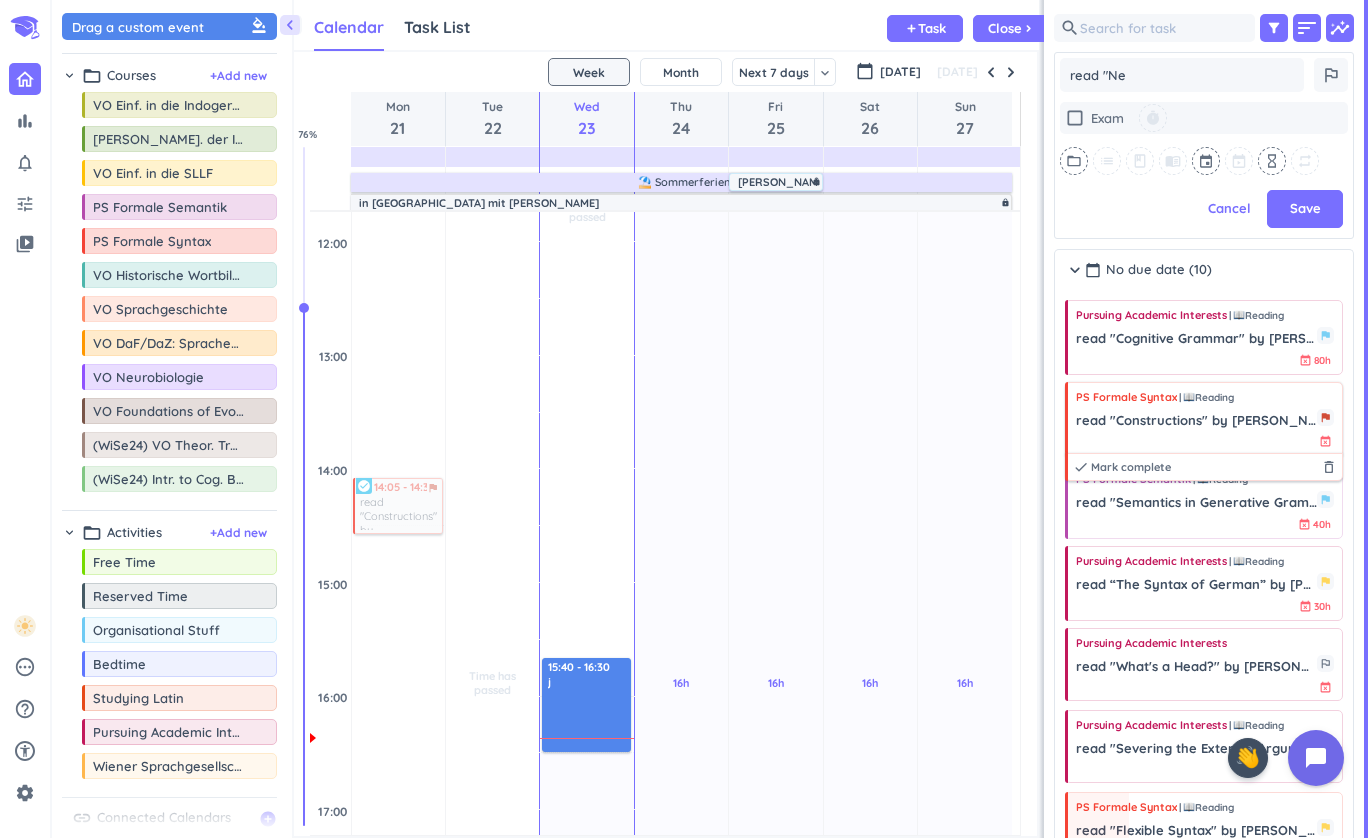 type on "x" 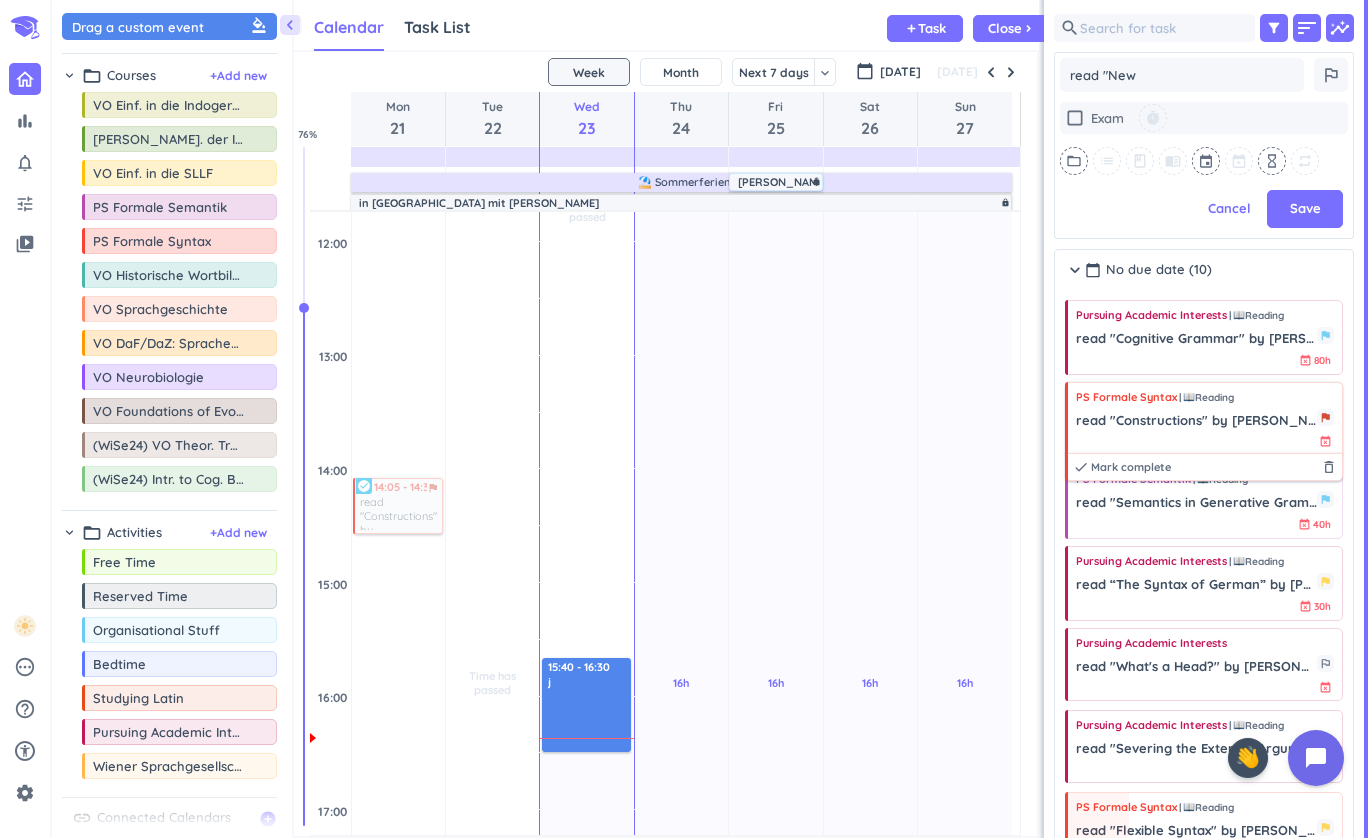 type on "x" 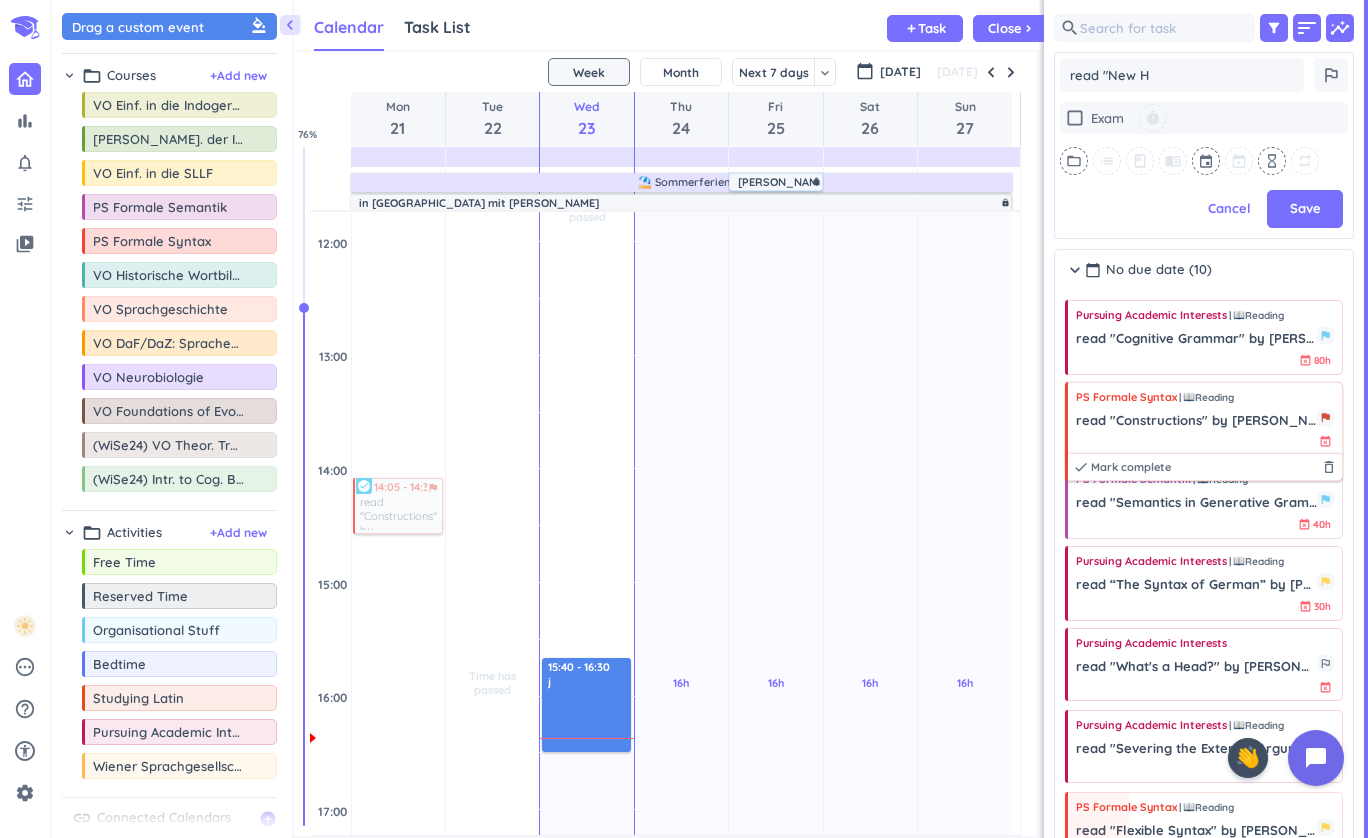 type on "x" 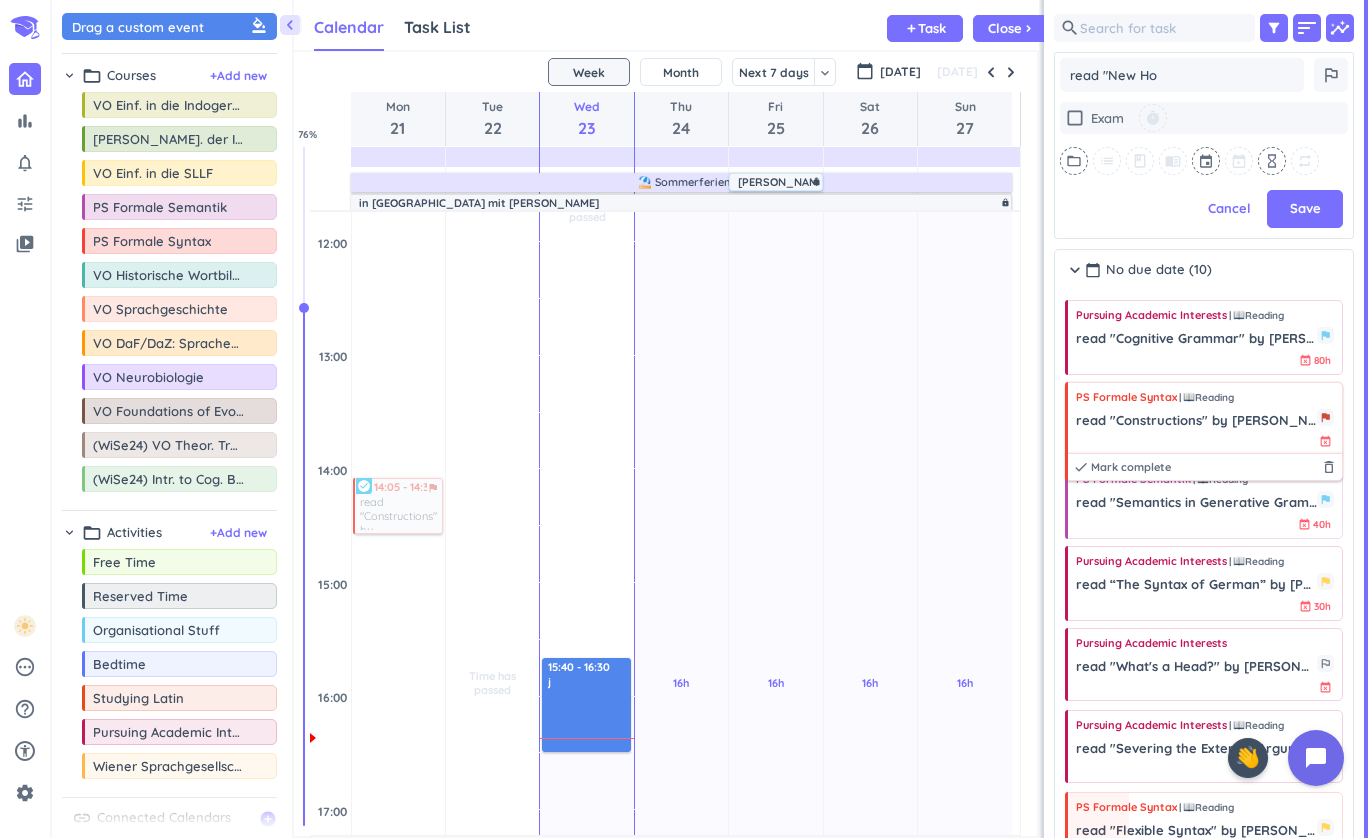 type on "x" 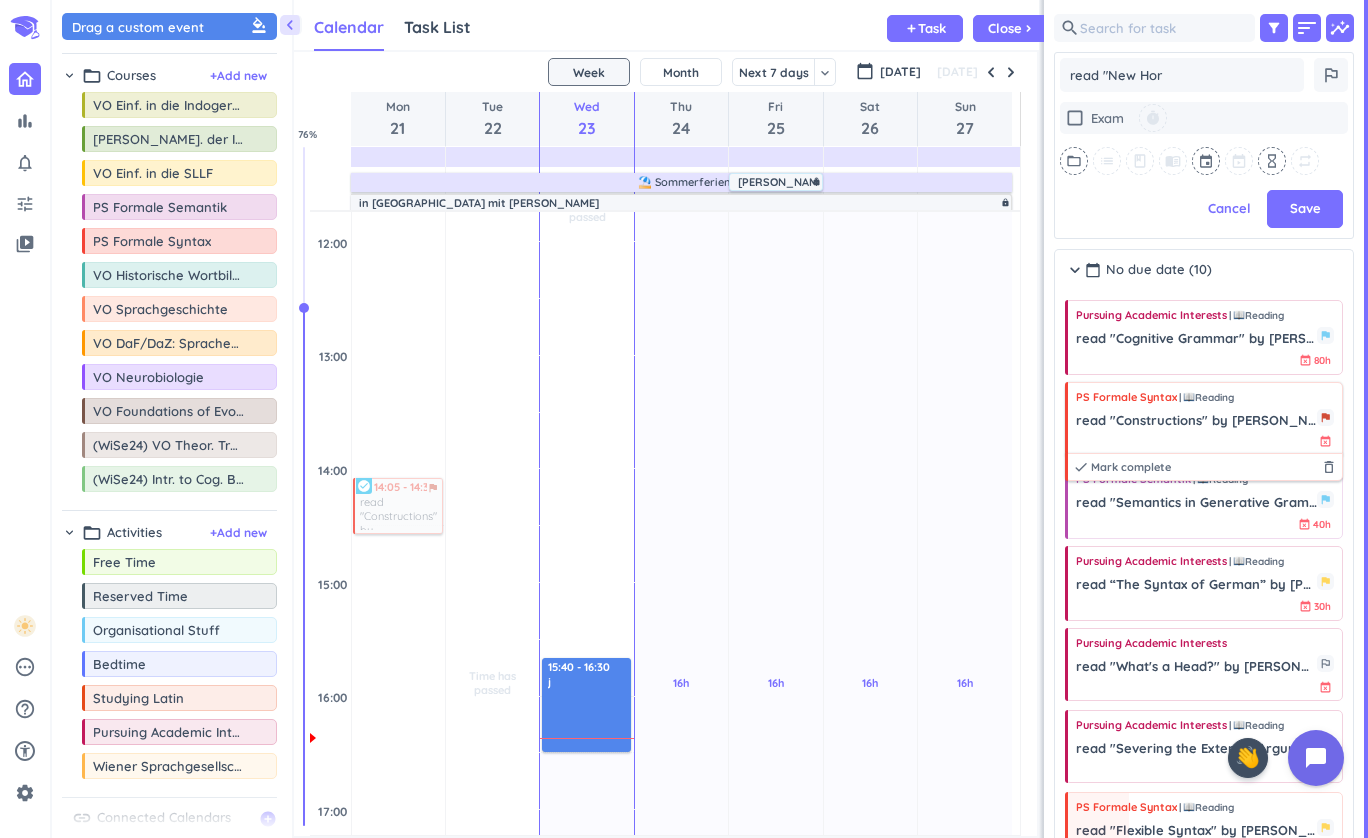 type on "x" 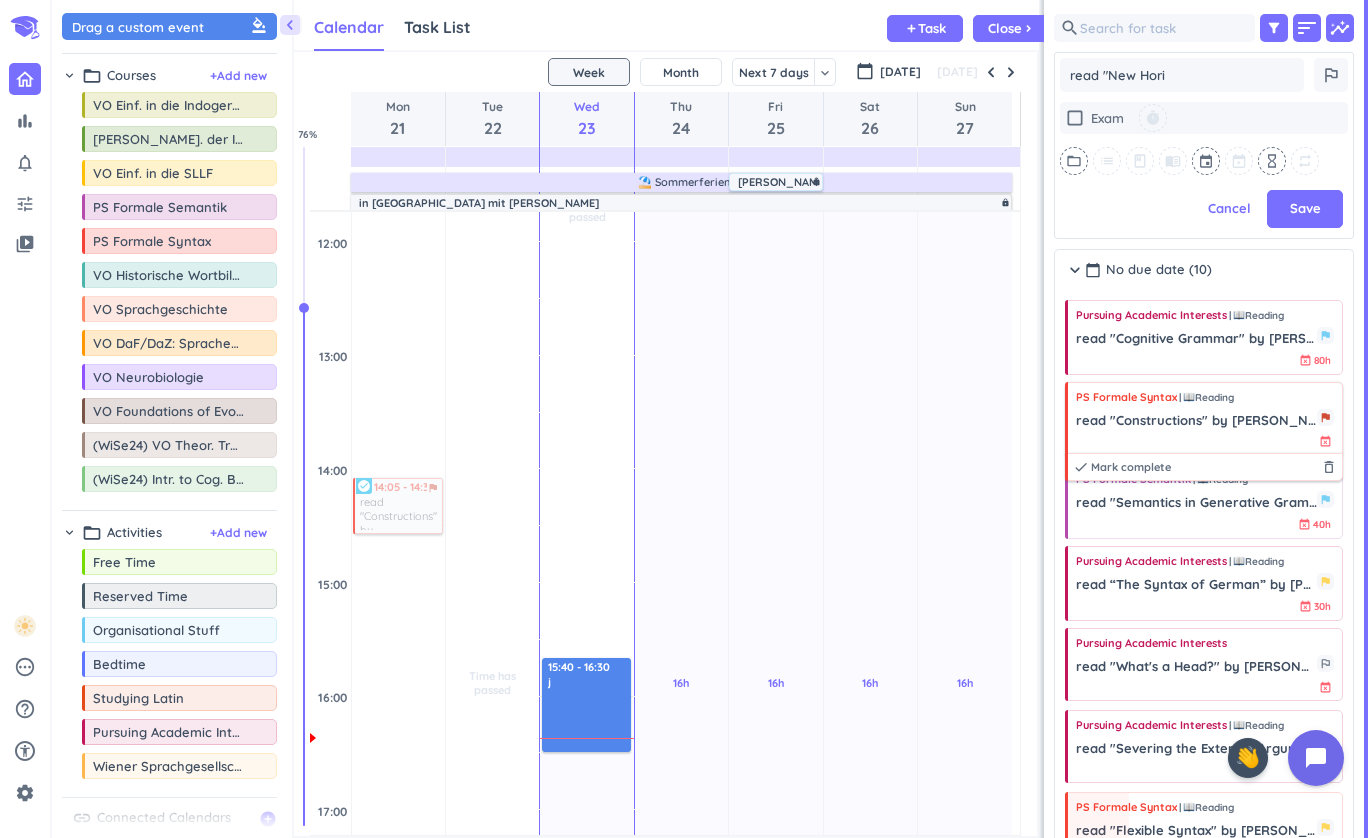 type on "x" 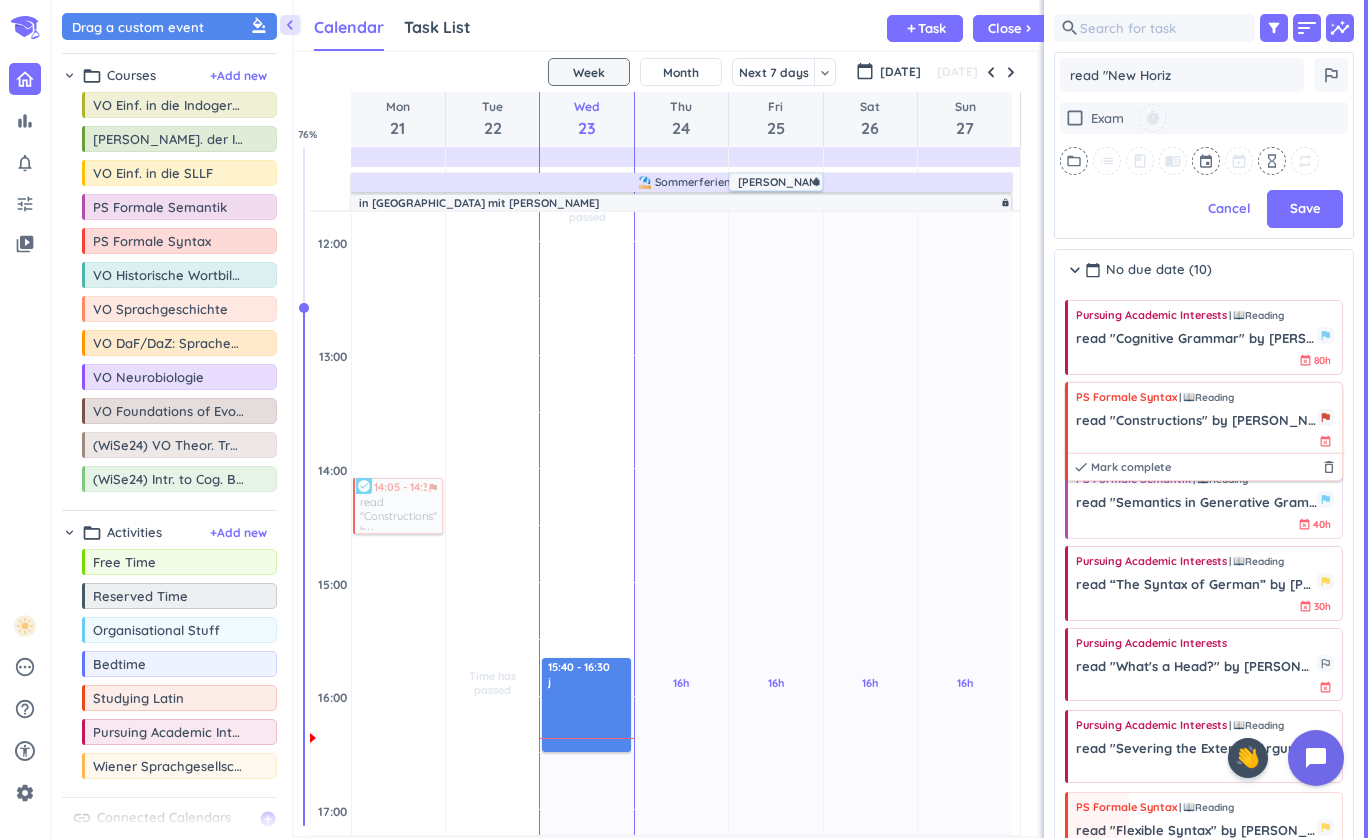 type on "read "New Horizo" 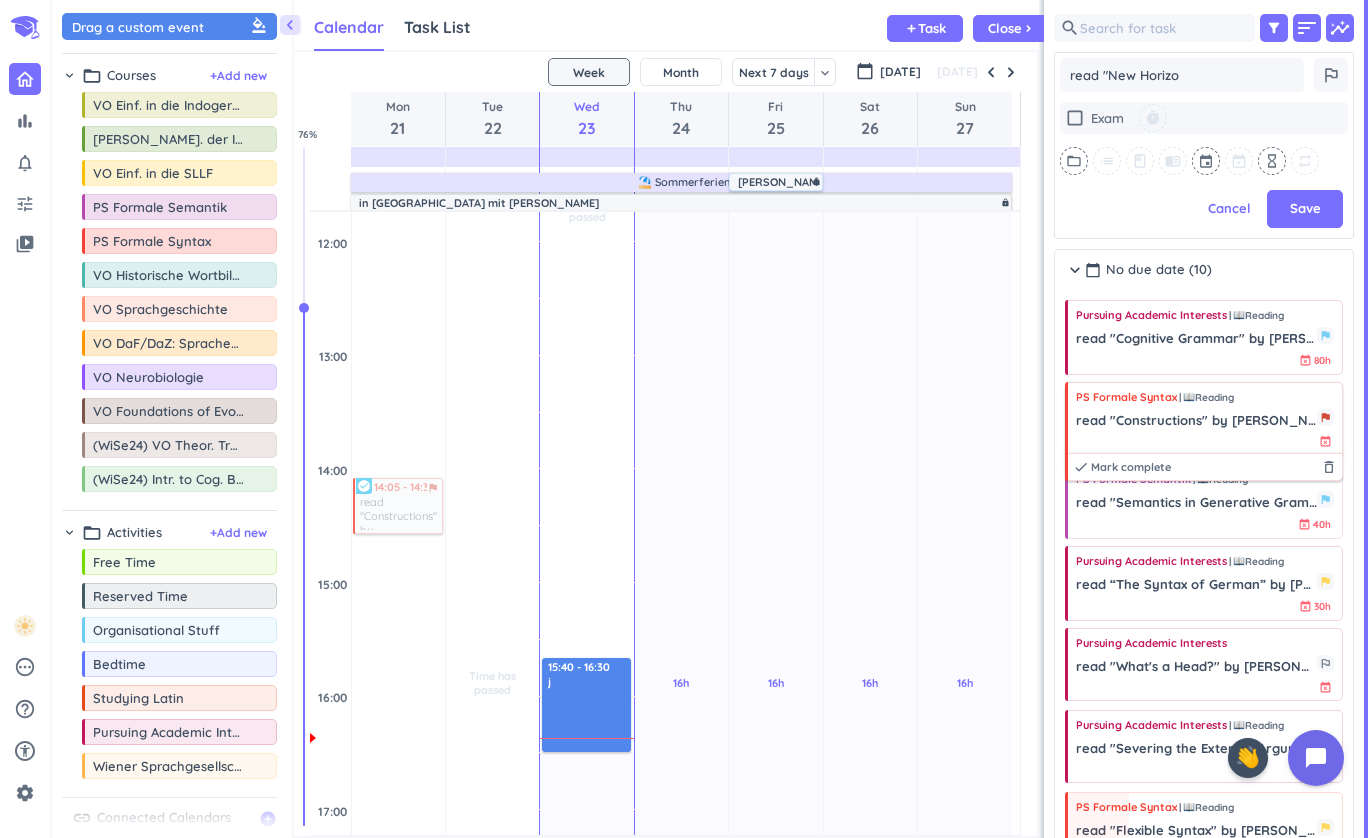 type on "x" 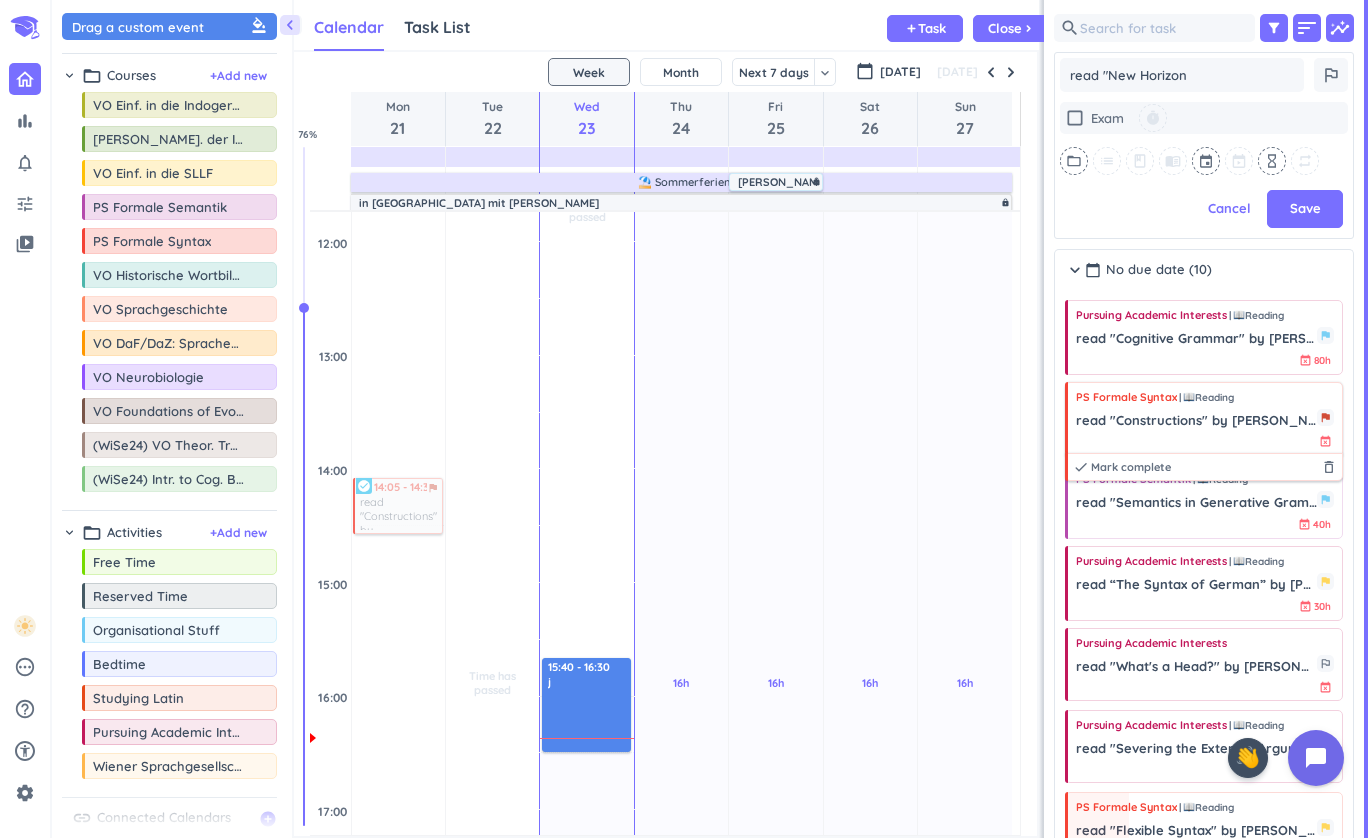 type on "x" 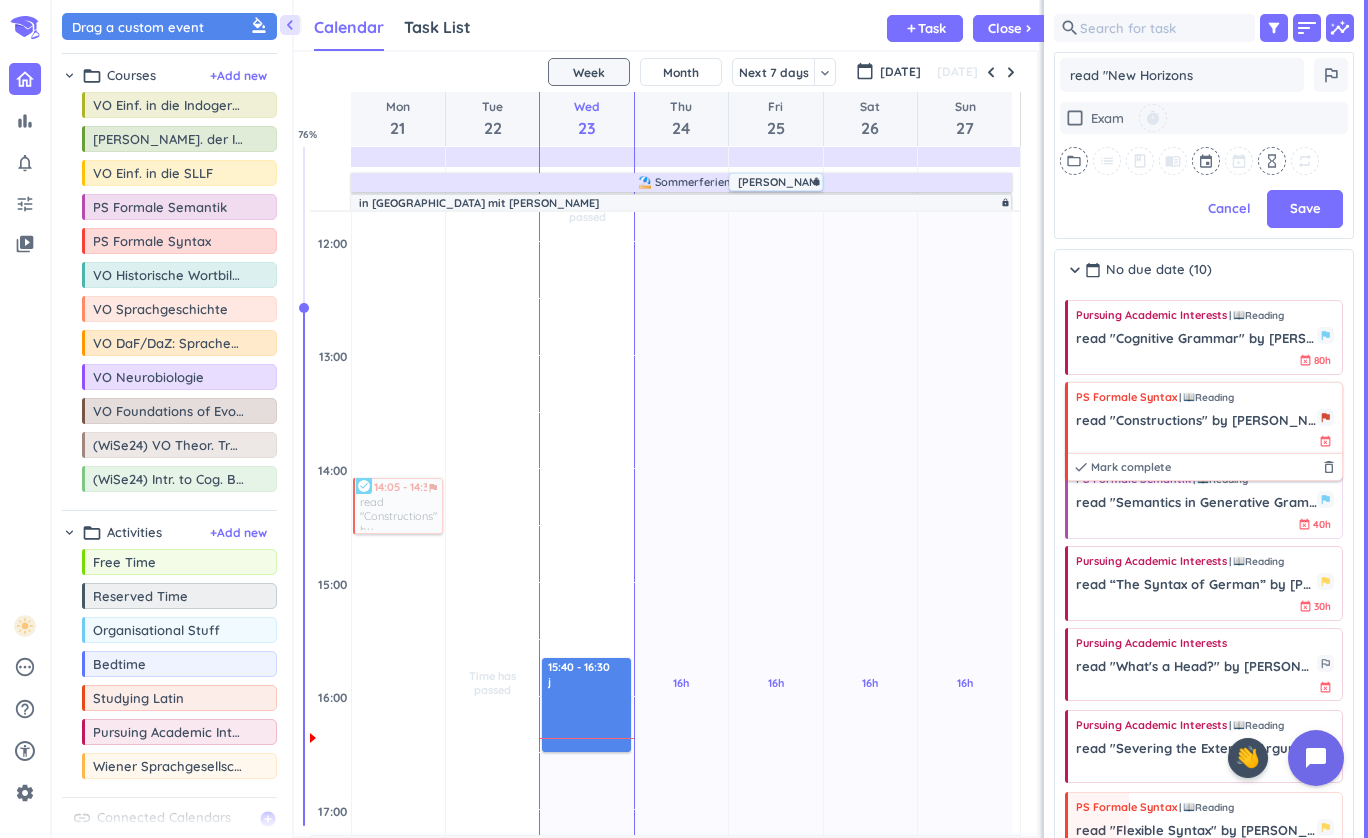 type on "x" 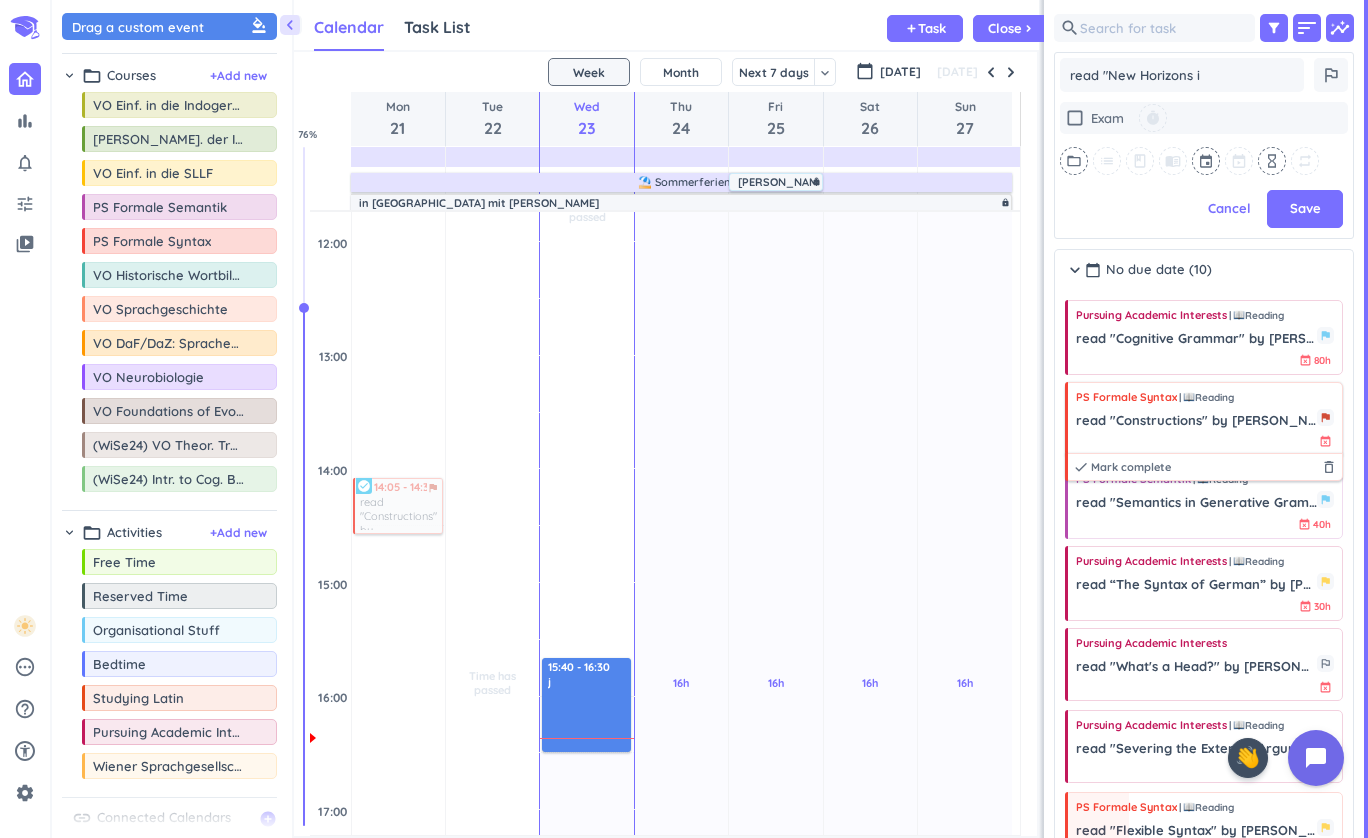 type on "x" 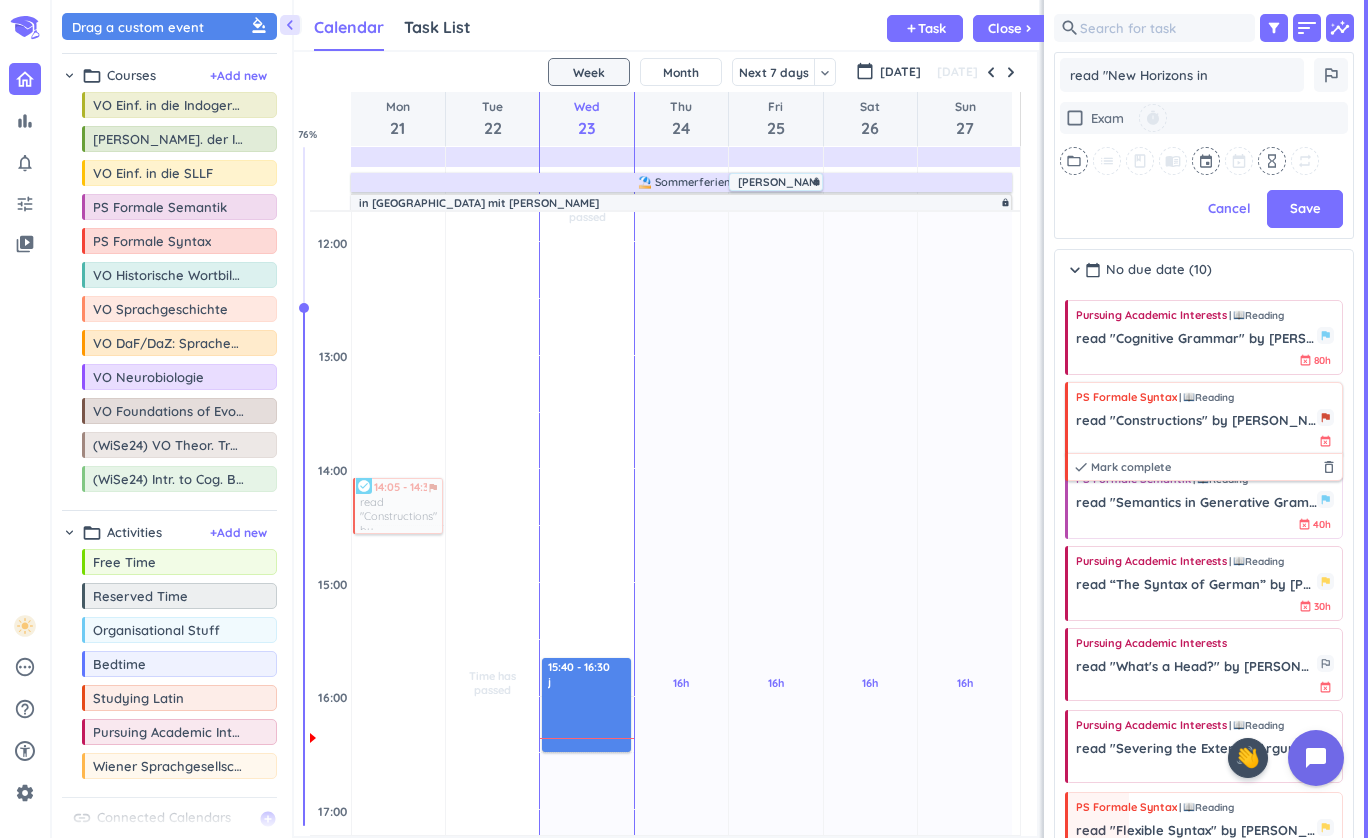 type on "x" 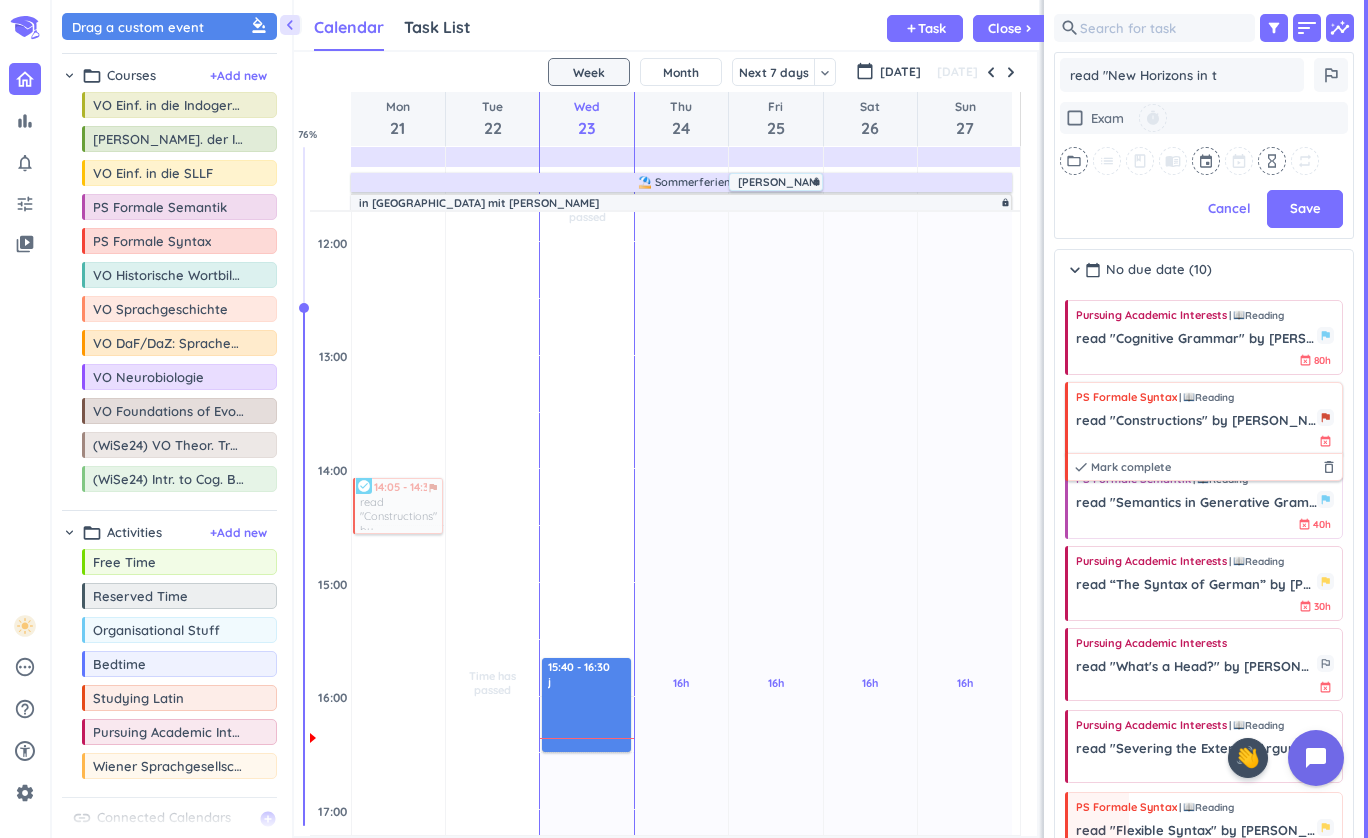 type on "x" 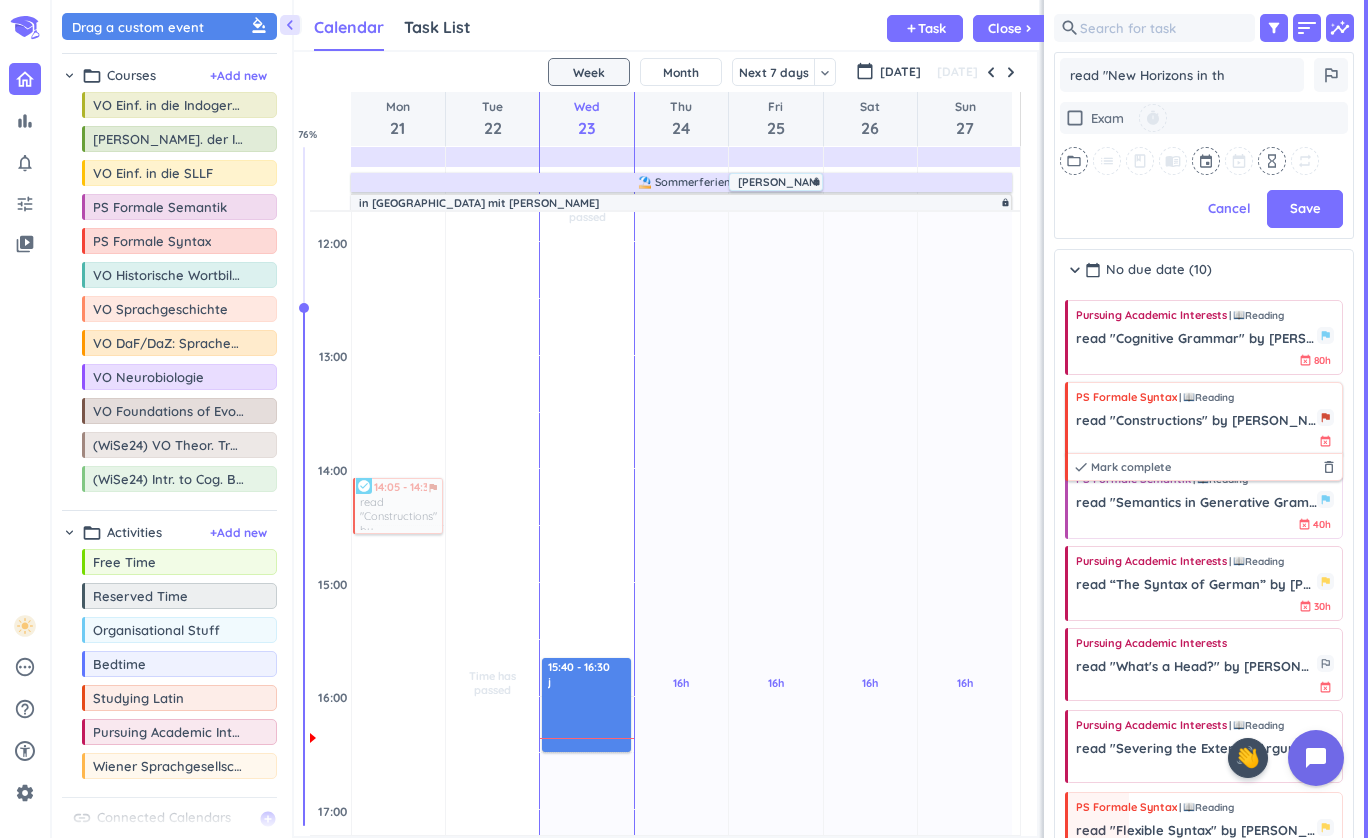 type on "read "New Horizons in the" 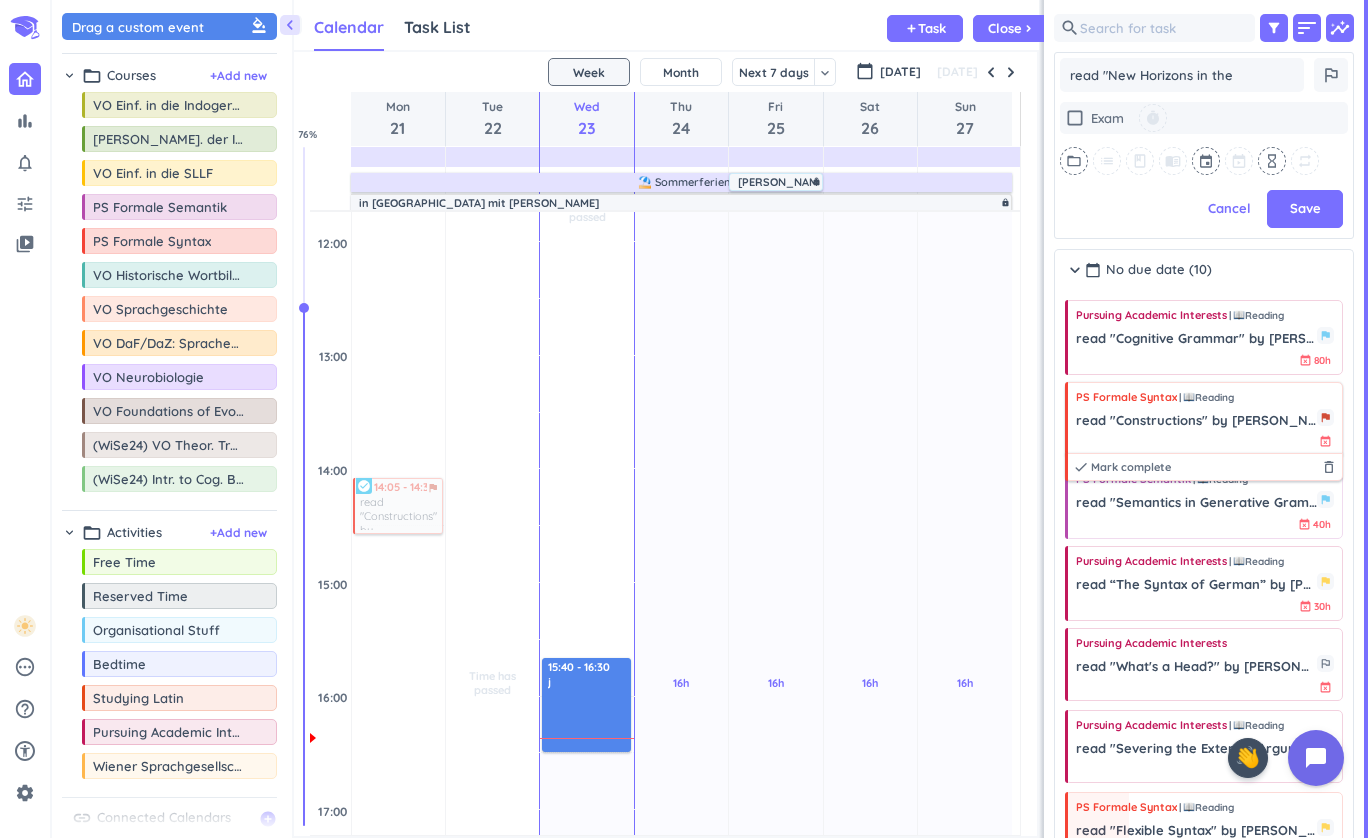 type on "x" 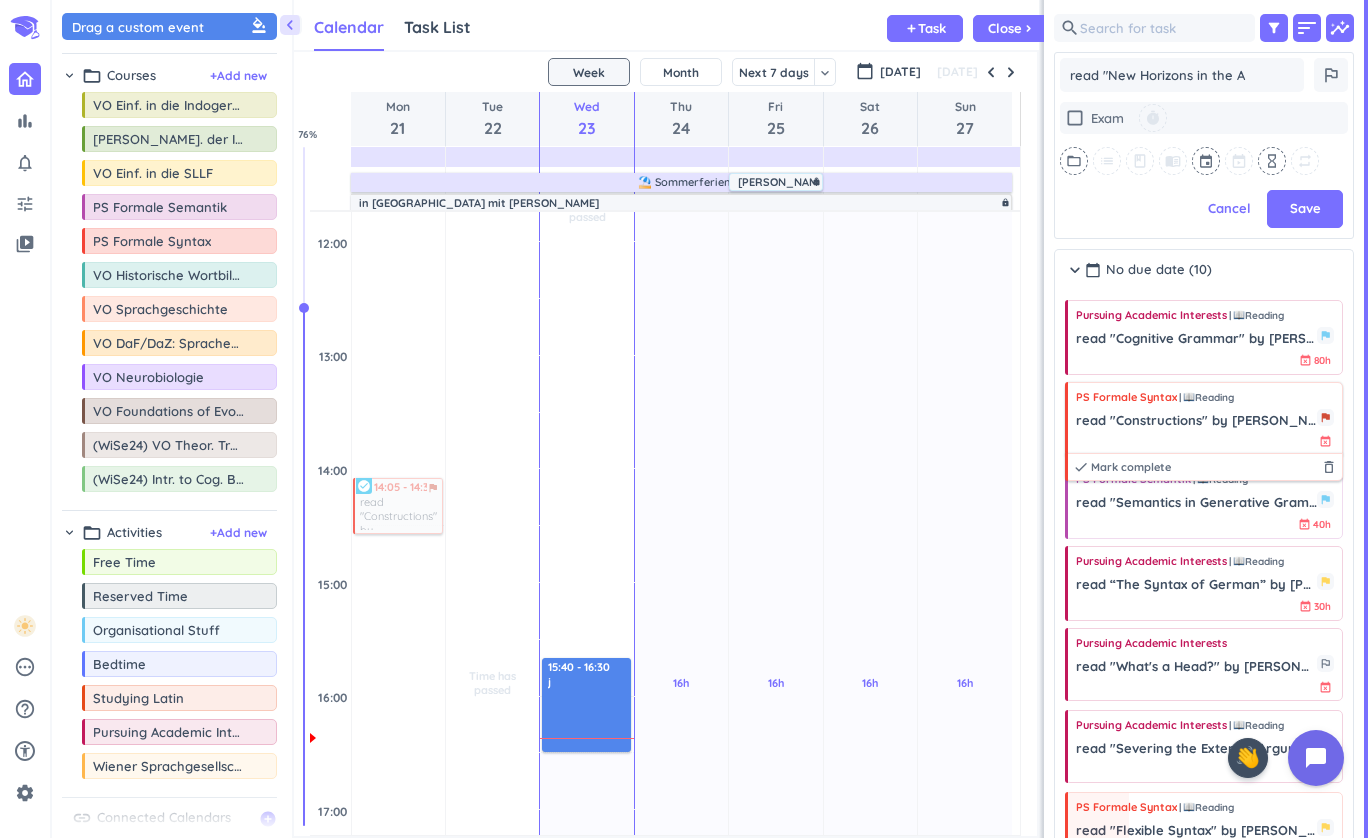 type on "read "New Horizons in the AN" 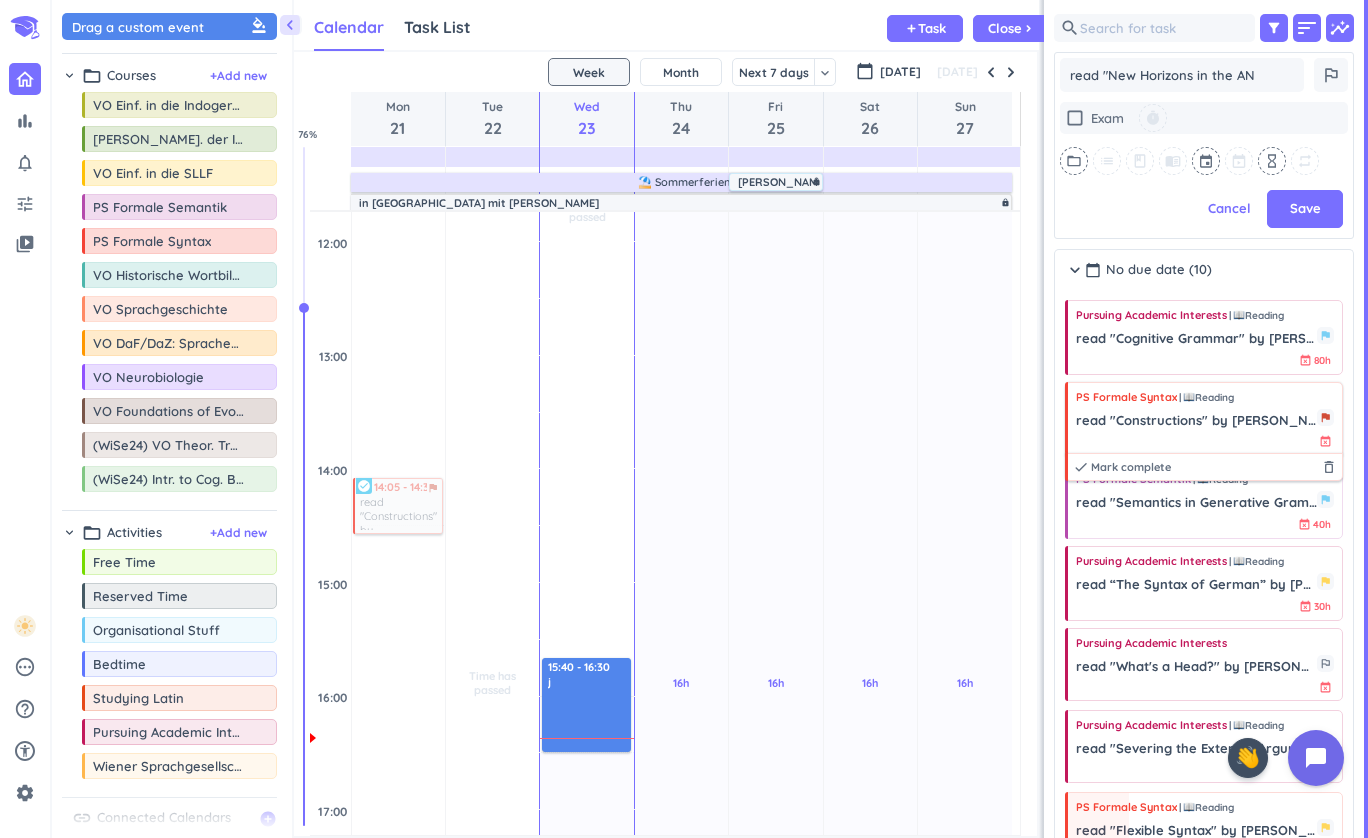 type on "x" 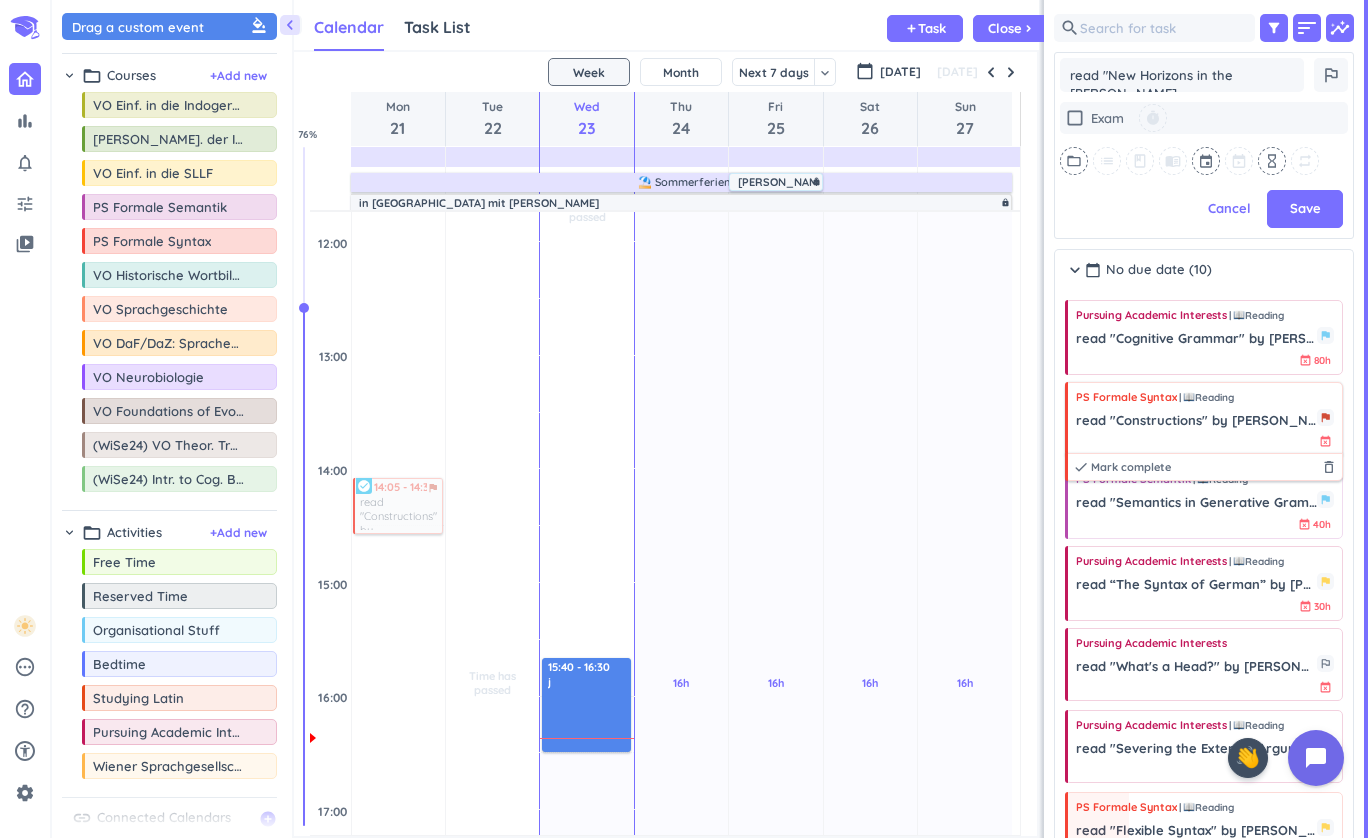 type on "read "New Horizons in the ANal" 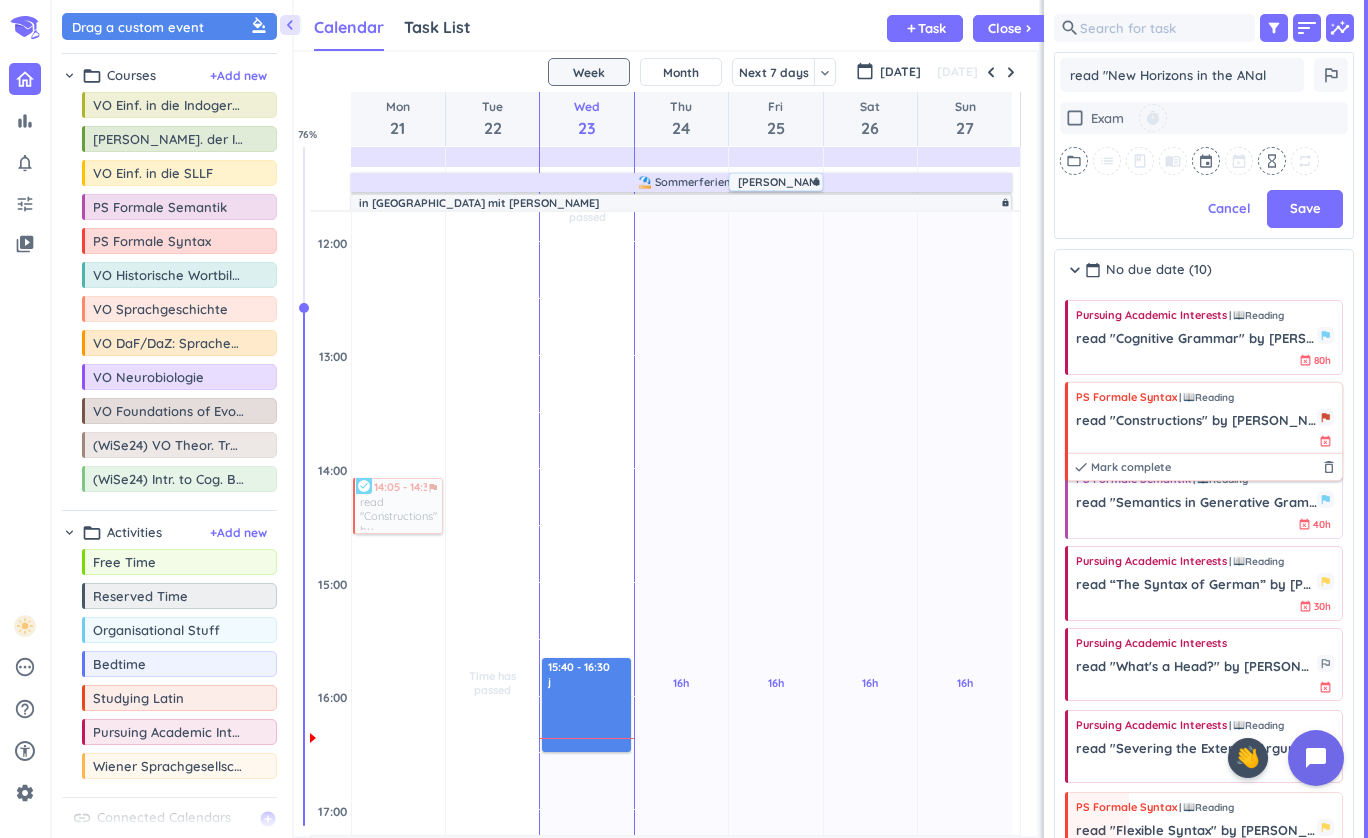 type on "x" 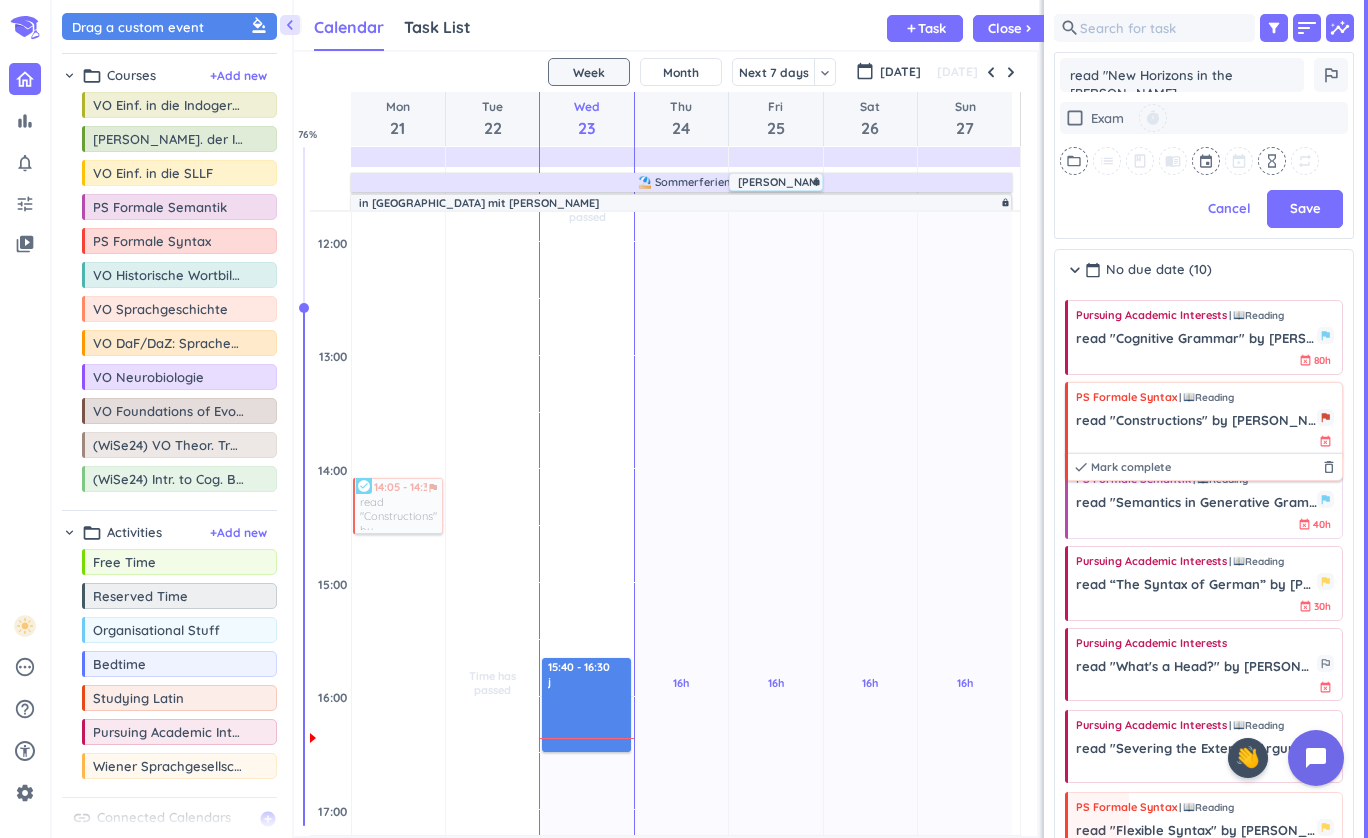 type on "x" 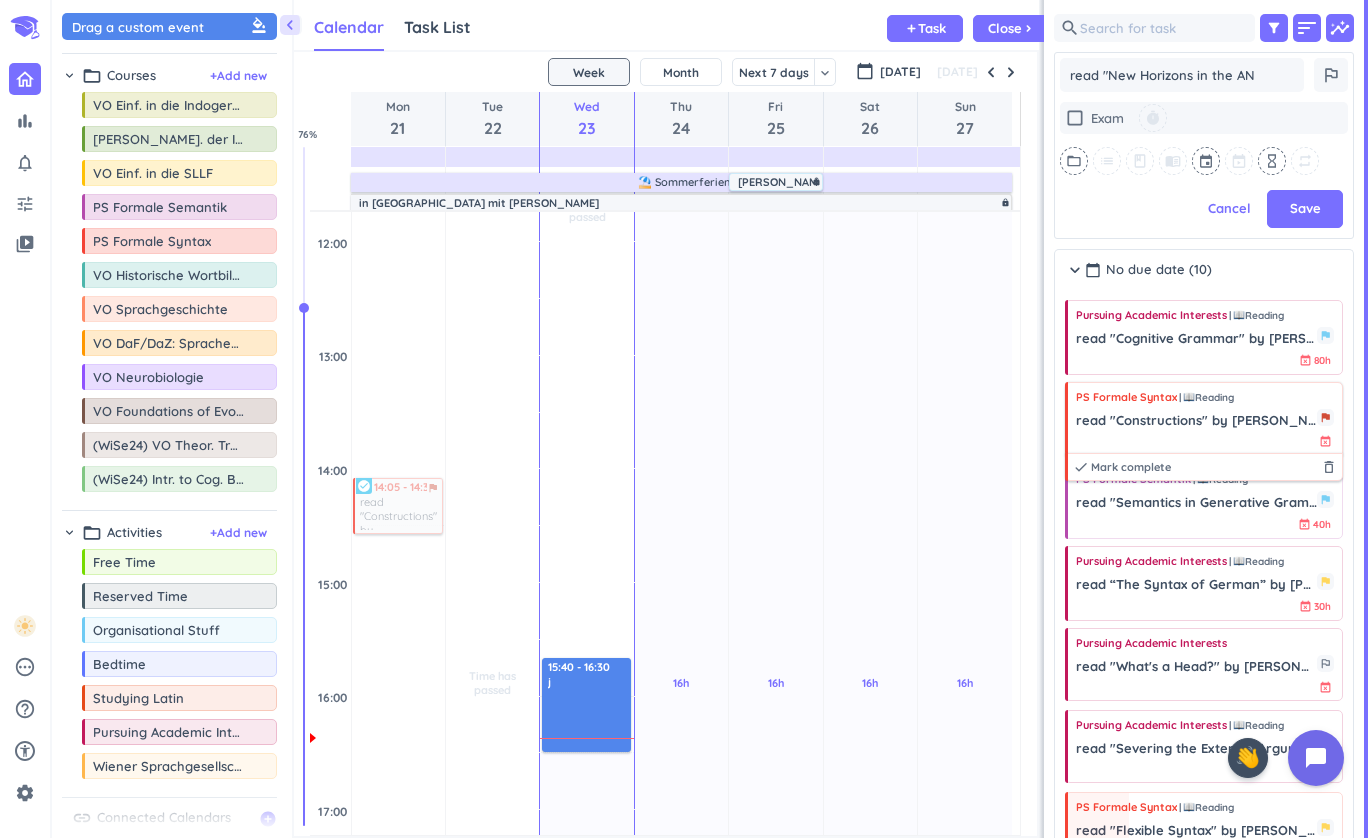 type on "x" 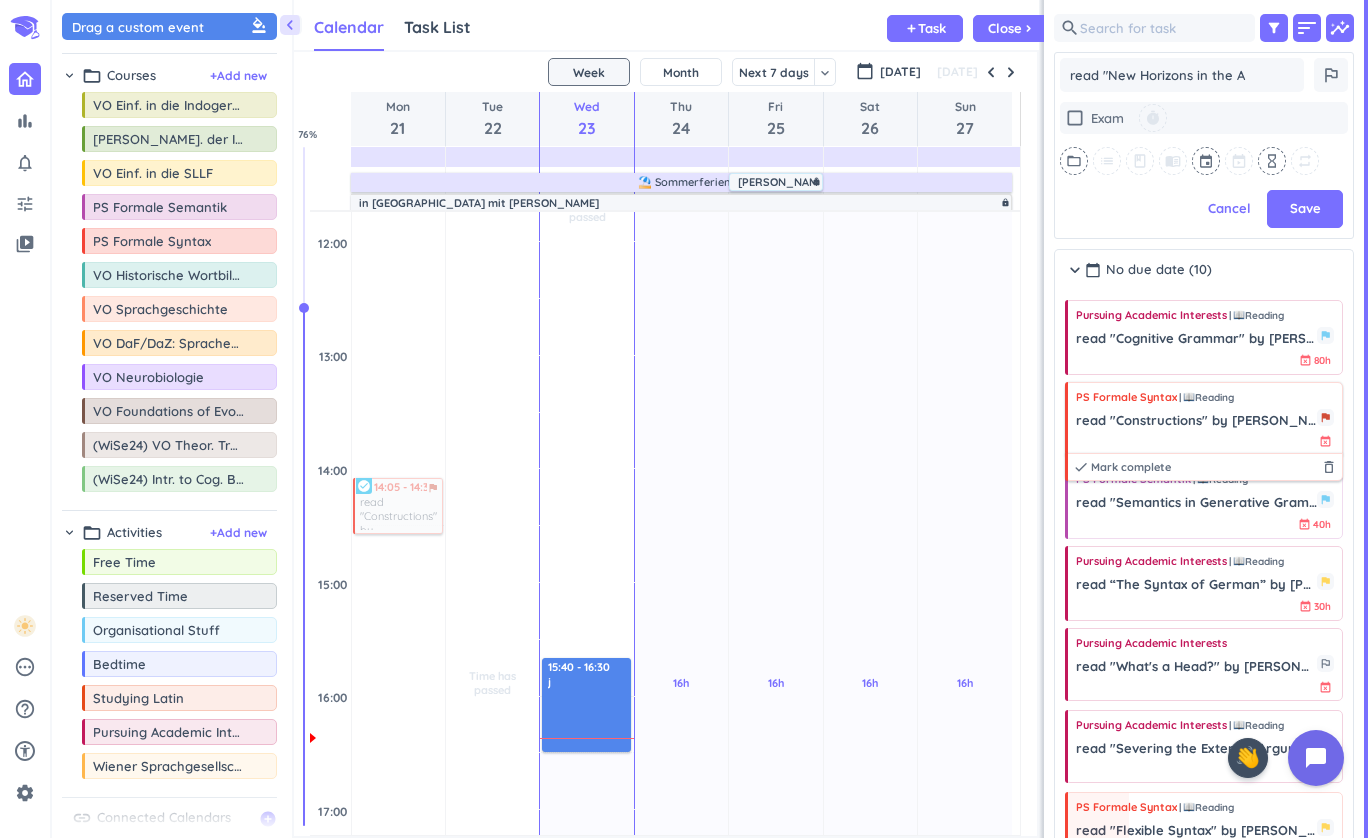 type on "x" 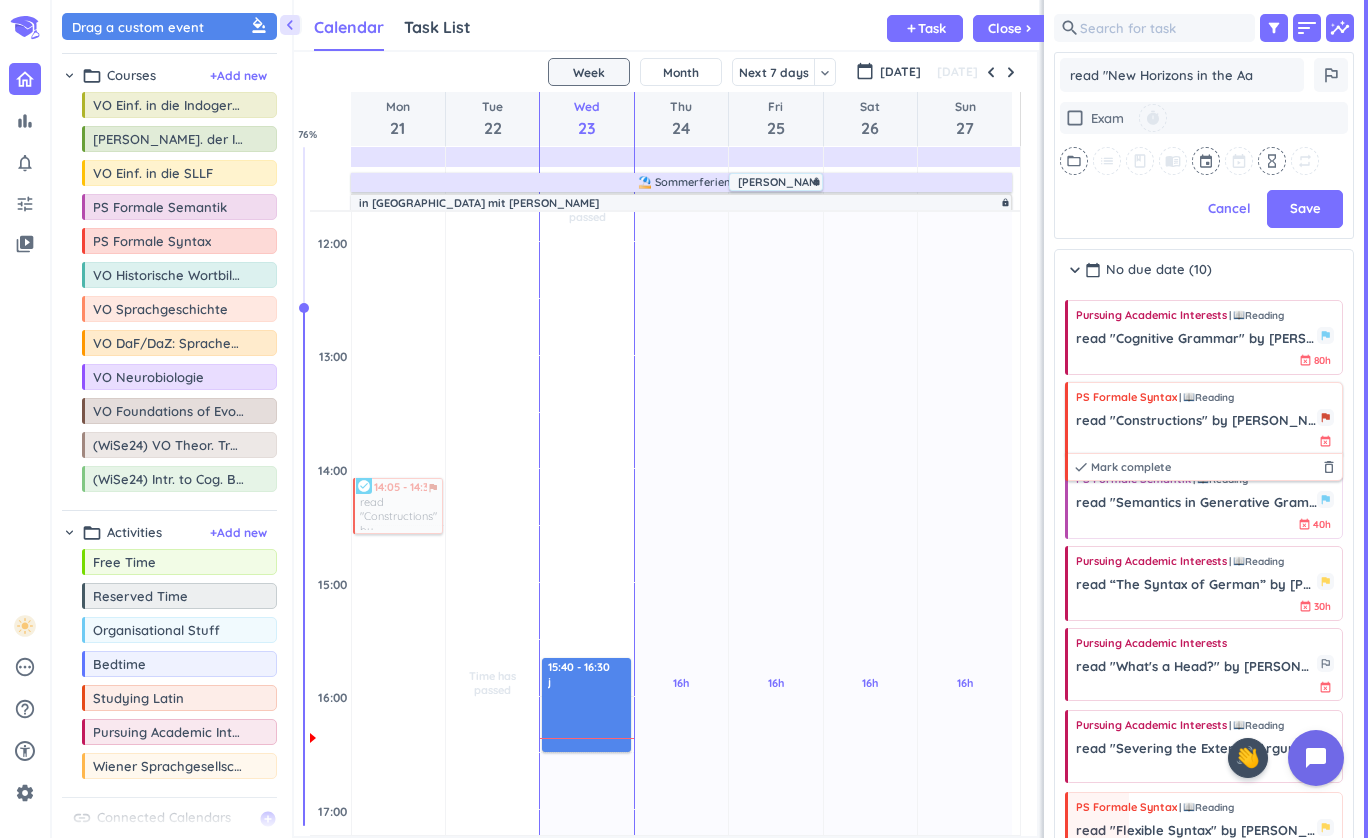 type on "x" 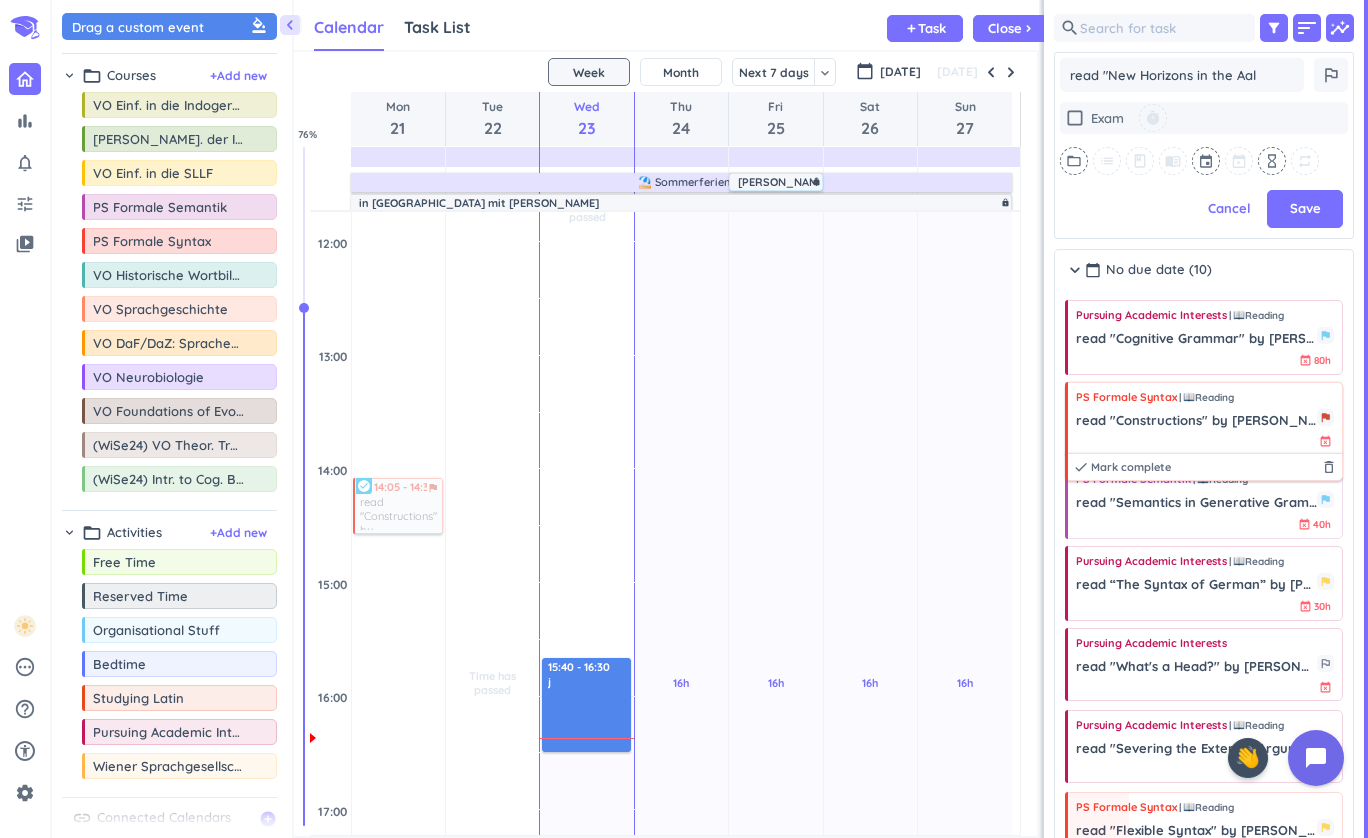 type on "x" 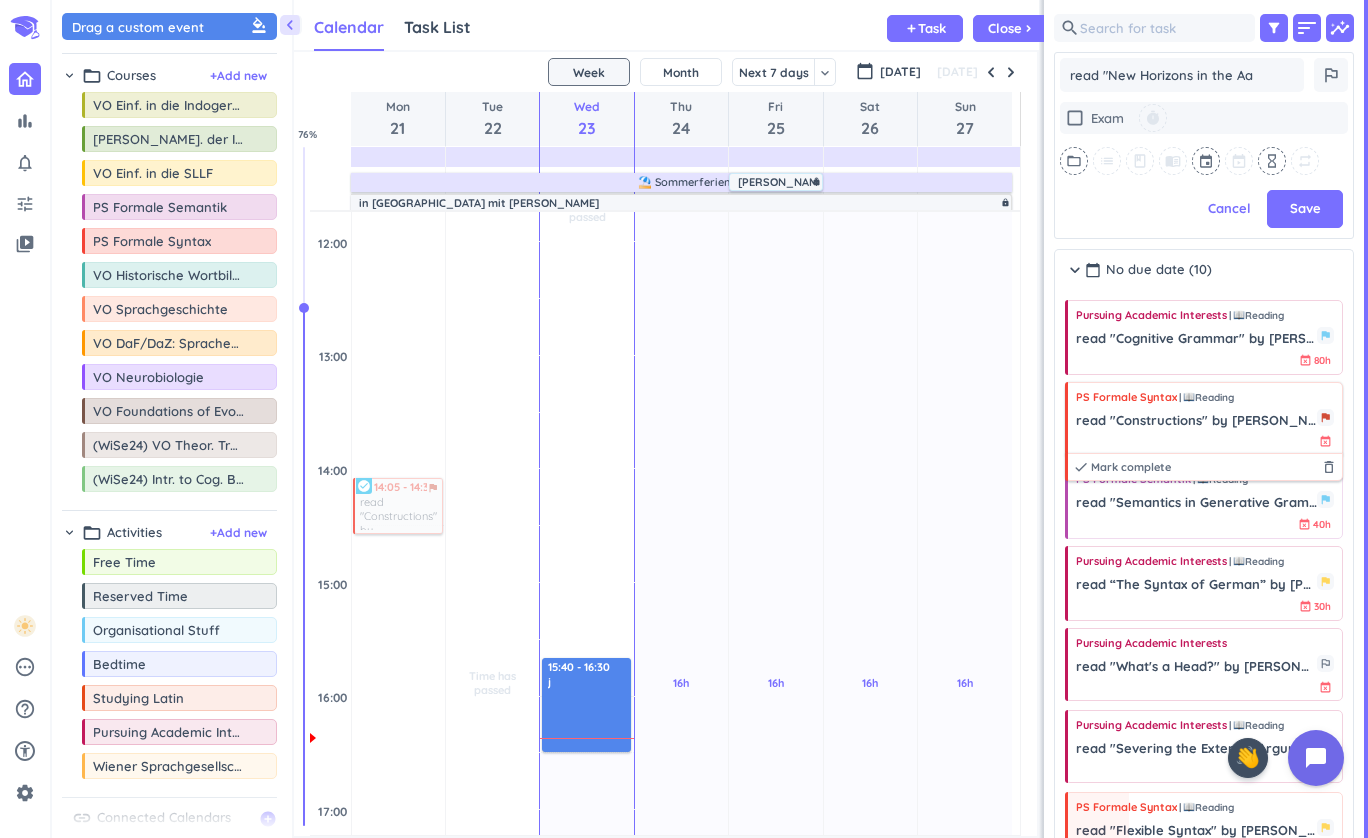 type on "x" 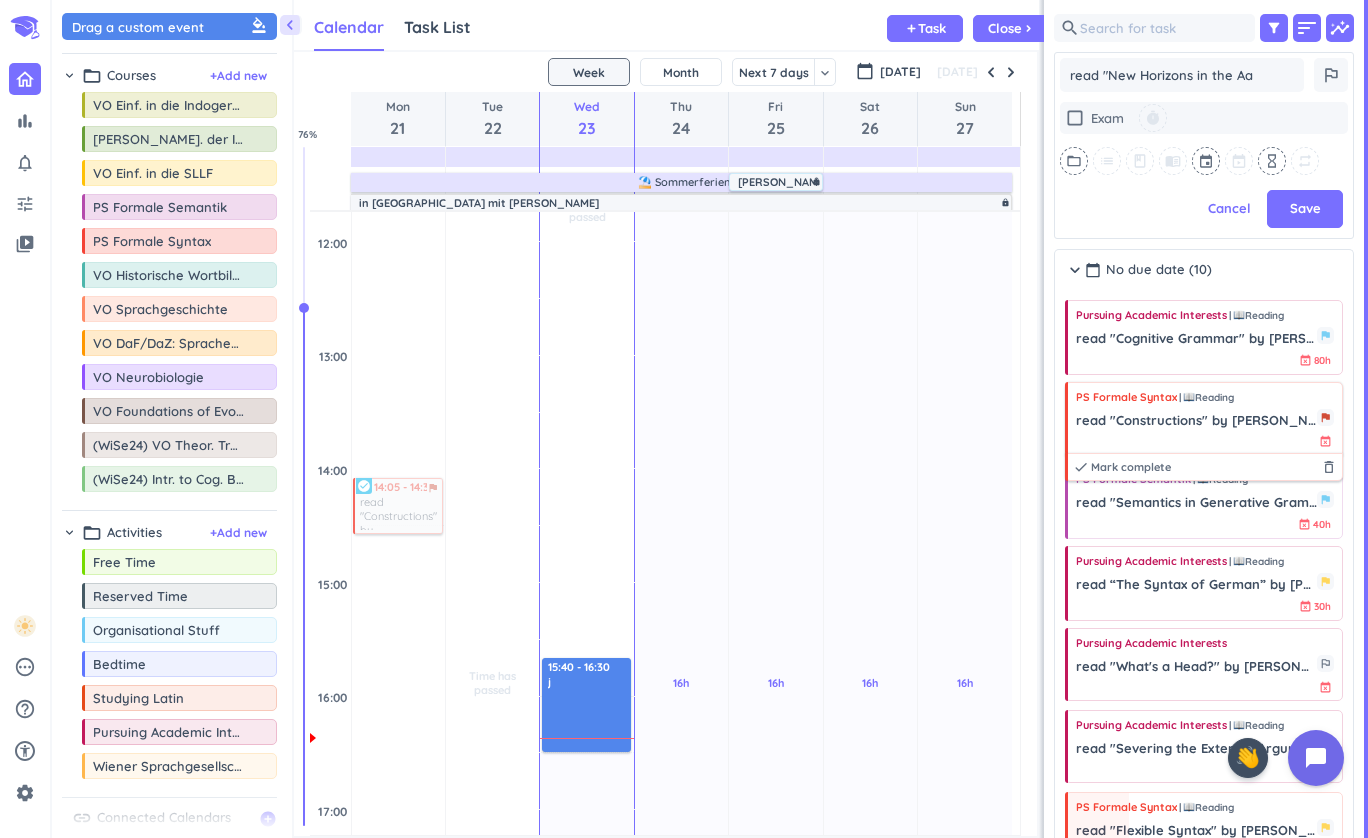 type on "read "New Horizons in the A" 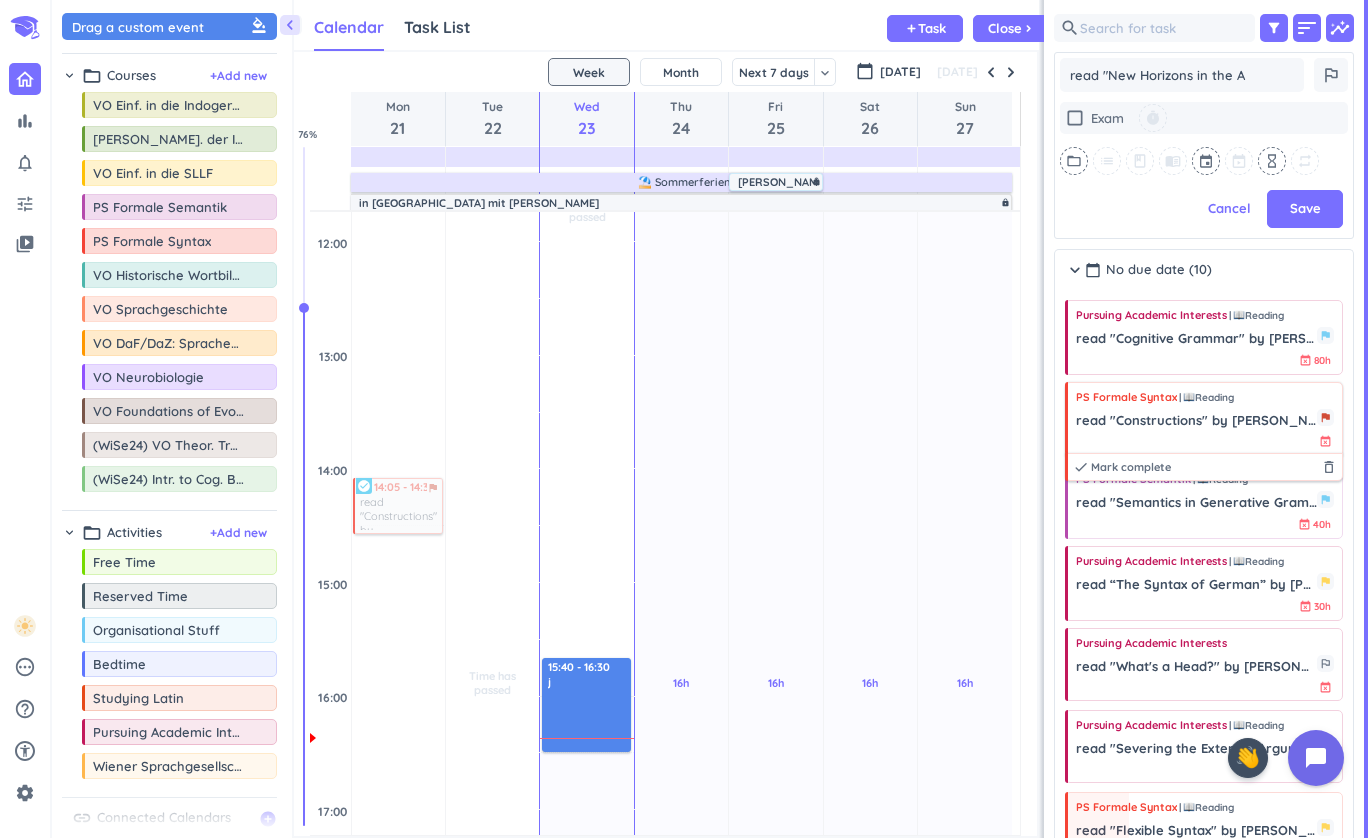 type on "x" 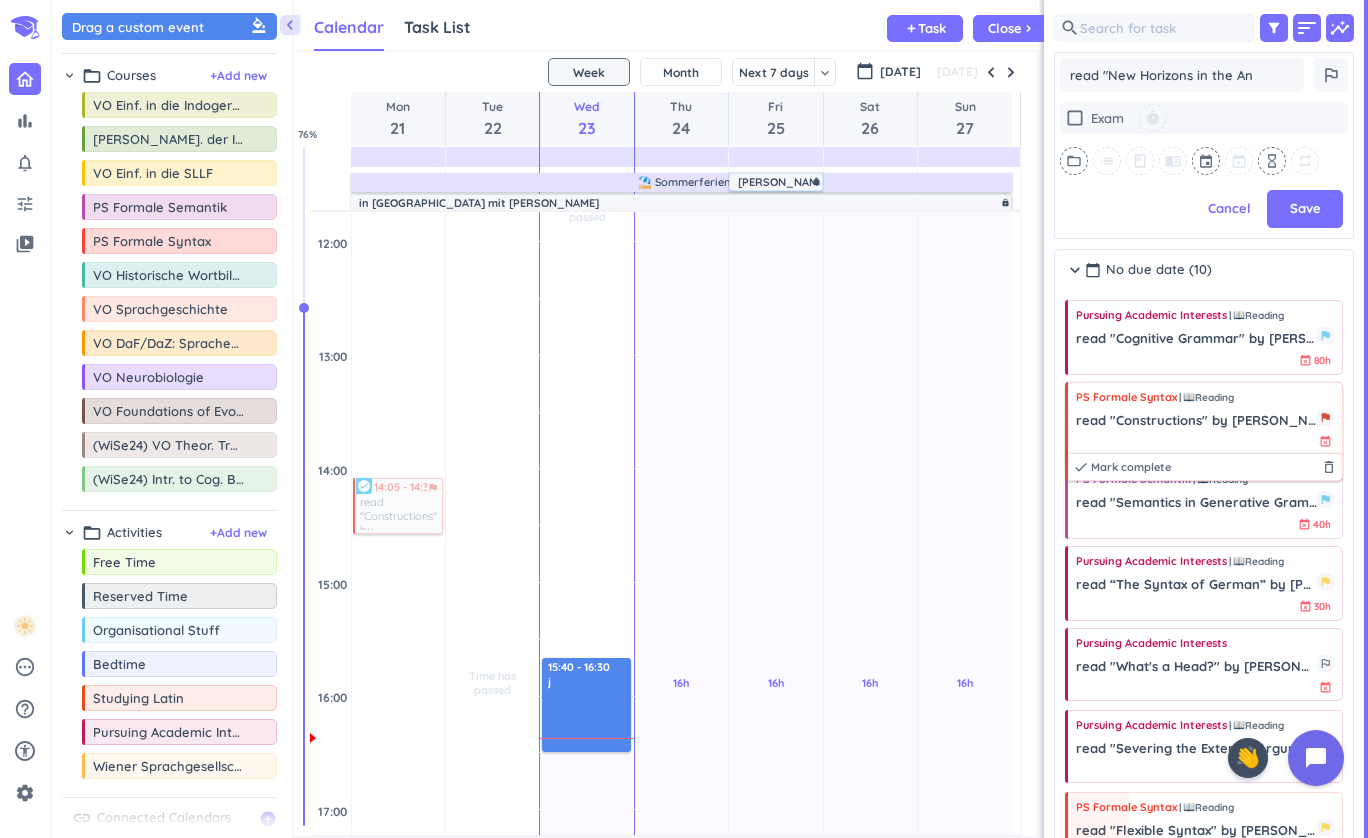 type on "x" 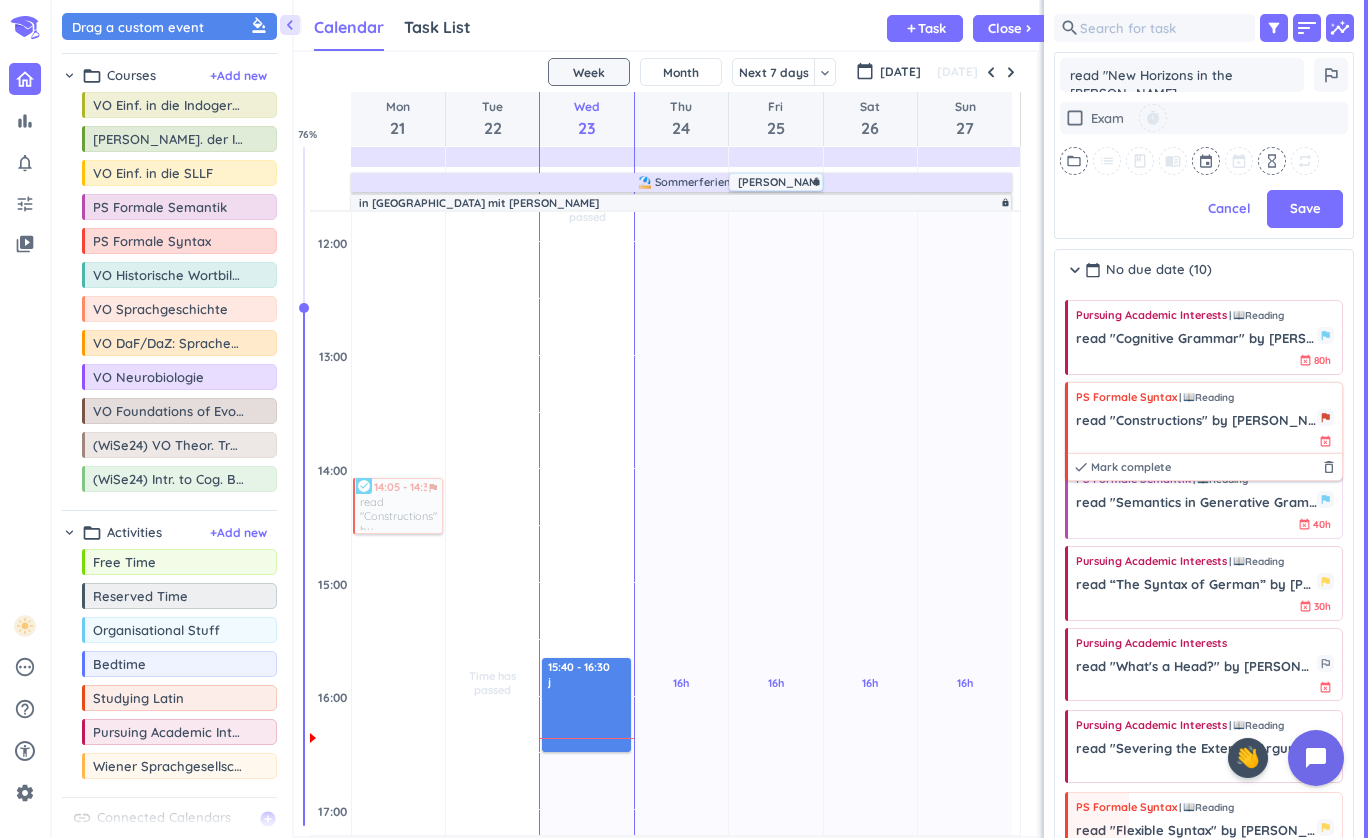 type on "x" 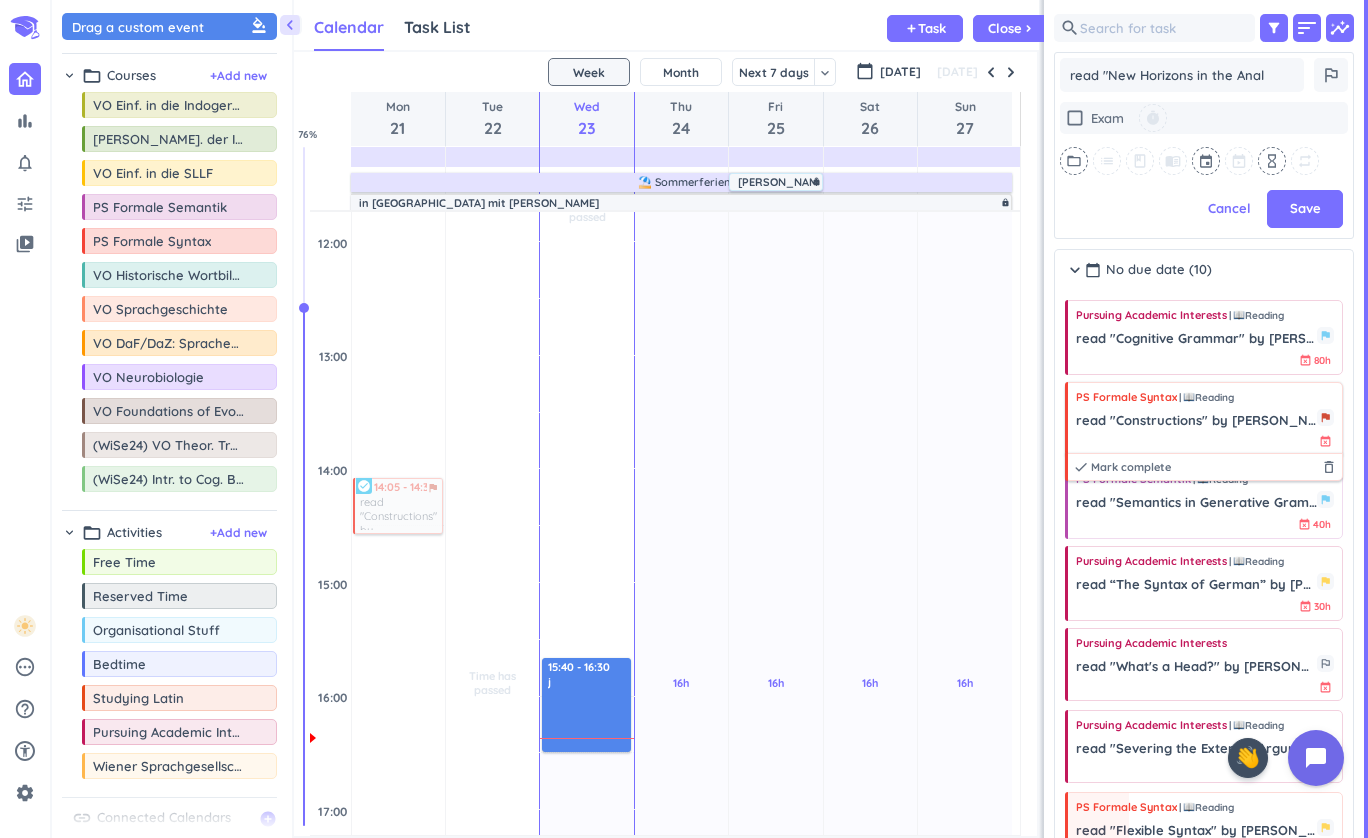 type on "x" 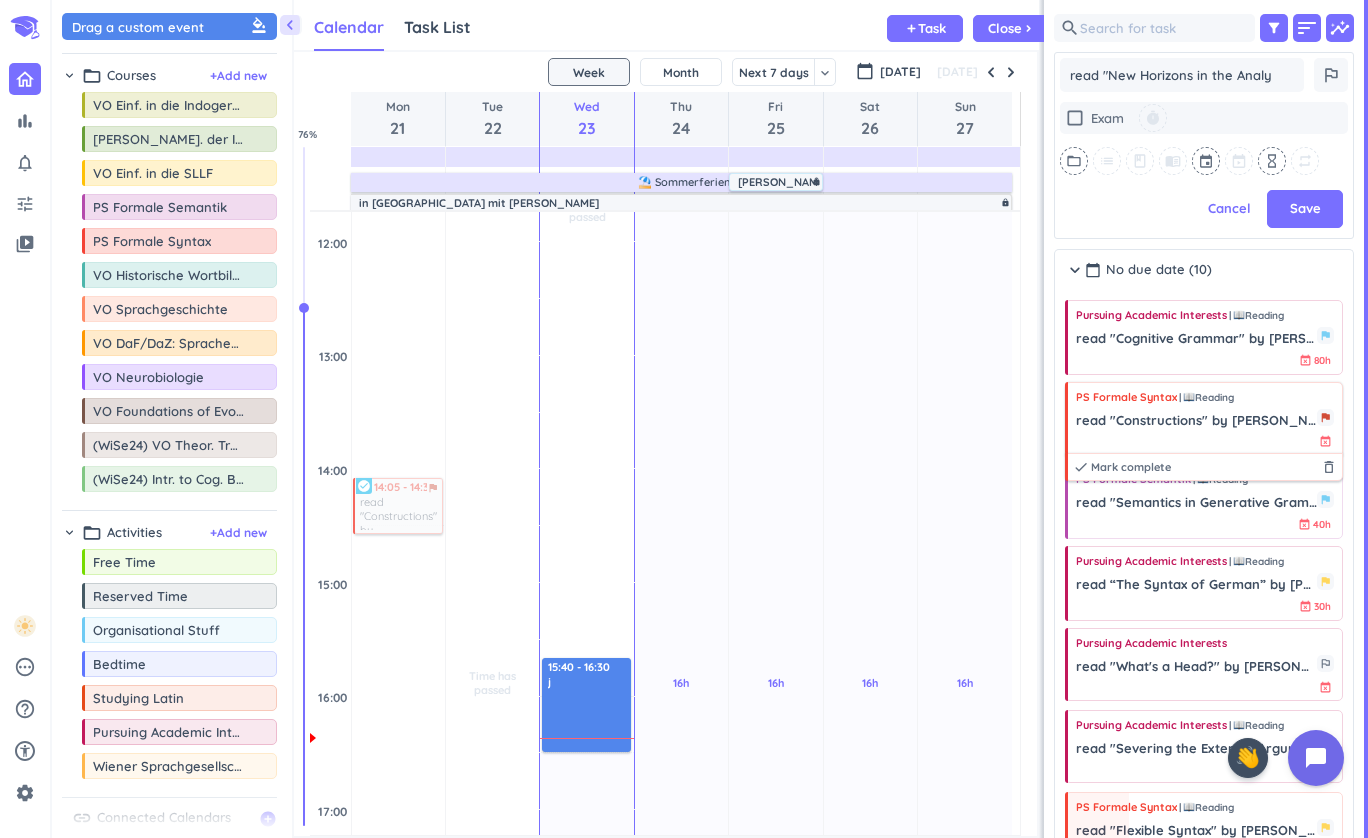 type on "x" 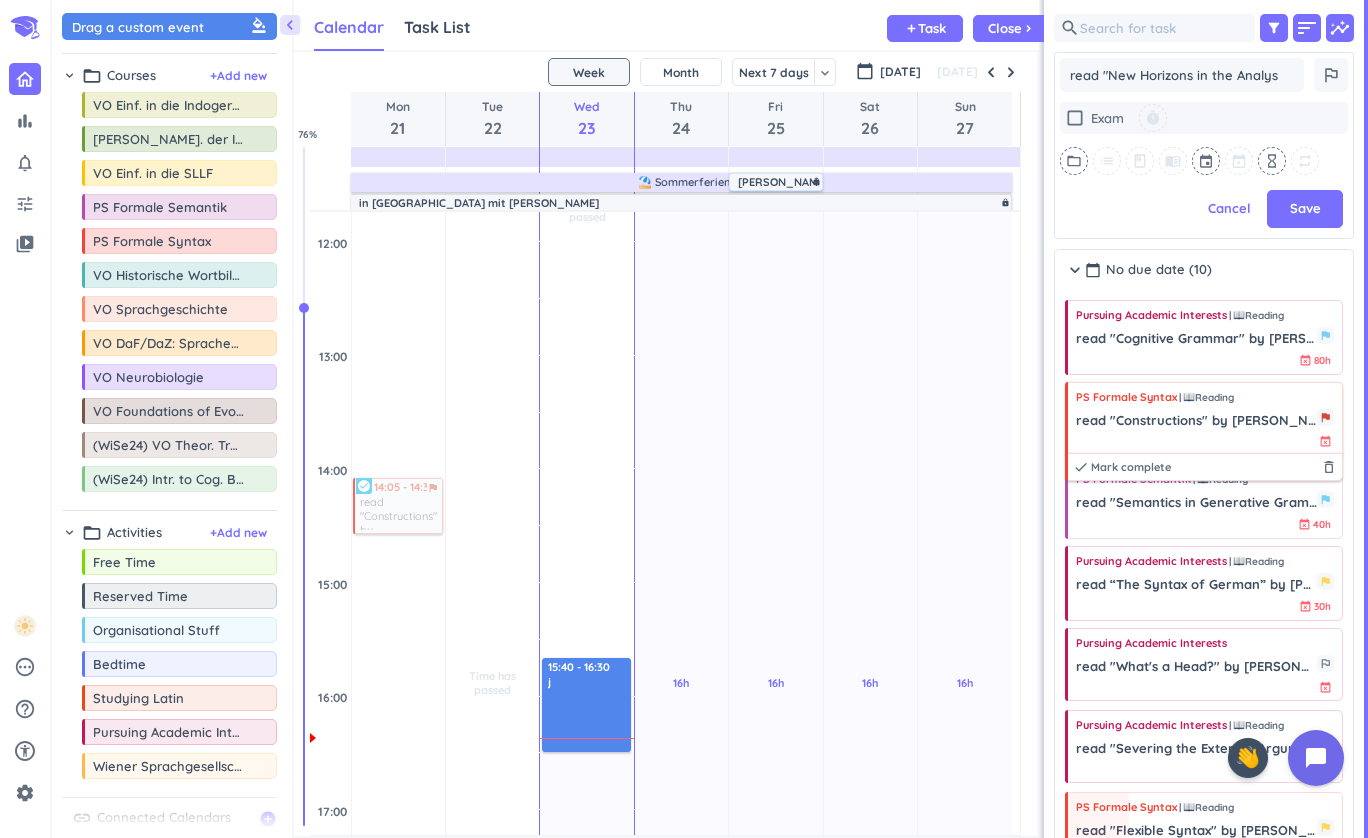 type on "x" 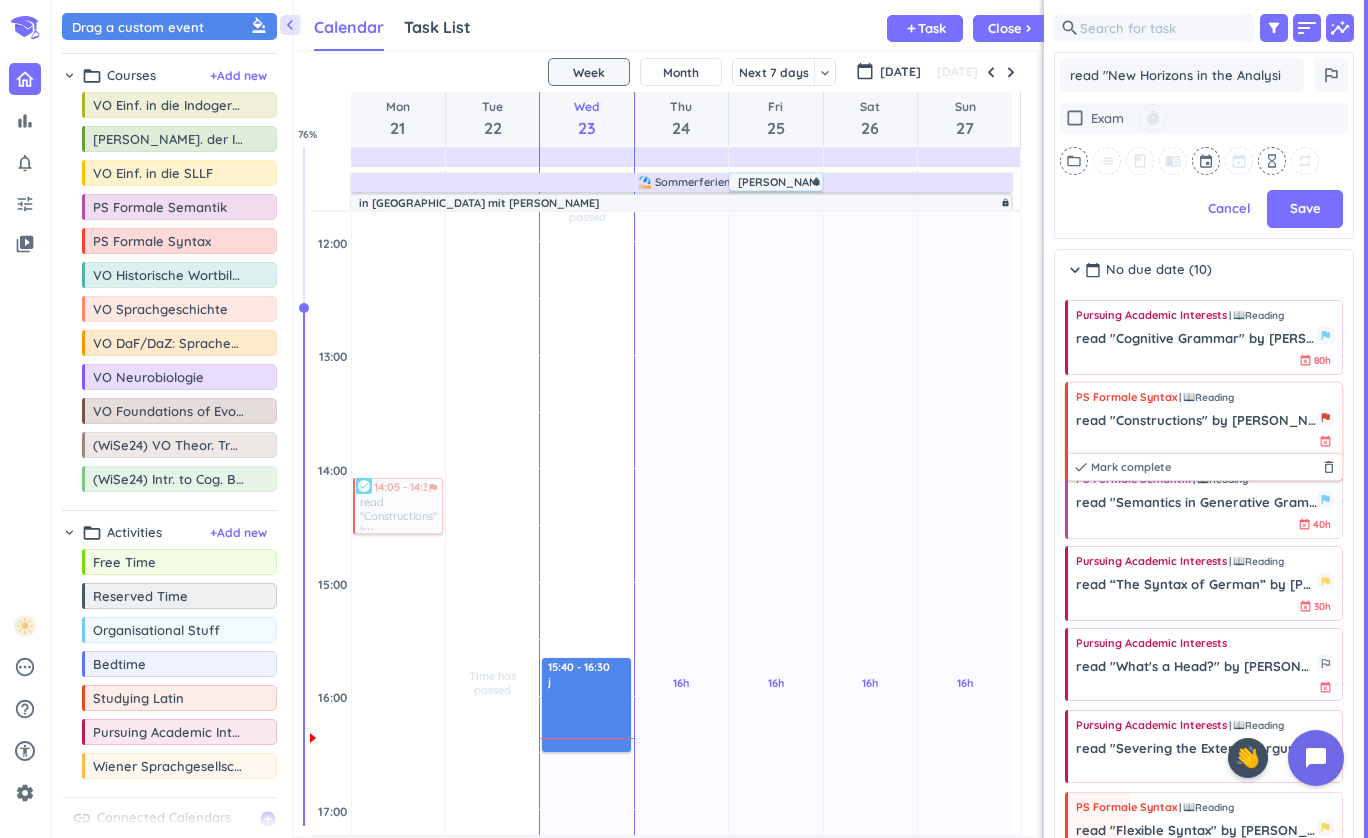 type on "x" 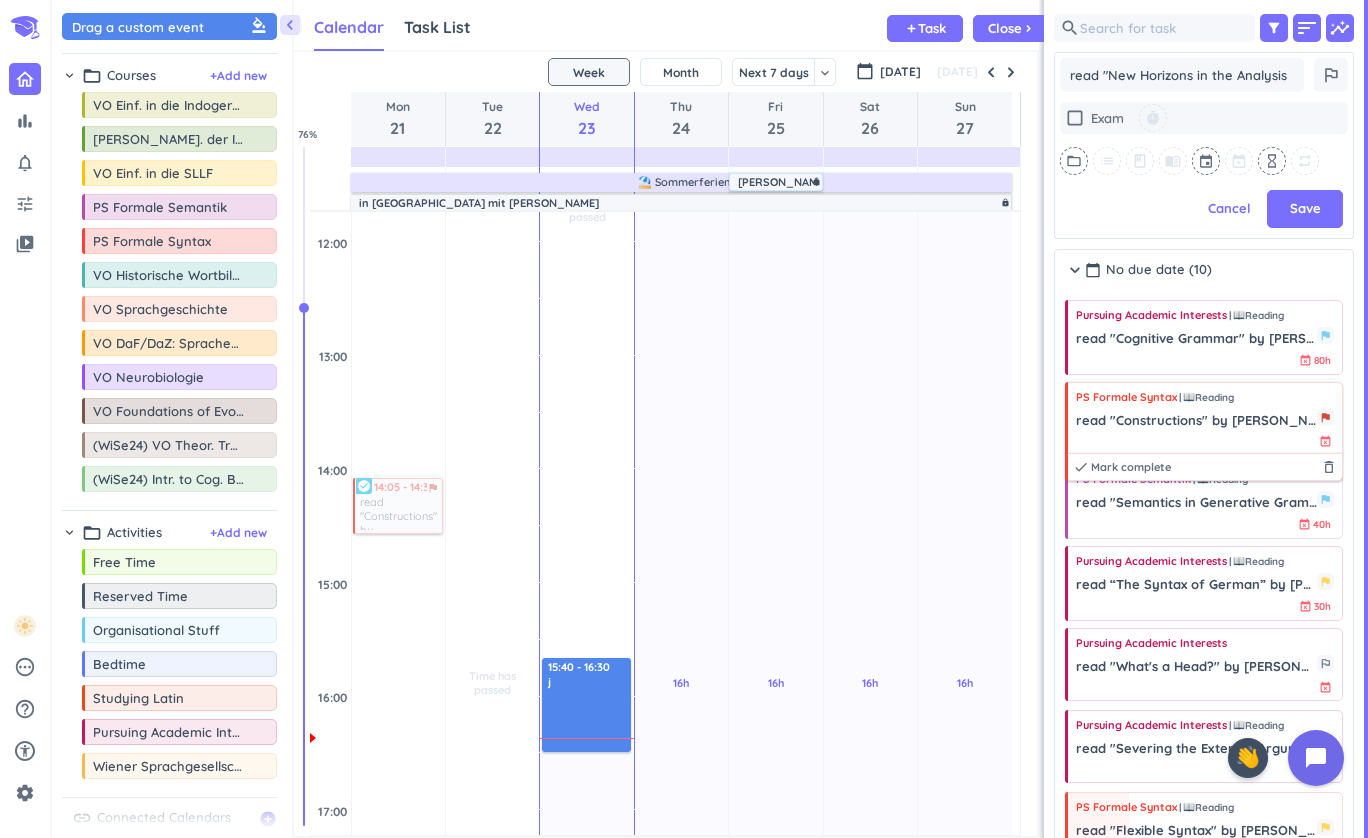 type on "x" 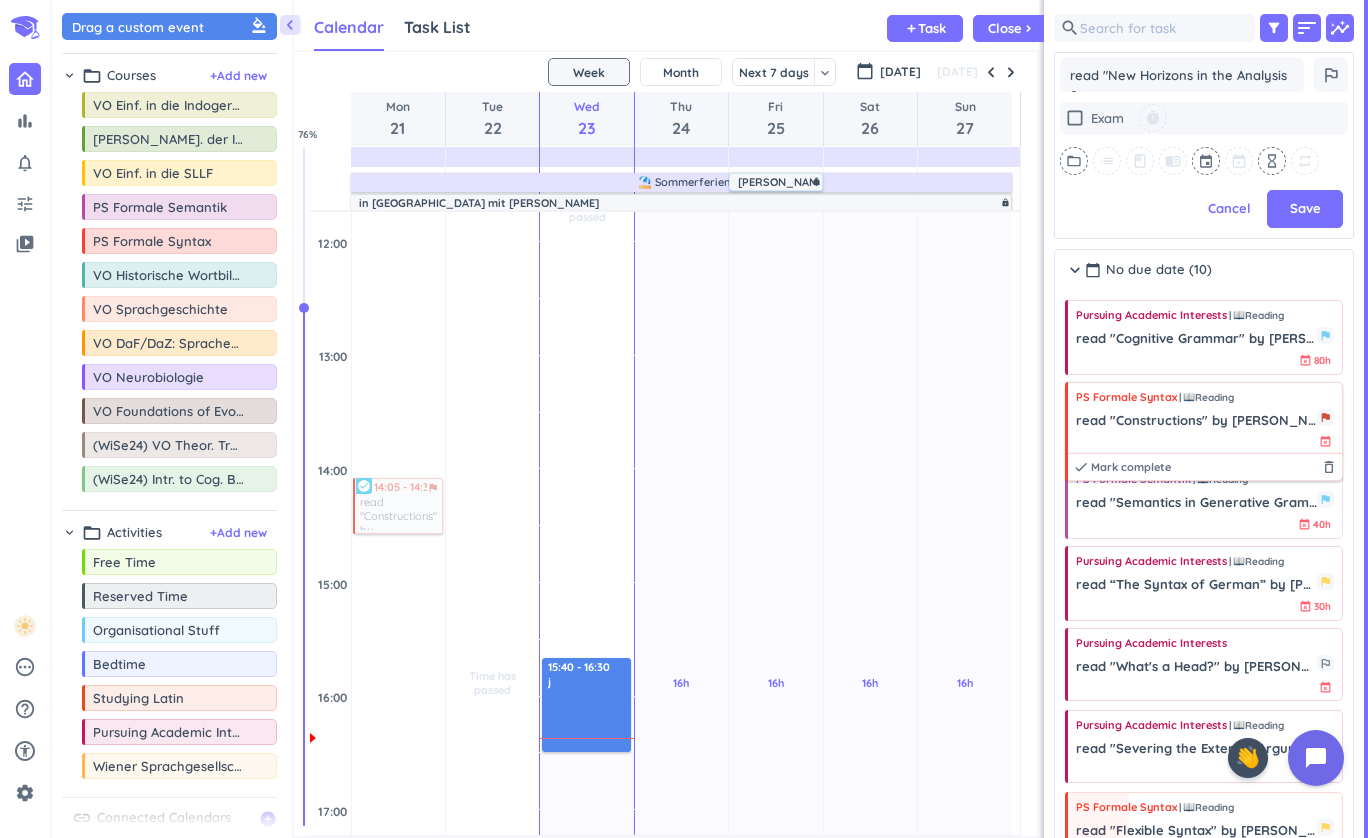 type on "x" 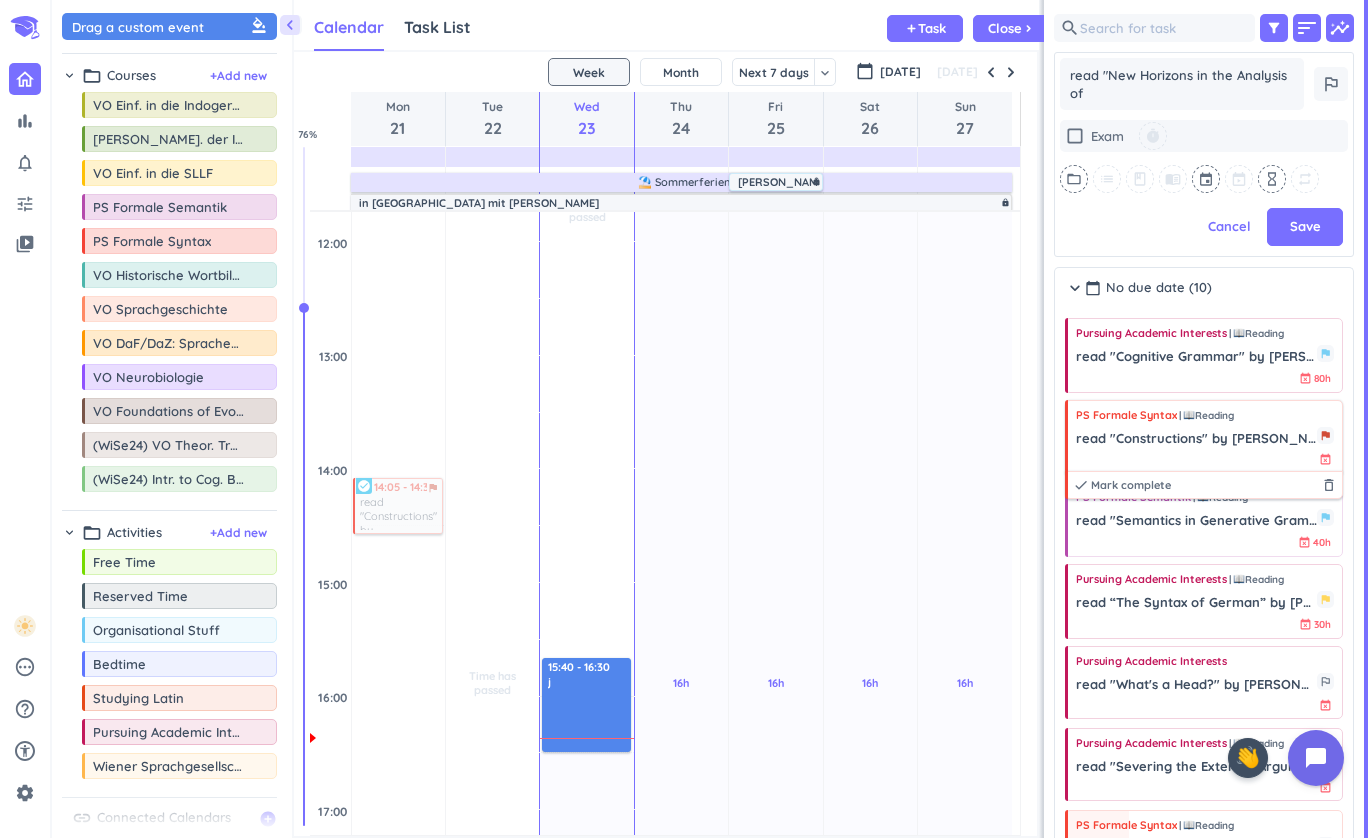 type on "x" 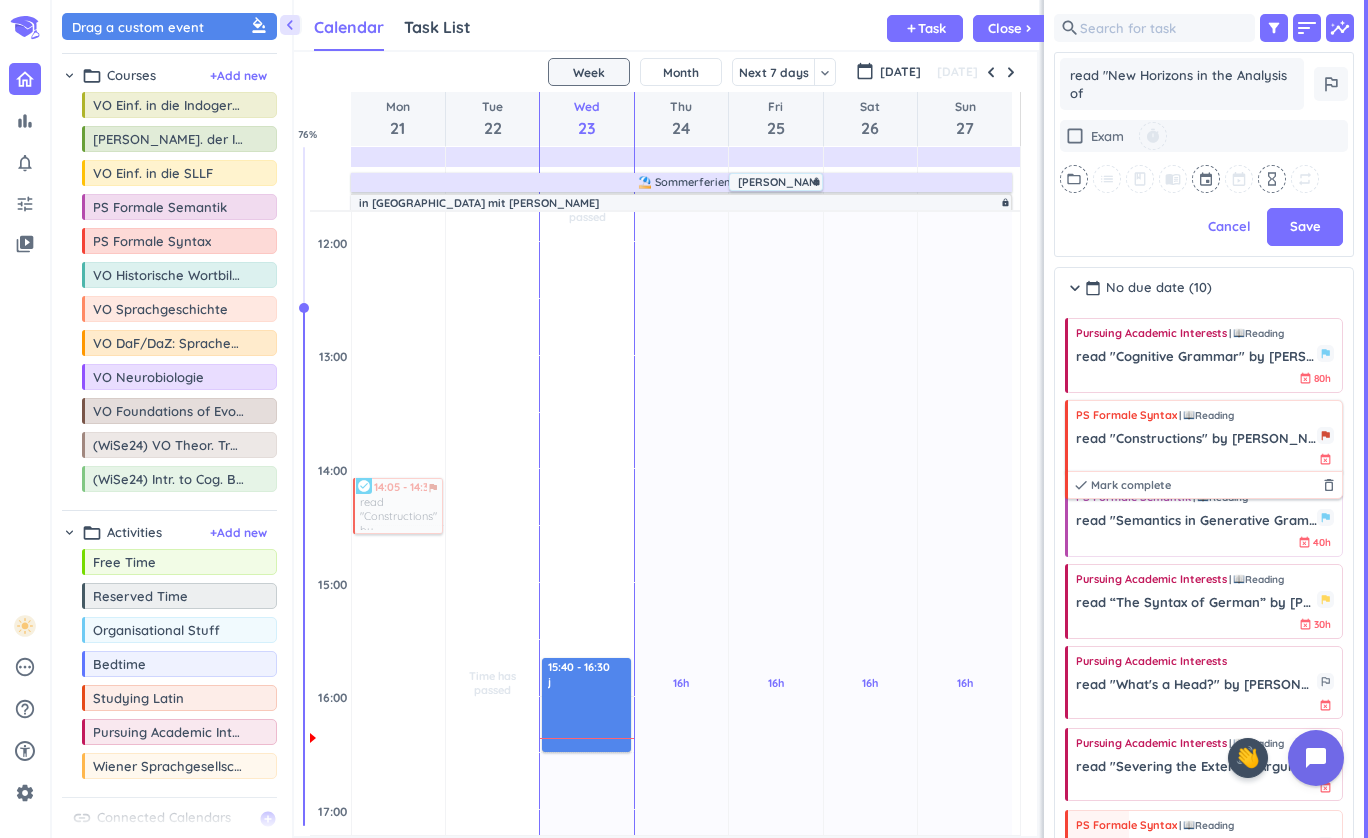 type on "read "New Horizons in the Analysis of" 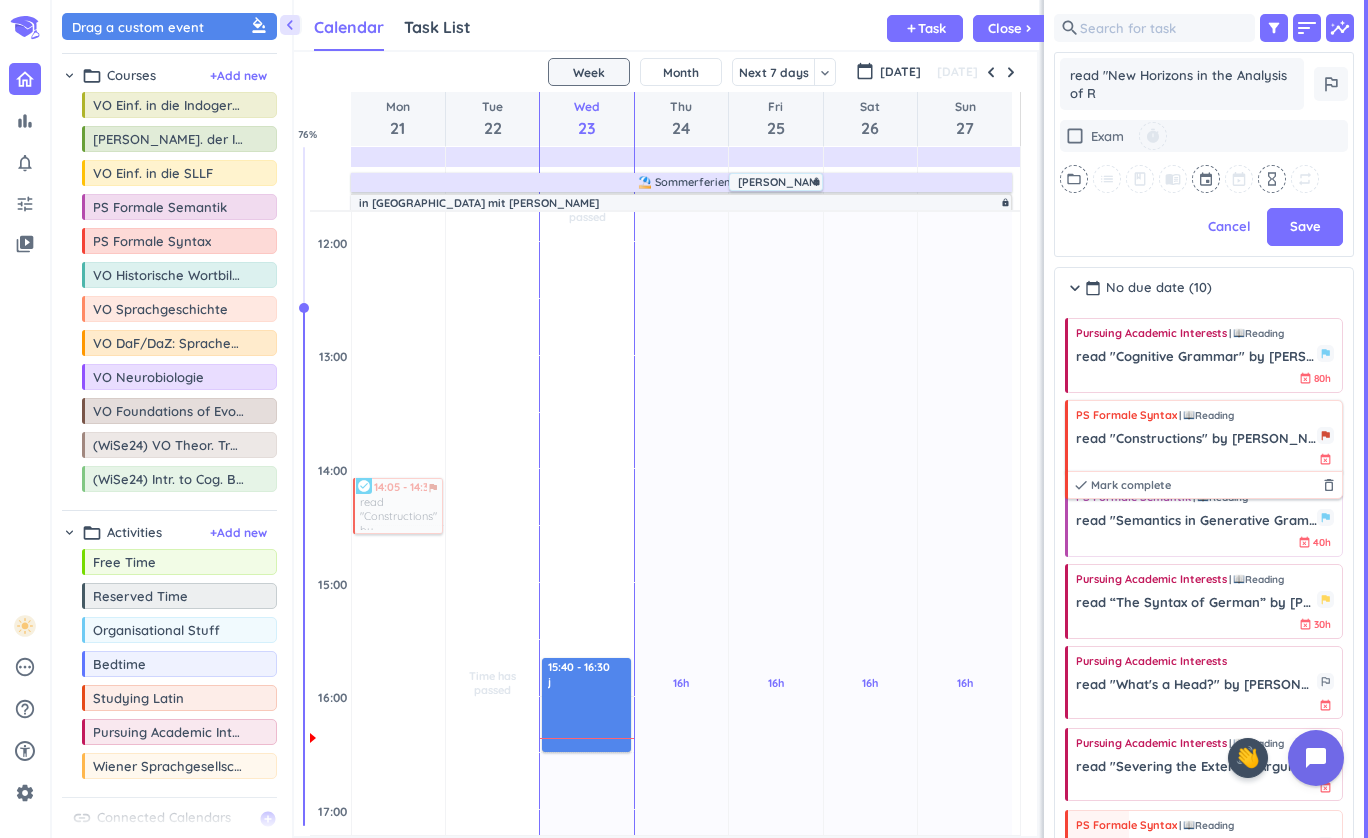 type on "read "New Horizons in the Analysis of Ri" 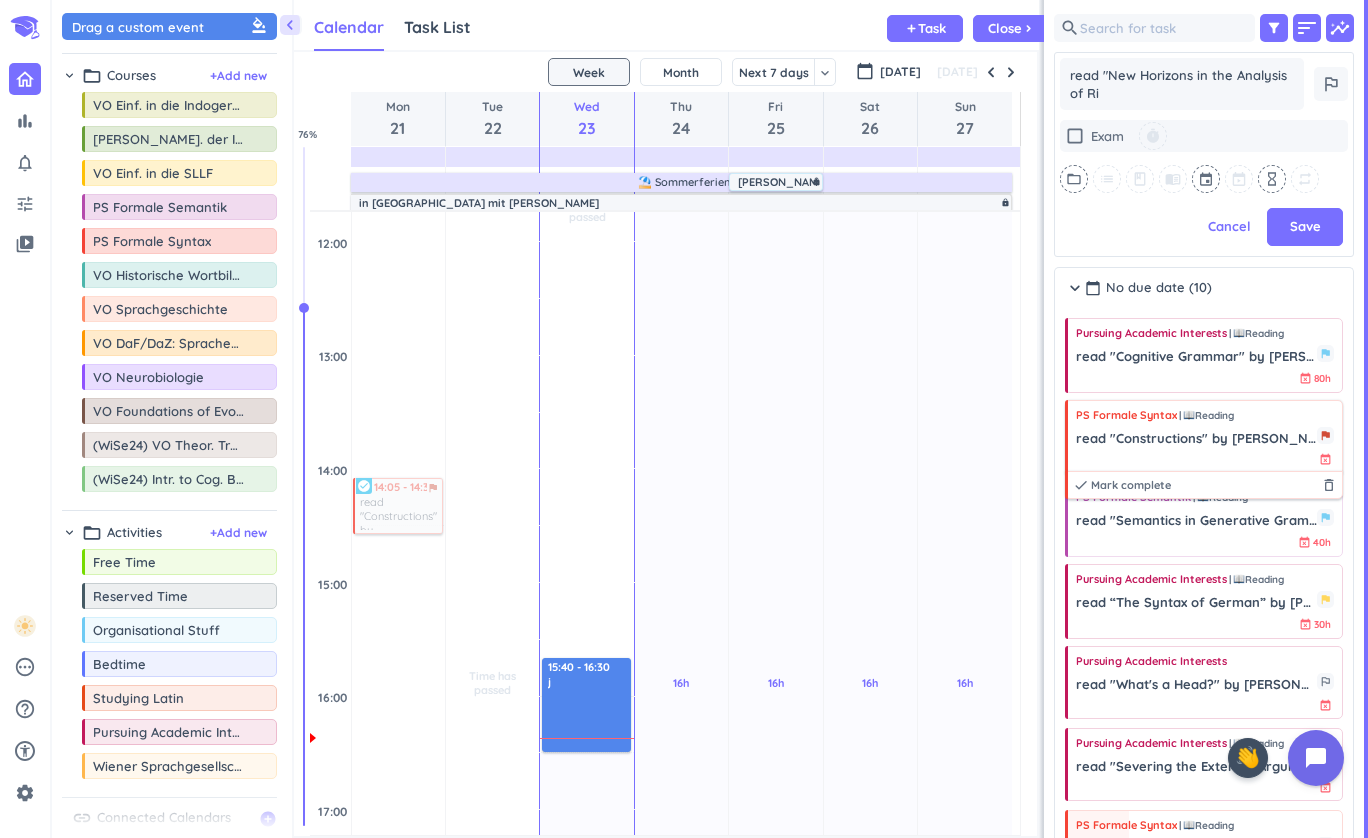 type on "x" 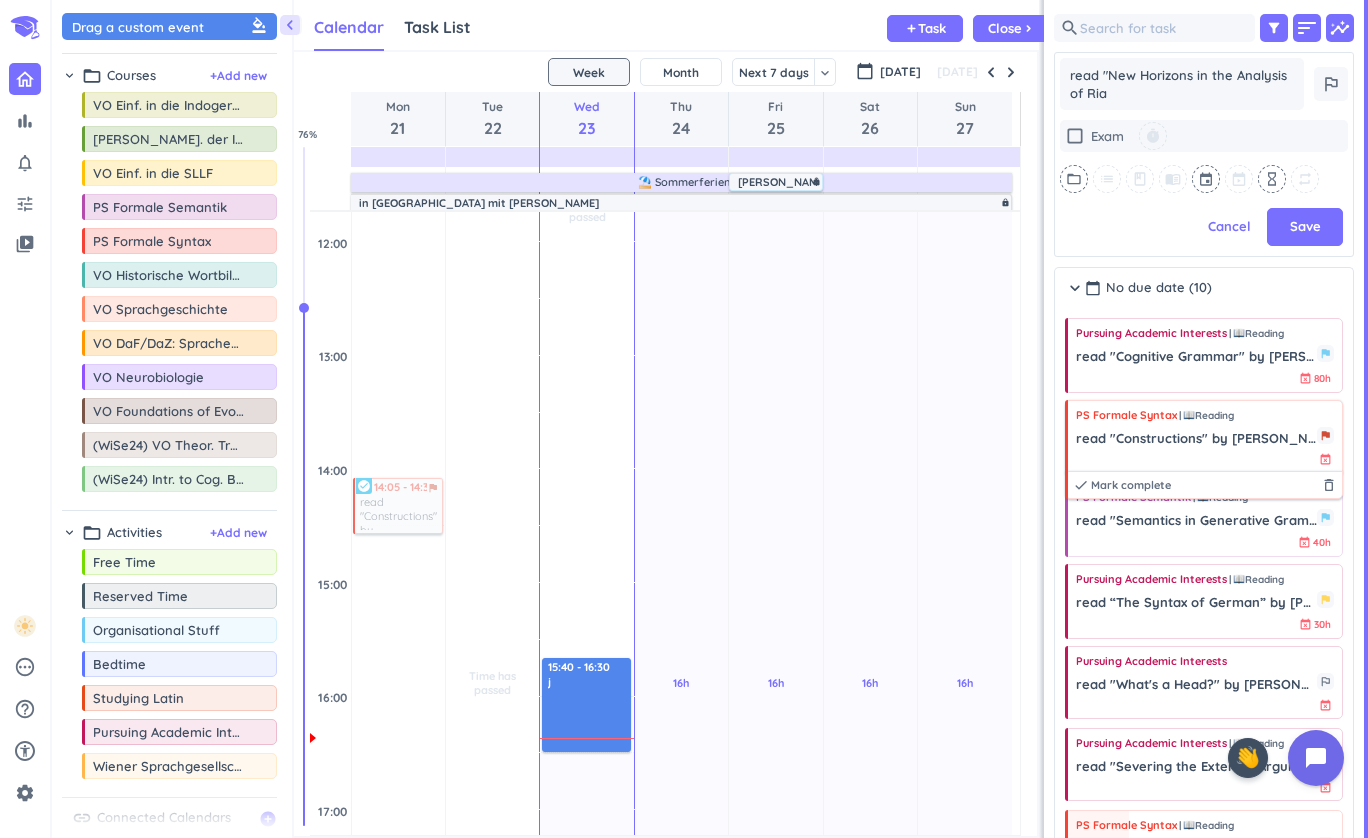 type on "x" 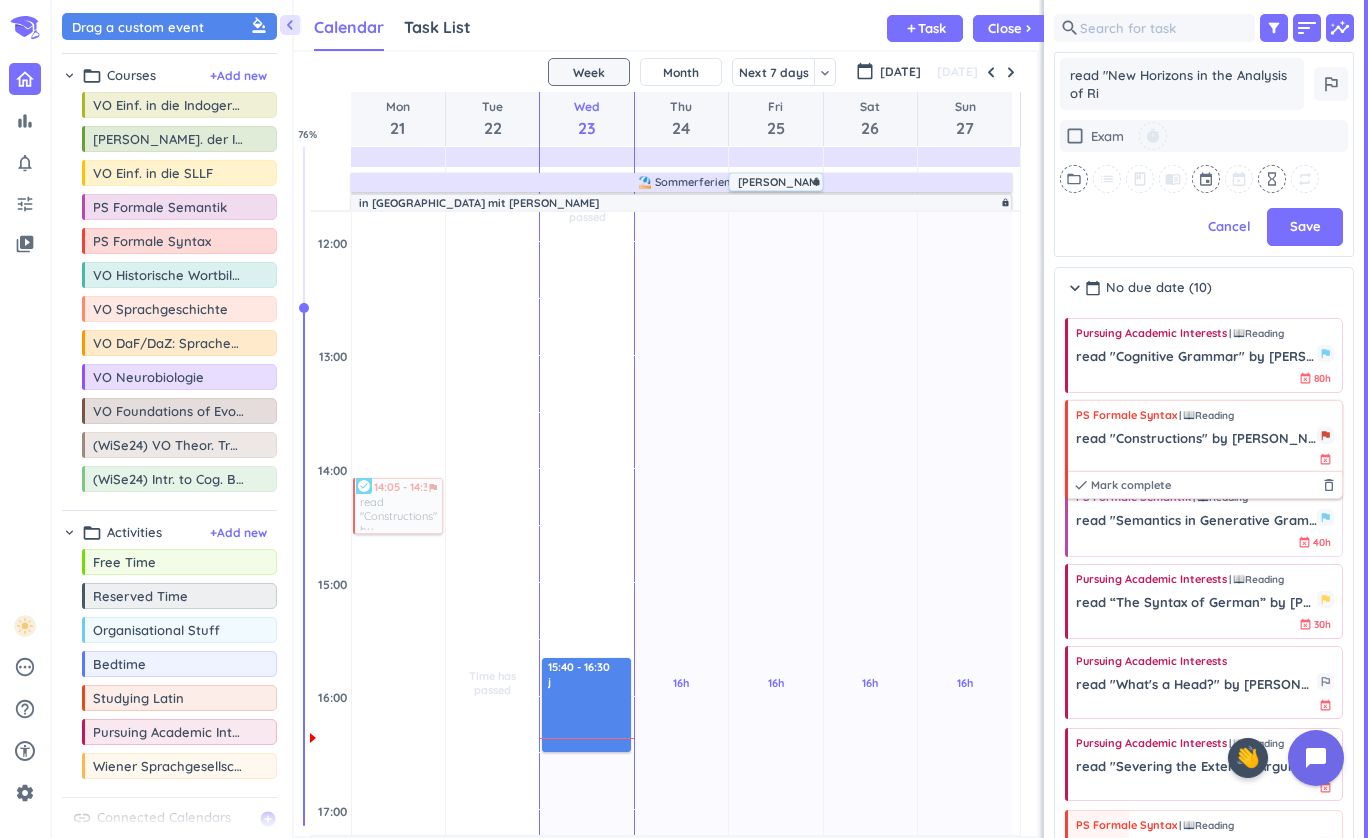 type on "x" 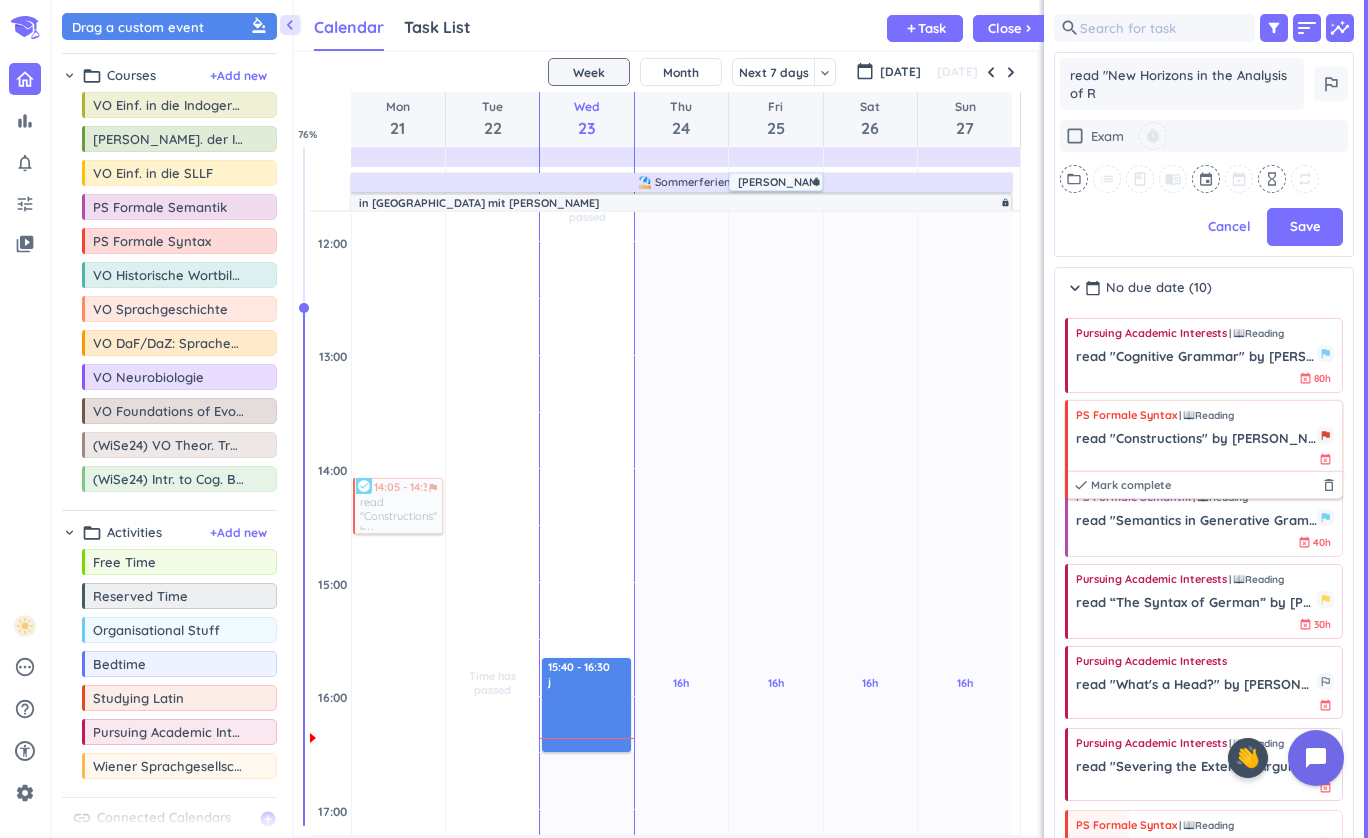 type on "read "New Horizons in the Analysis of Ra" 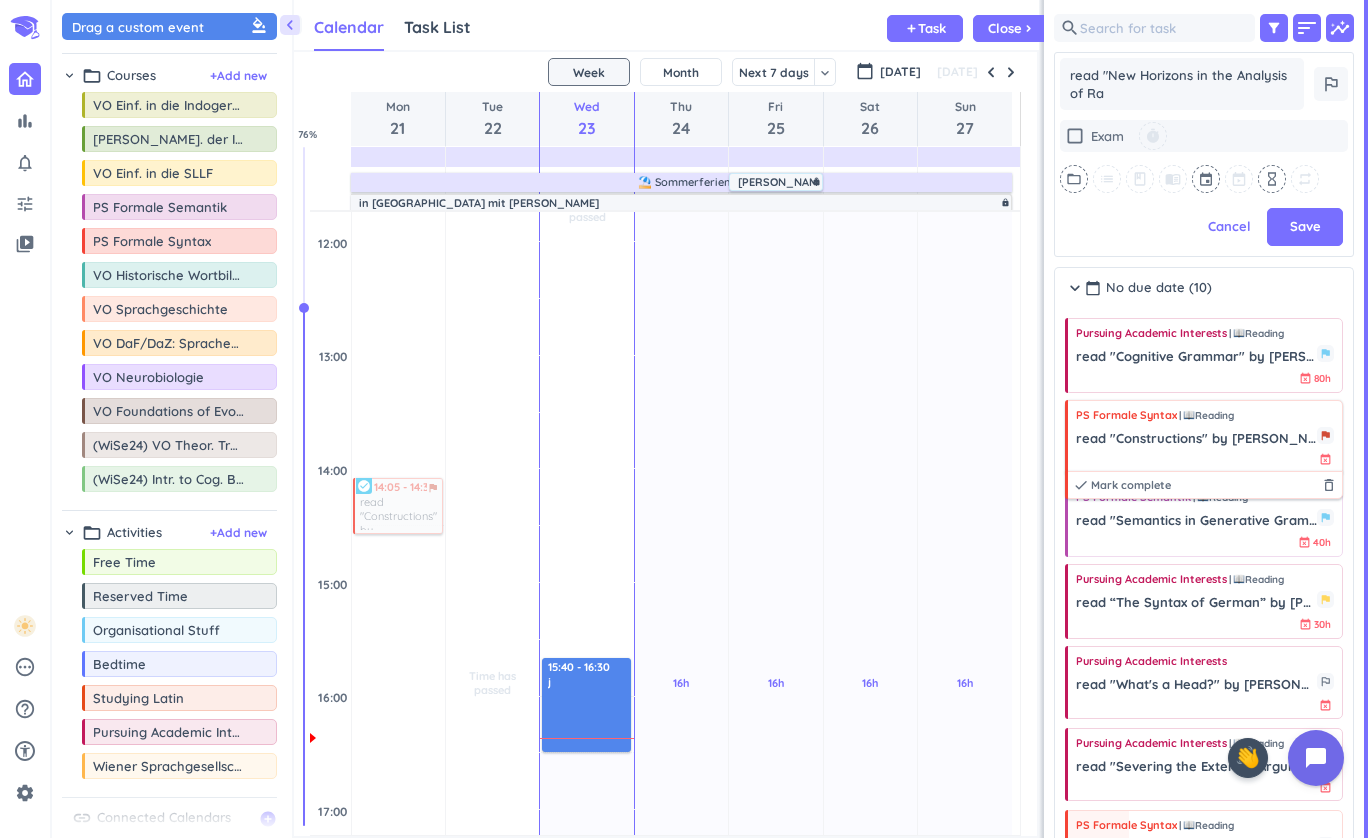 type on "x" 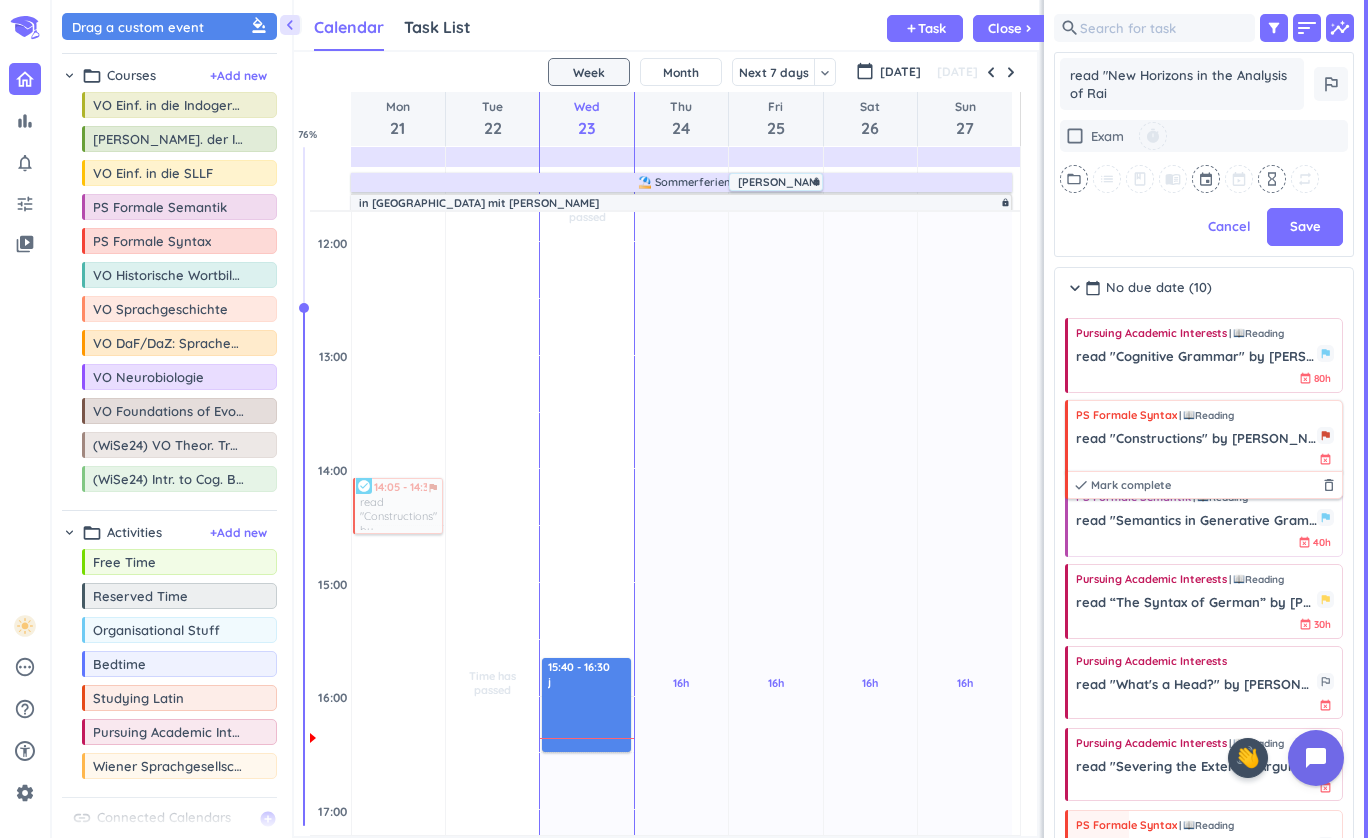 type on "x" 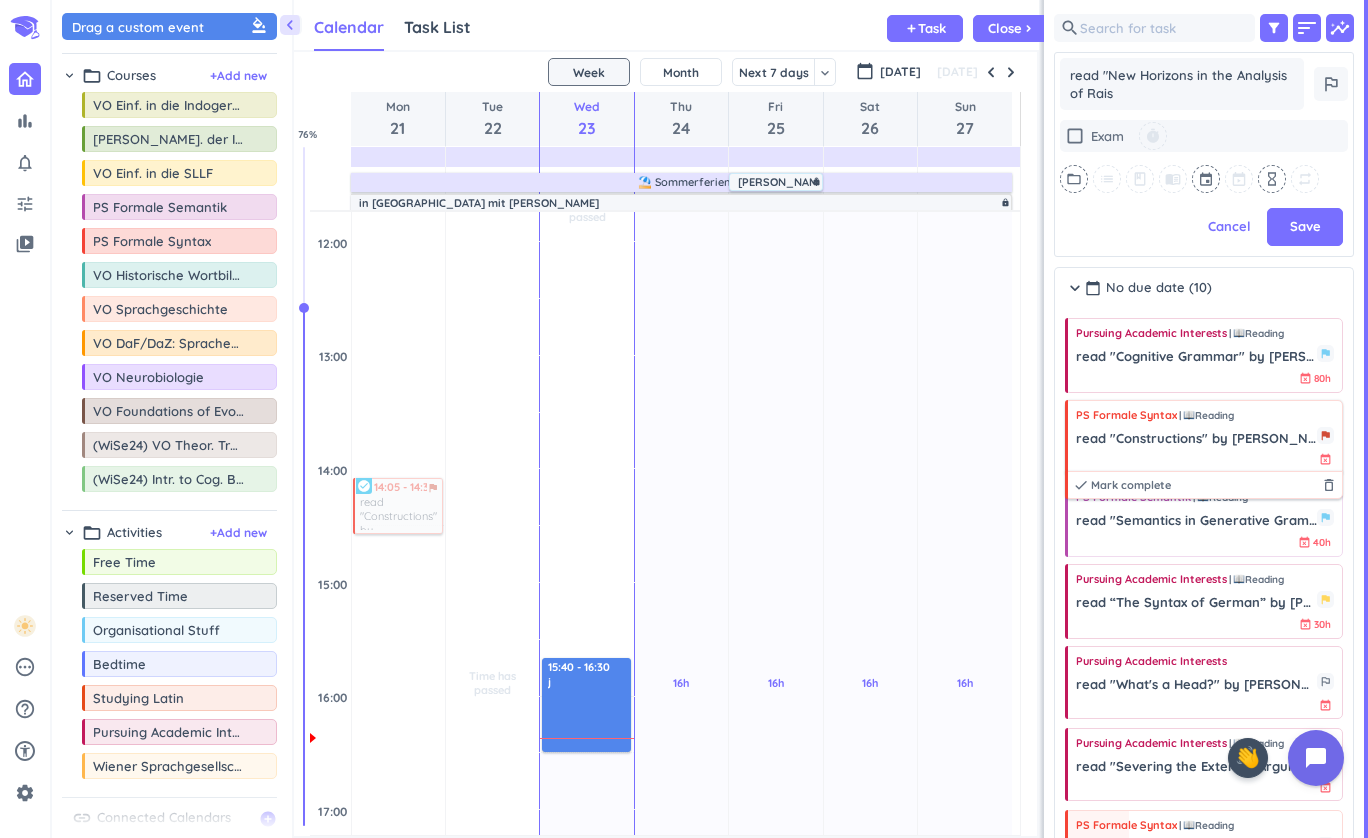 type on "x" 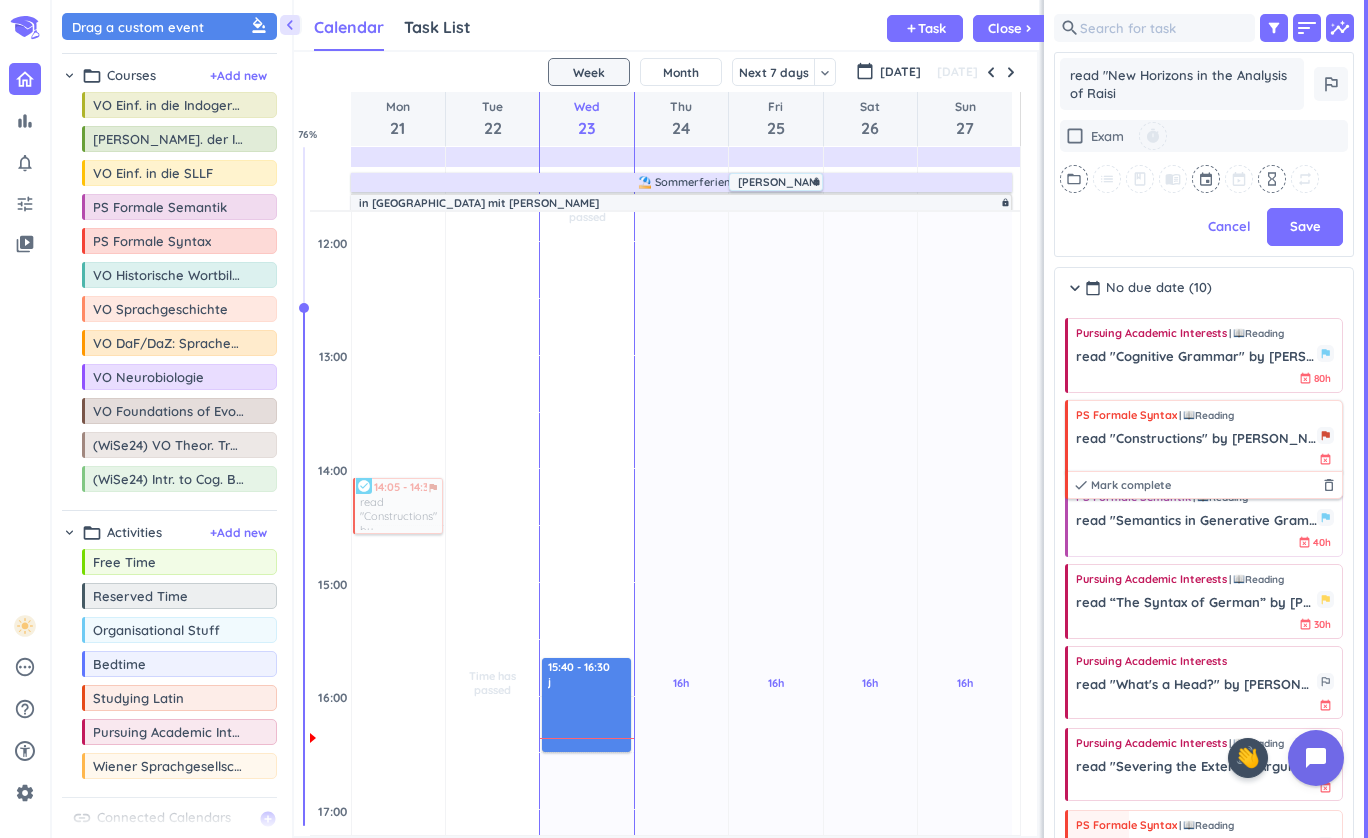 type on "x" 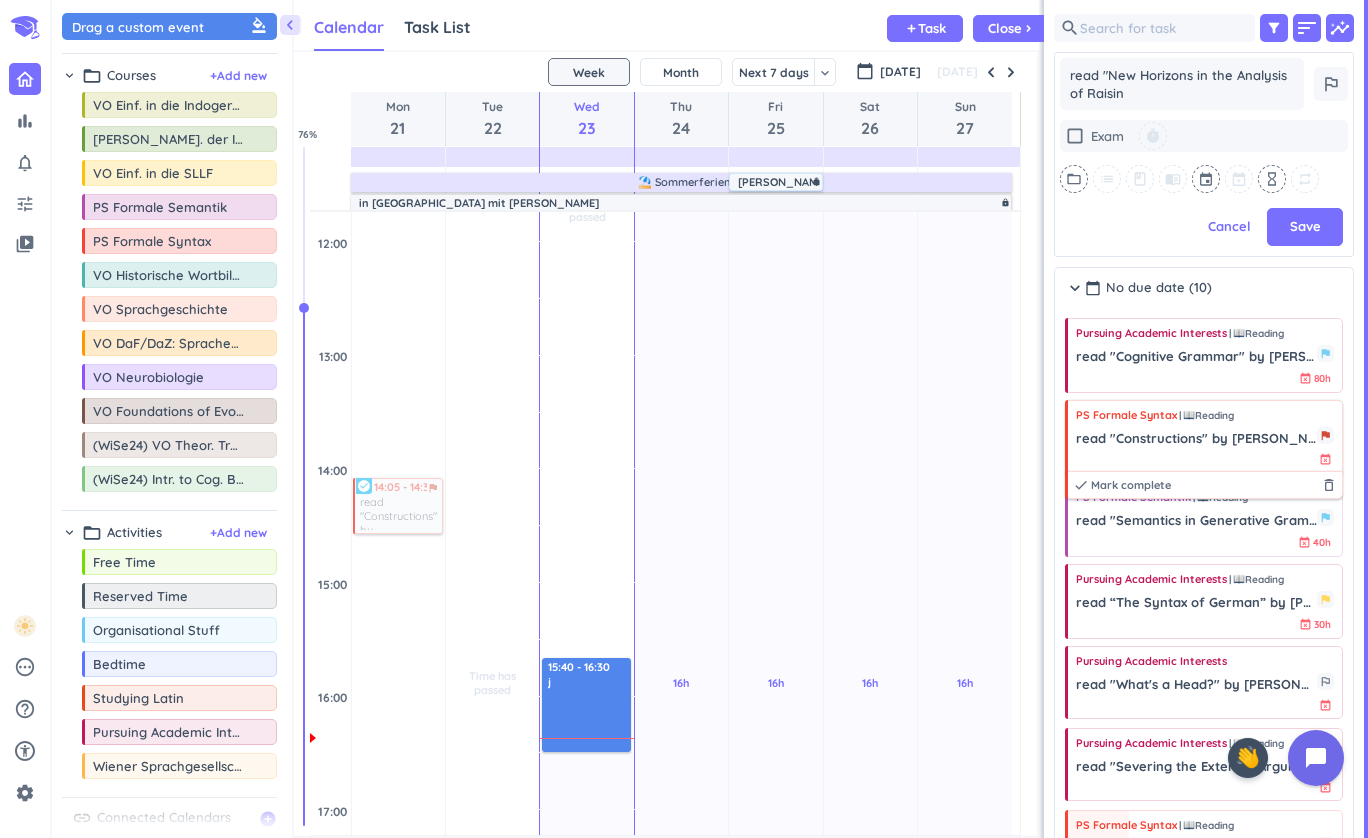 type on "x" 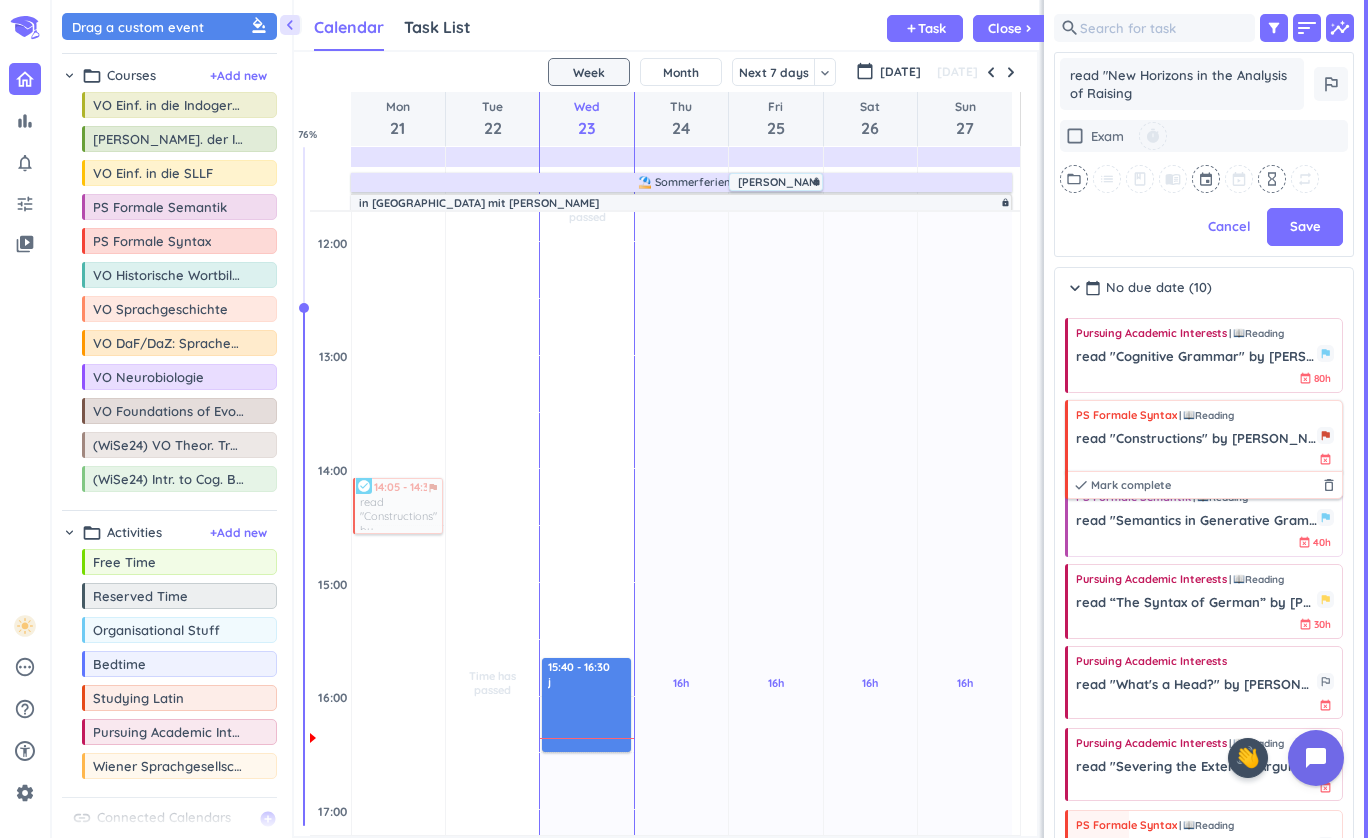 type on "read "New Horizons in the Analysis of Raising" 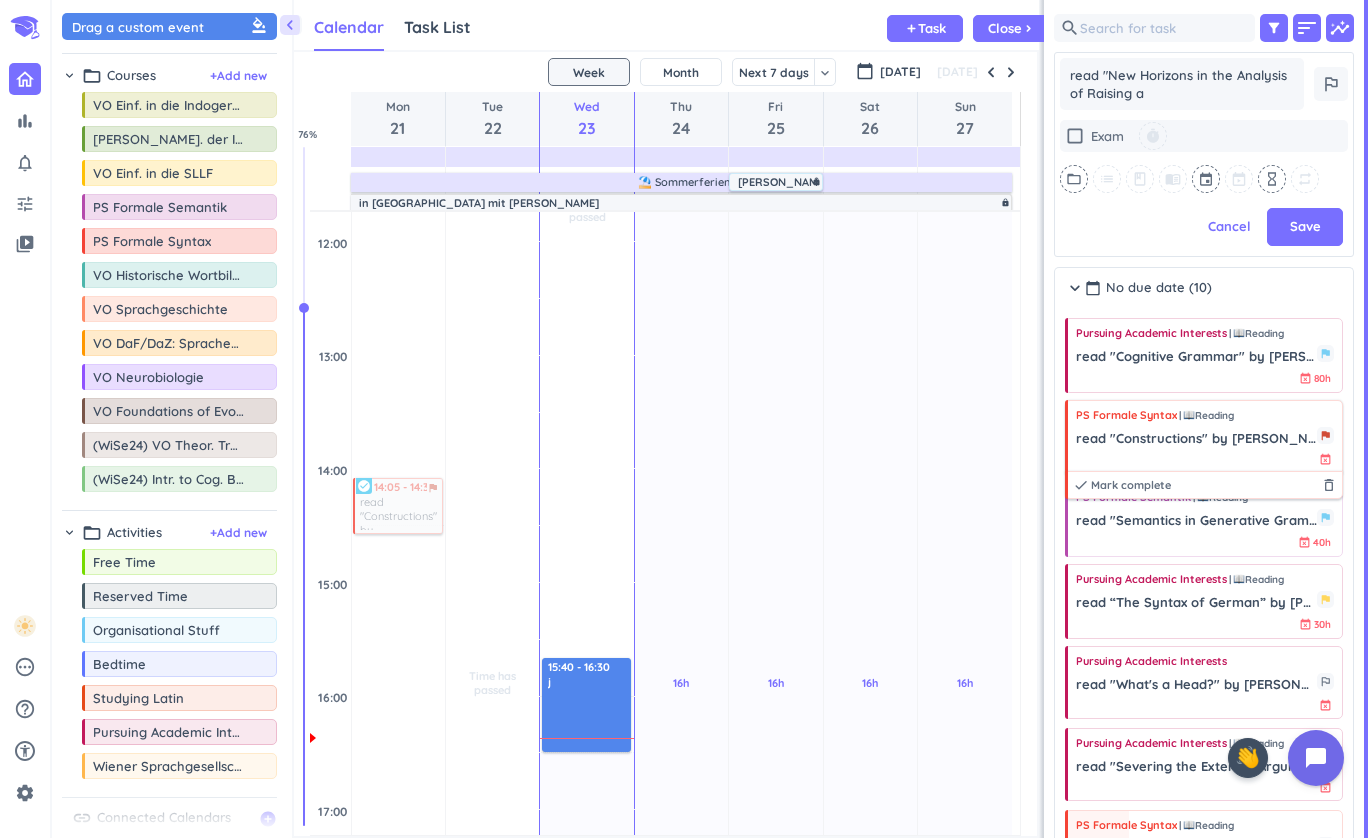 type on "read "New Horizons in the Analysis of Raising an" 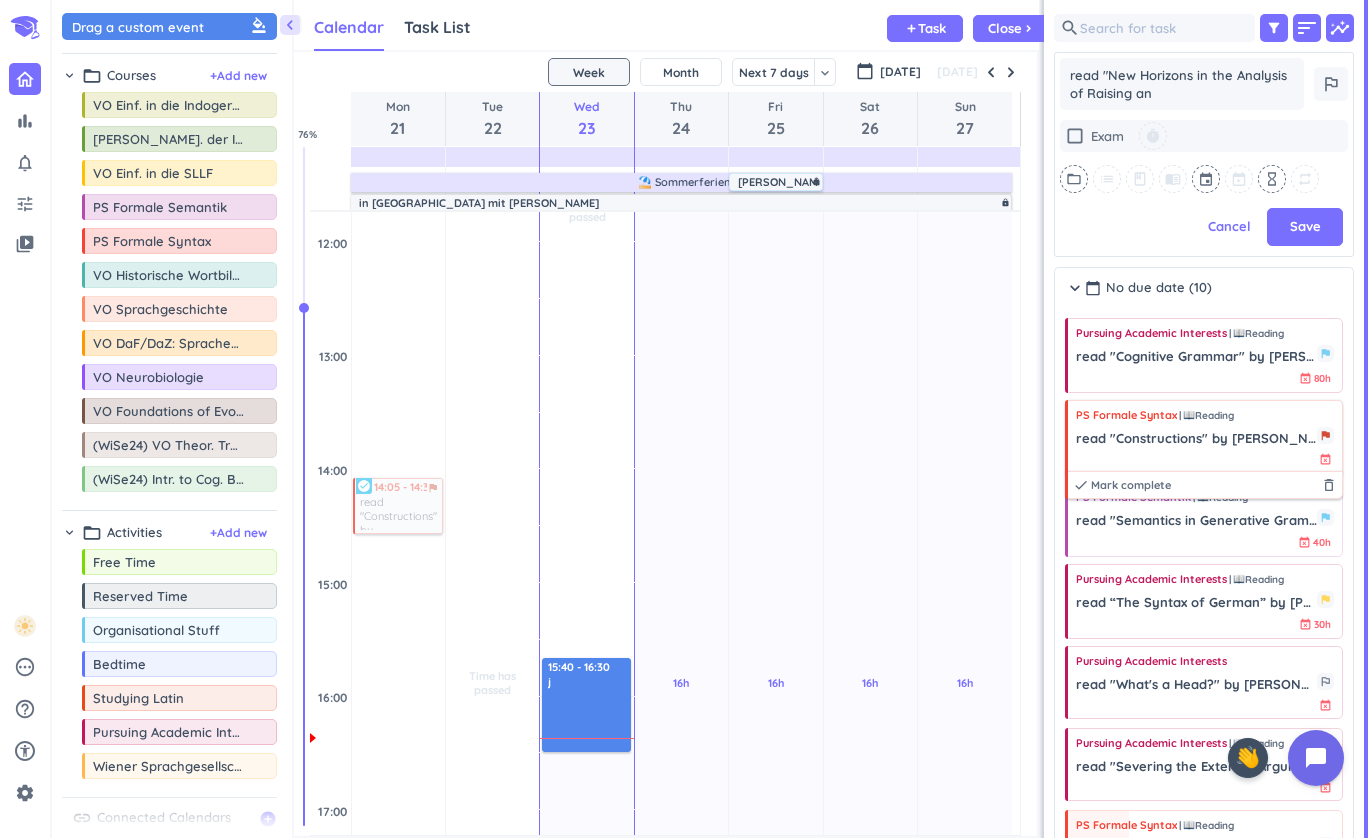 type on "x" 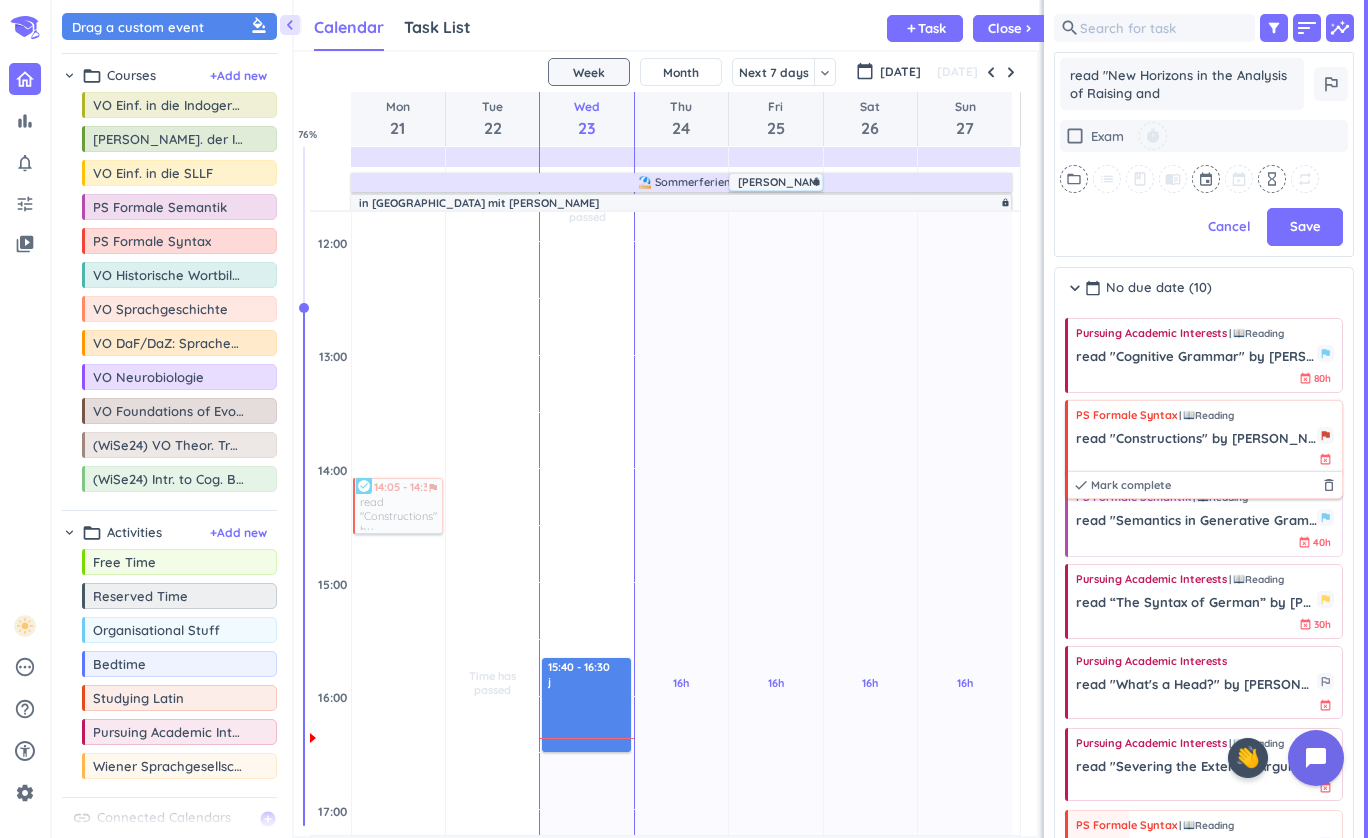 type on "x" 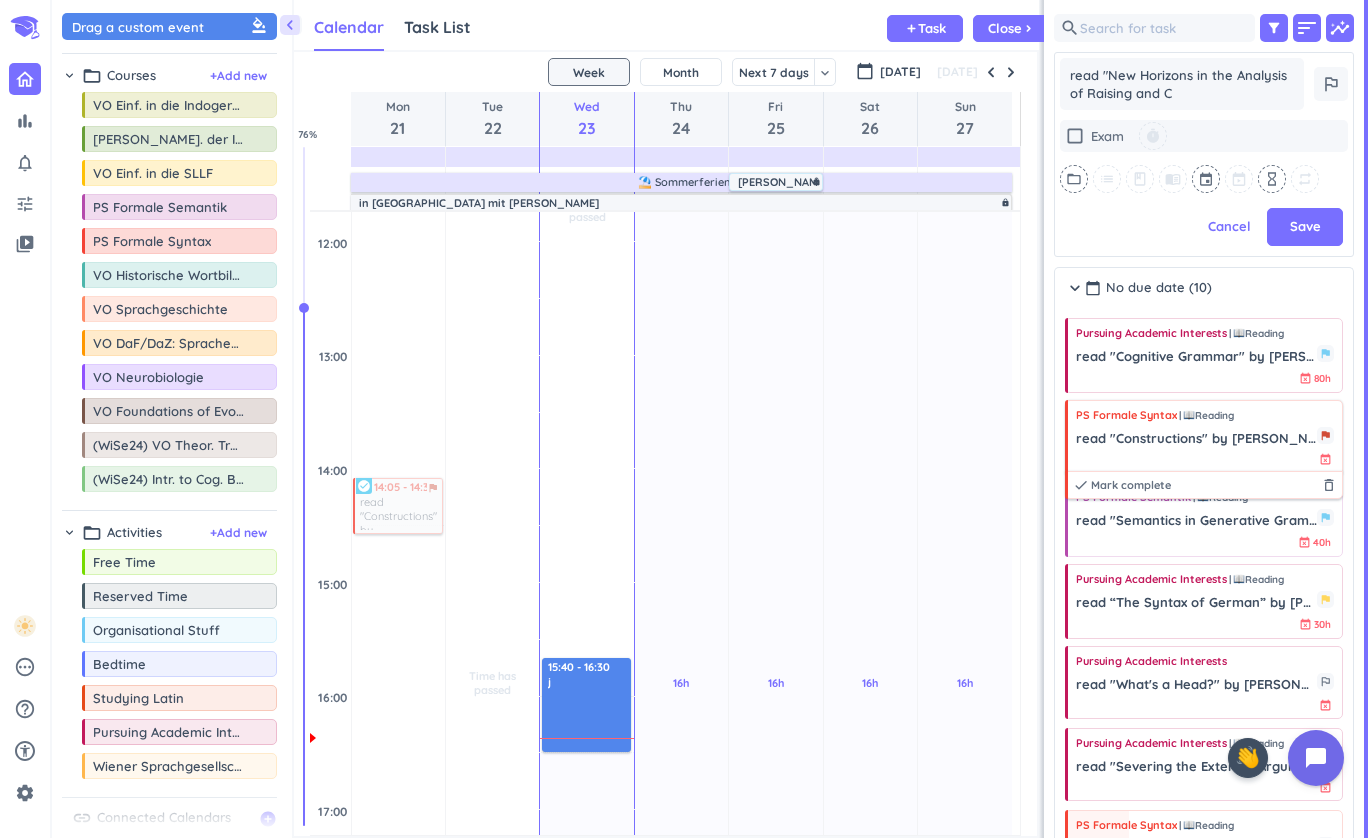 type on "x" 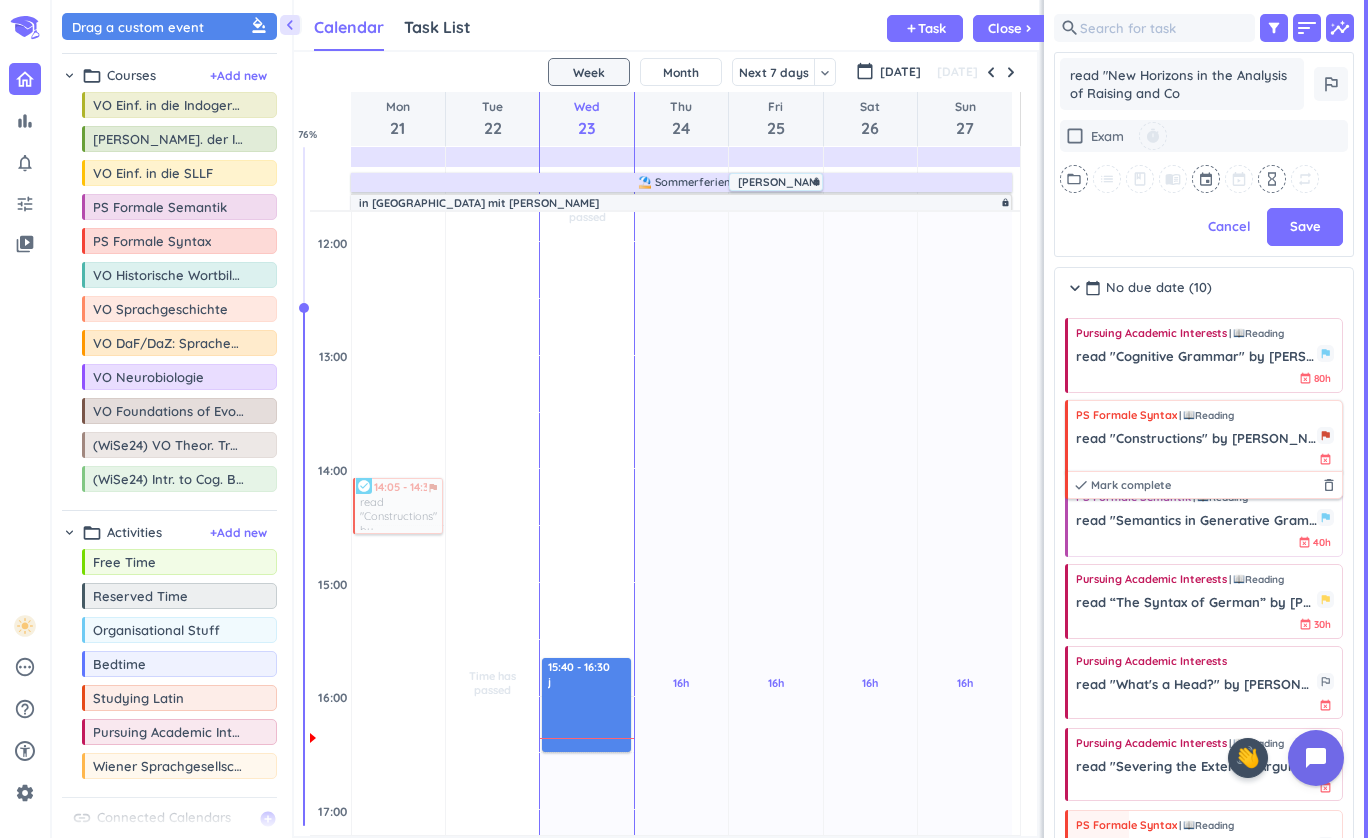 type on "x" 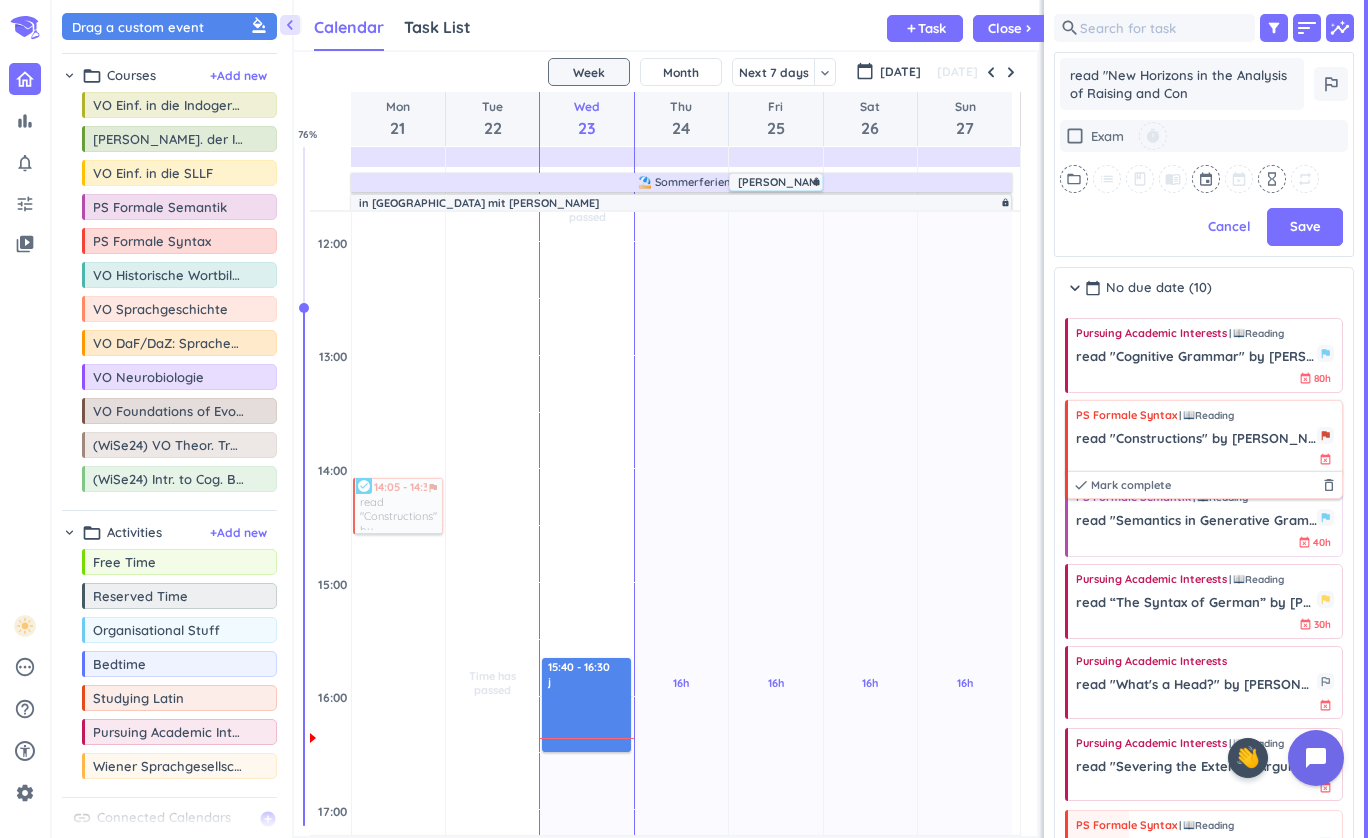 type on "x" 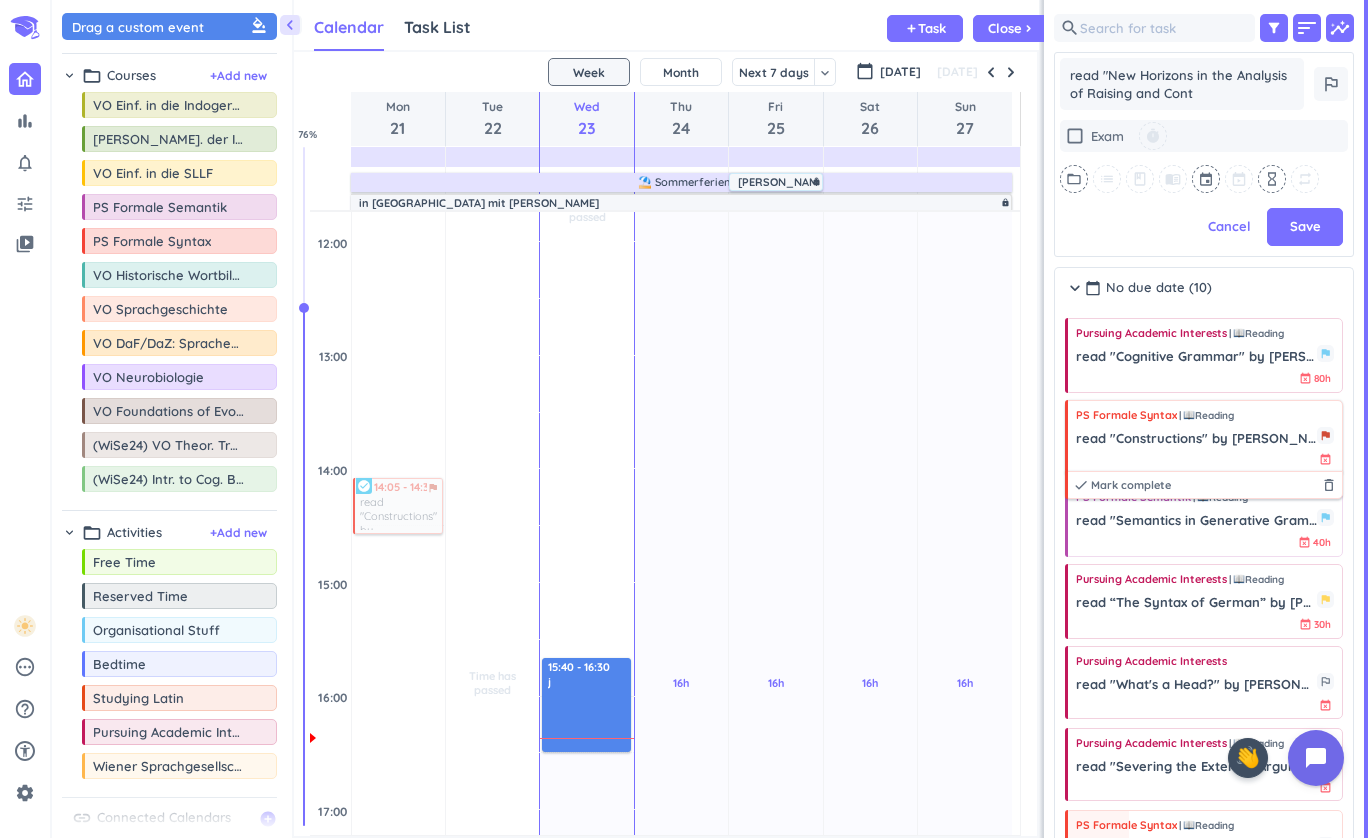 type on "x" 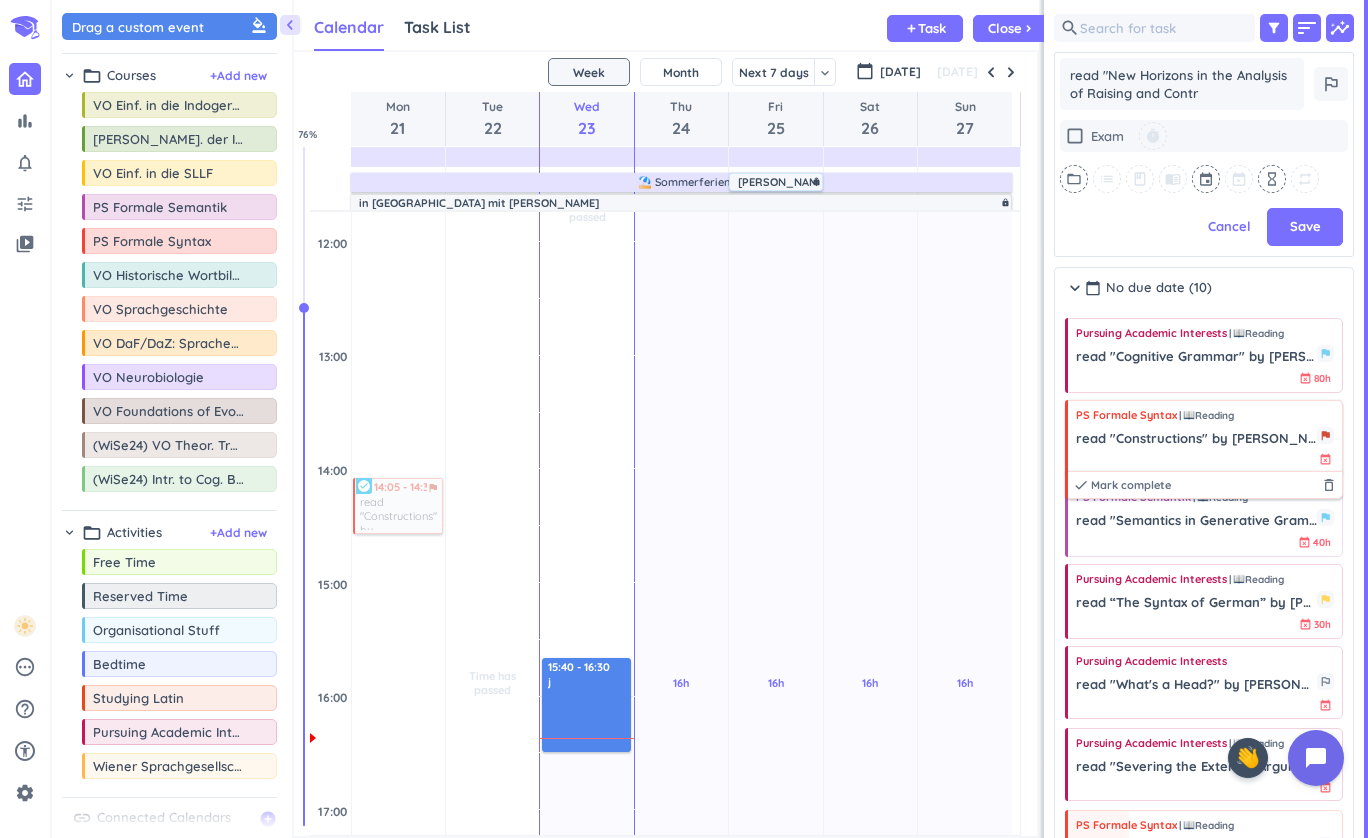 type on "x" 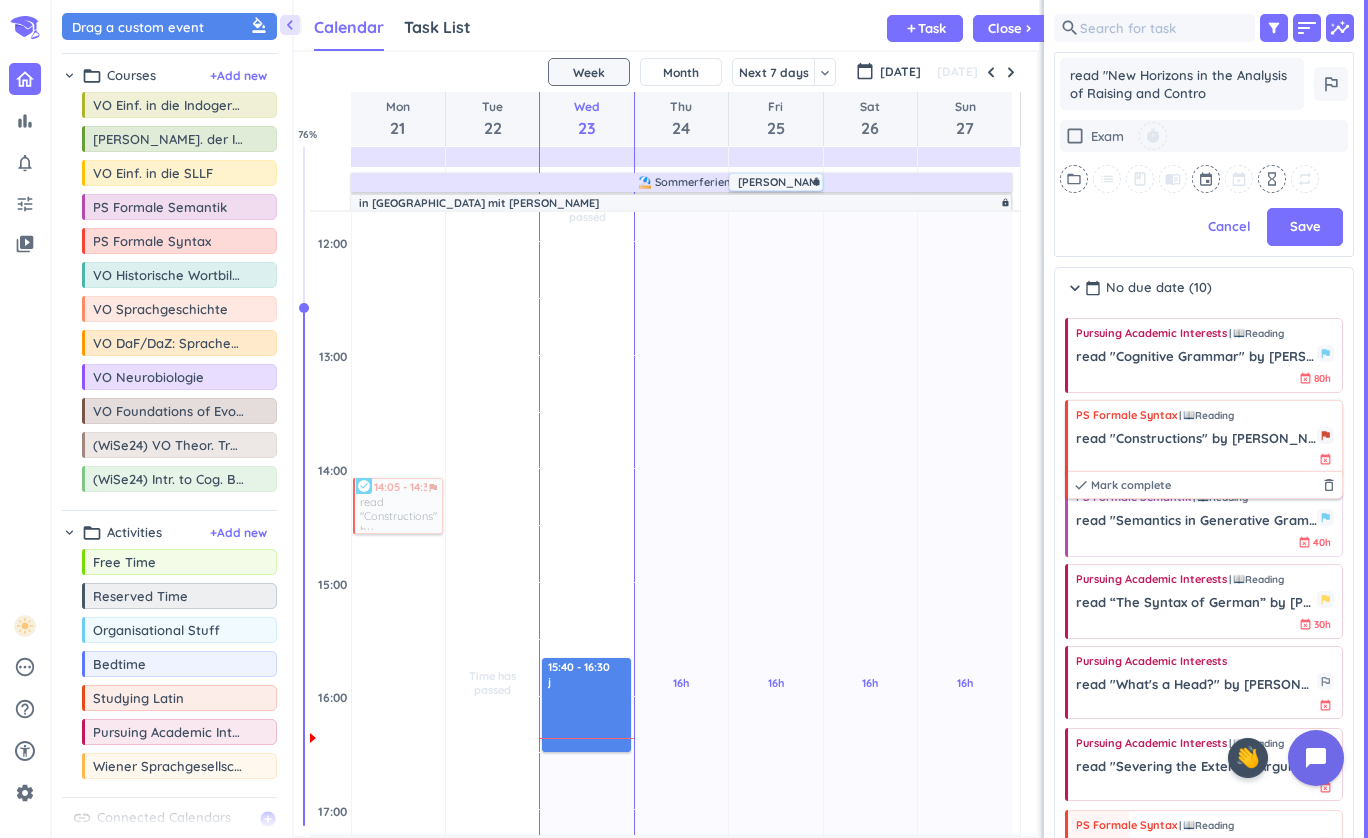 type on "x" 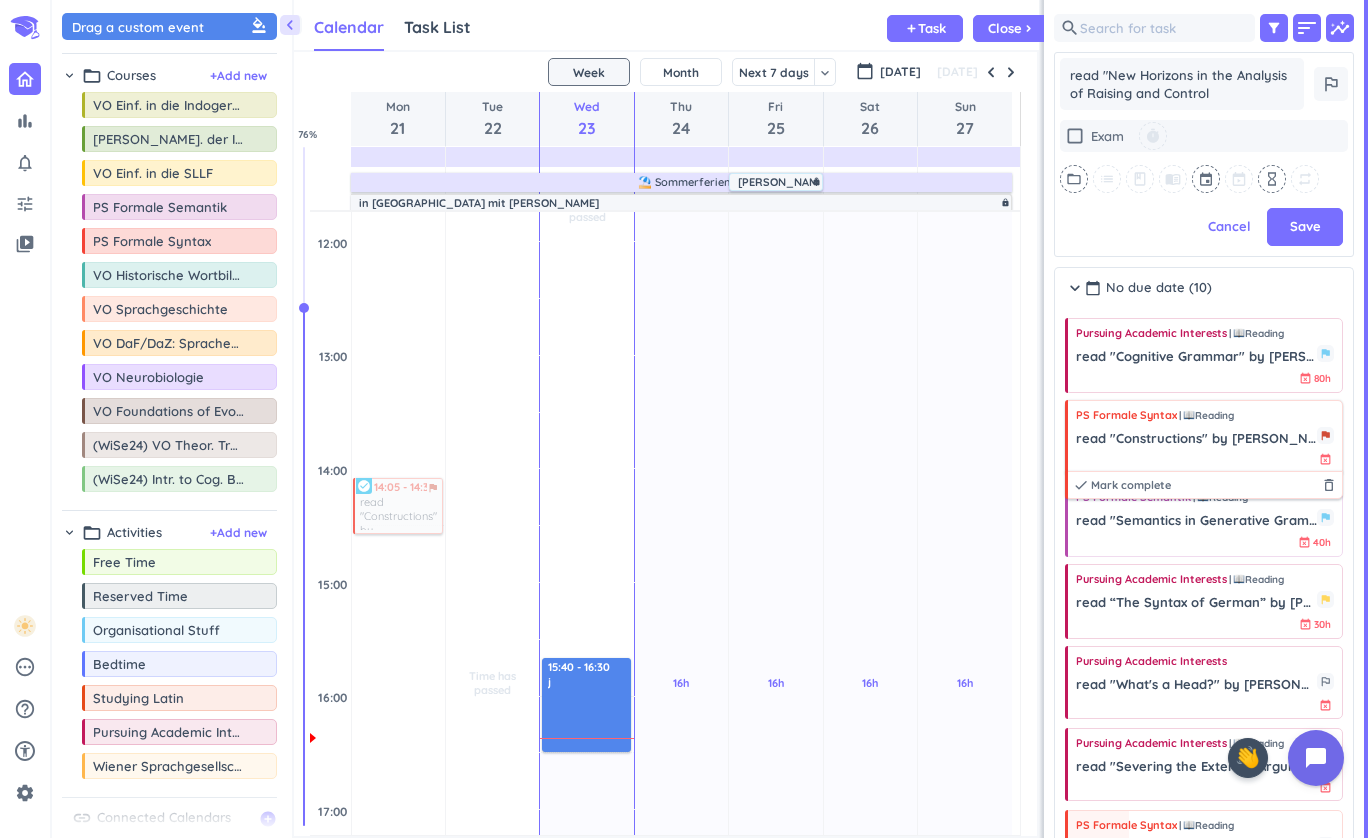 type on "x" 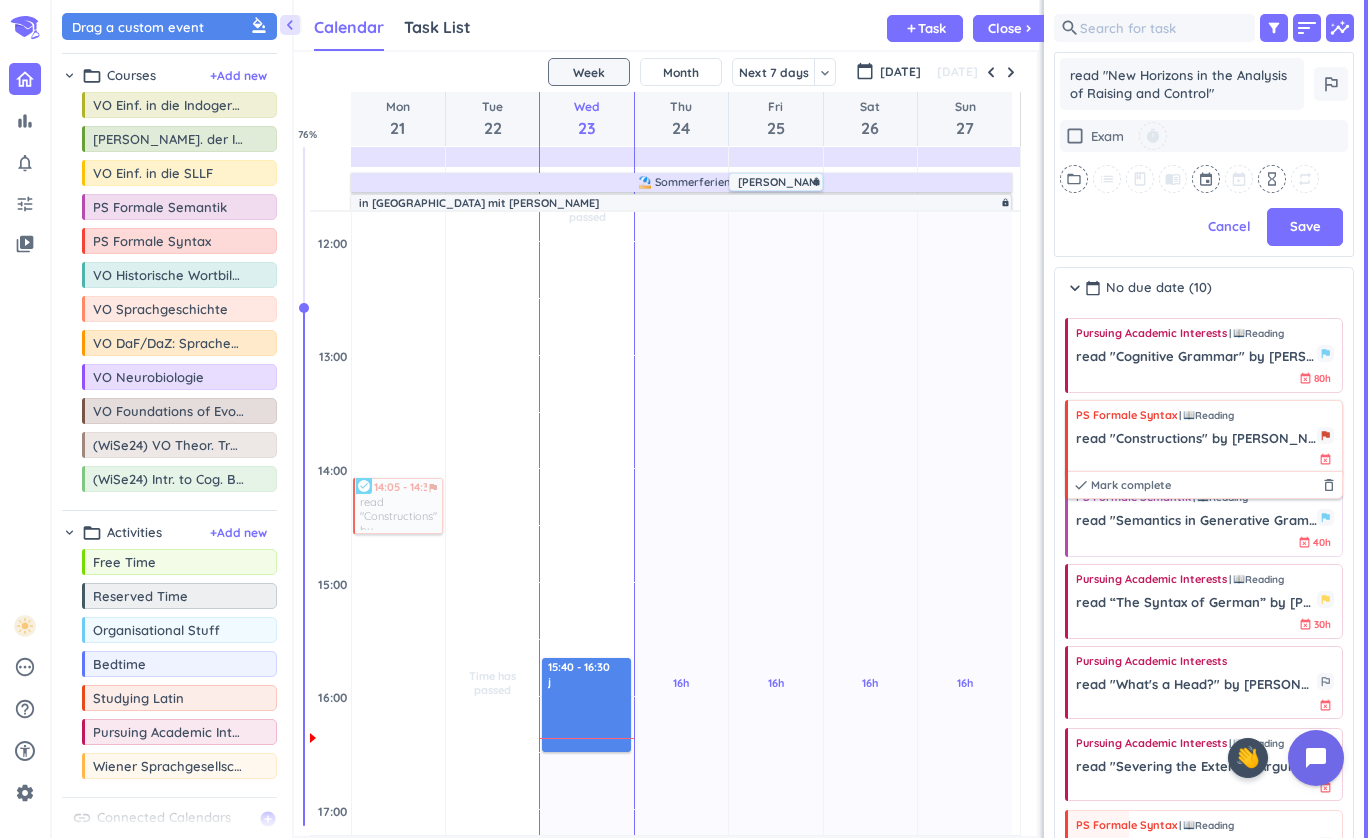 type on "x" 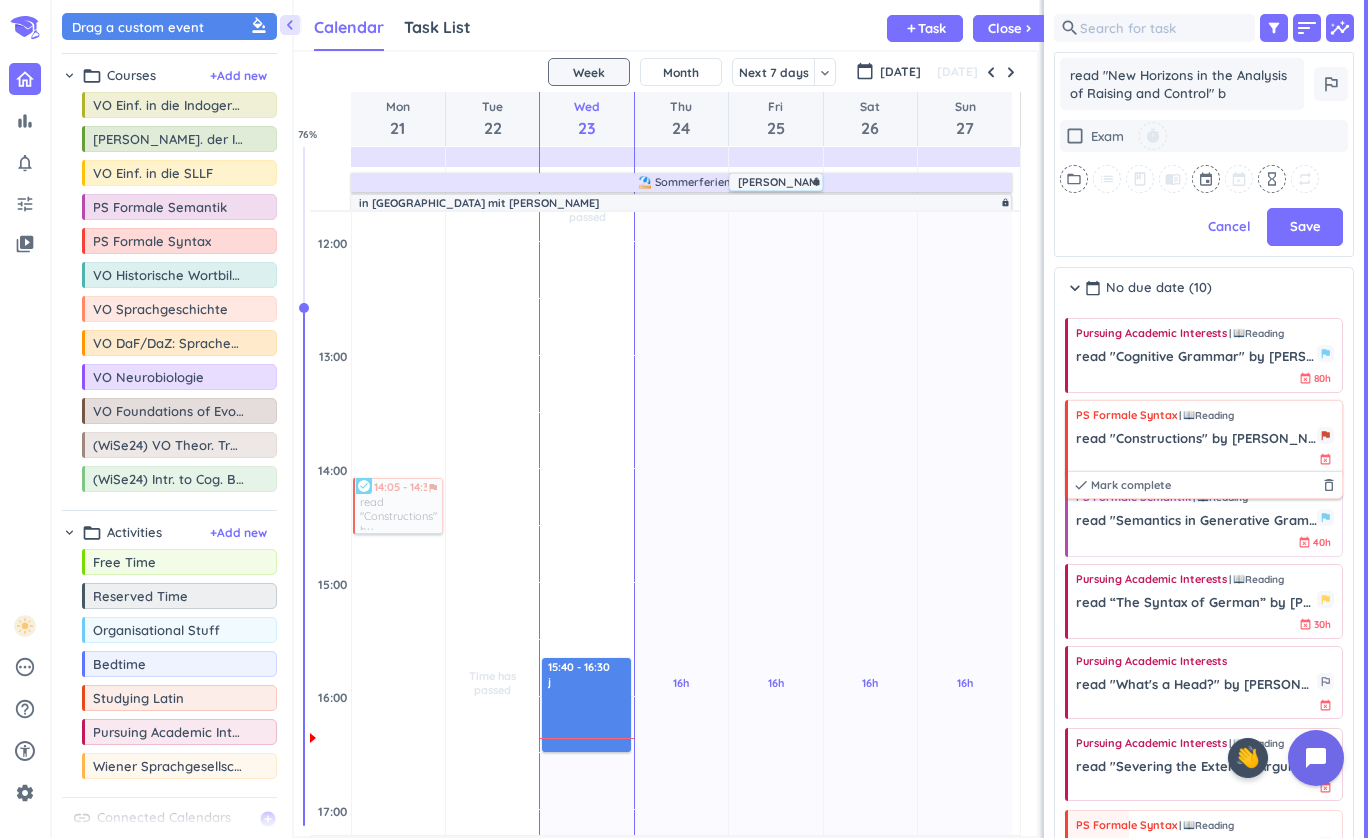 type on "x" 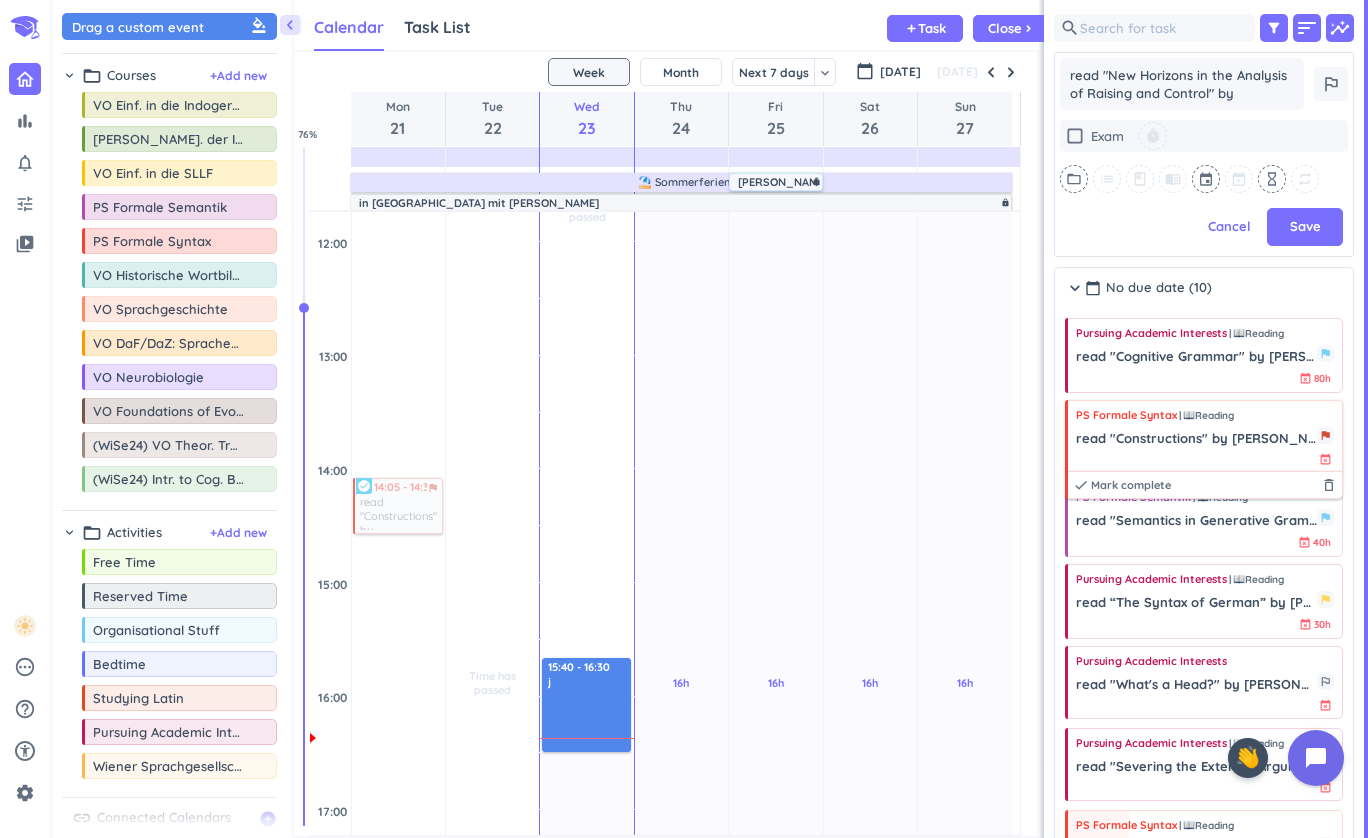 type on "x" 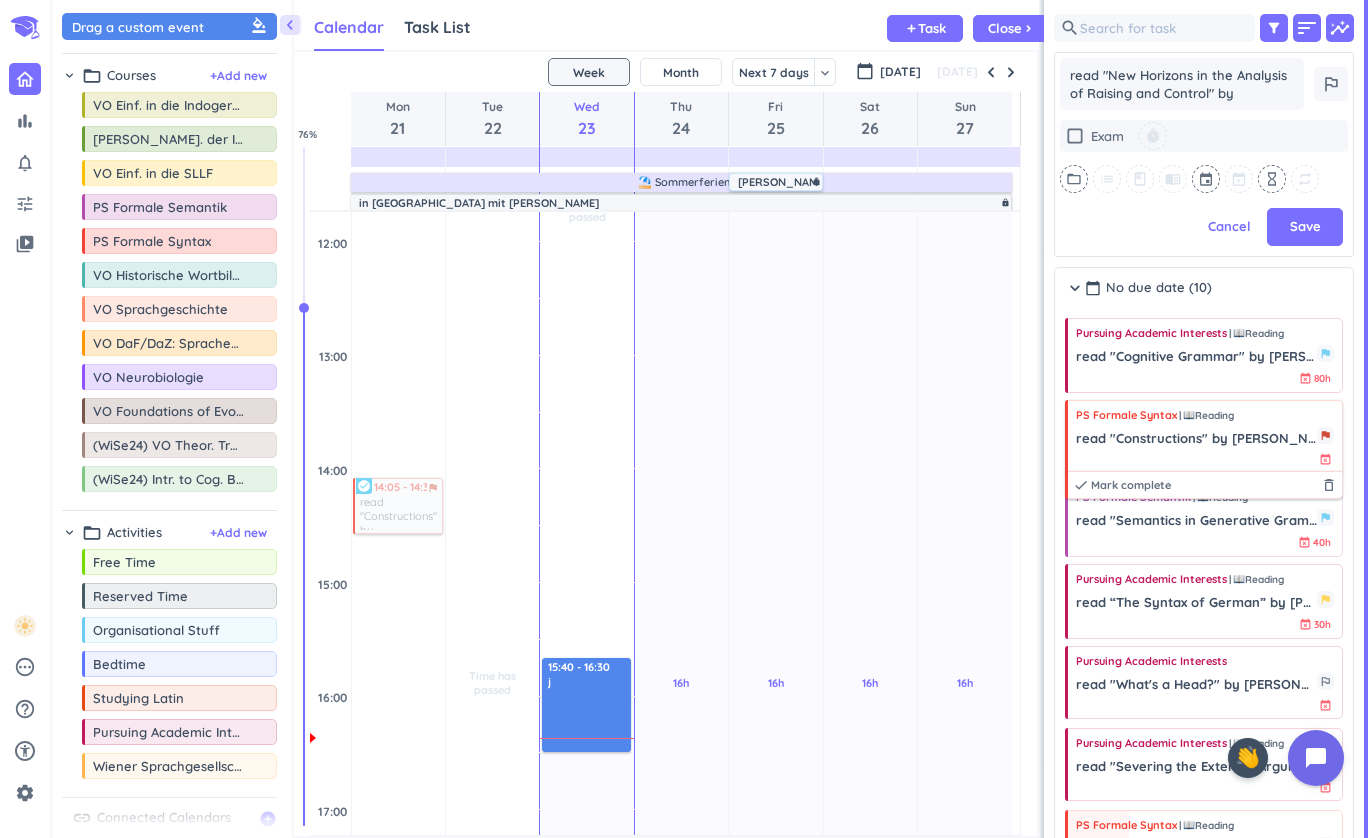 type on "x" 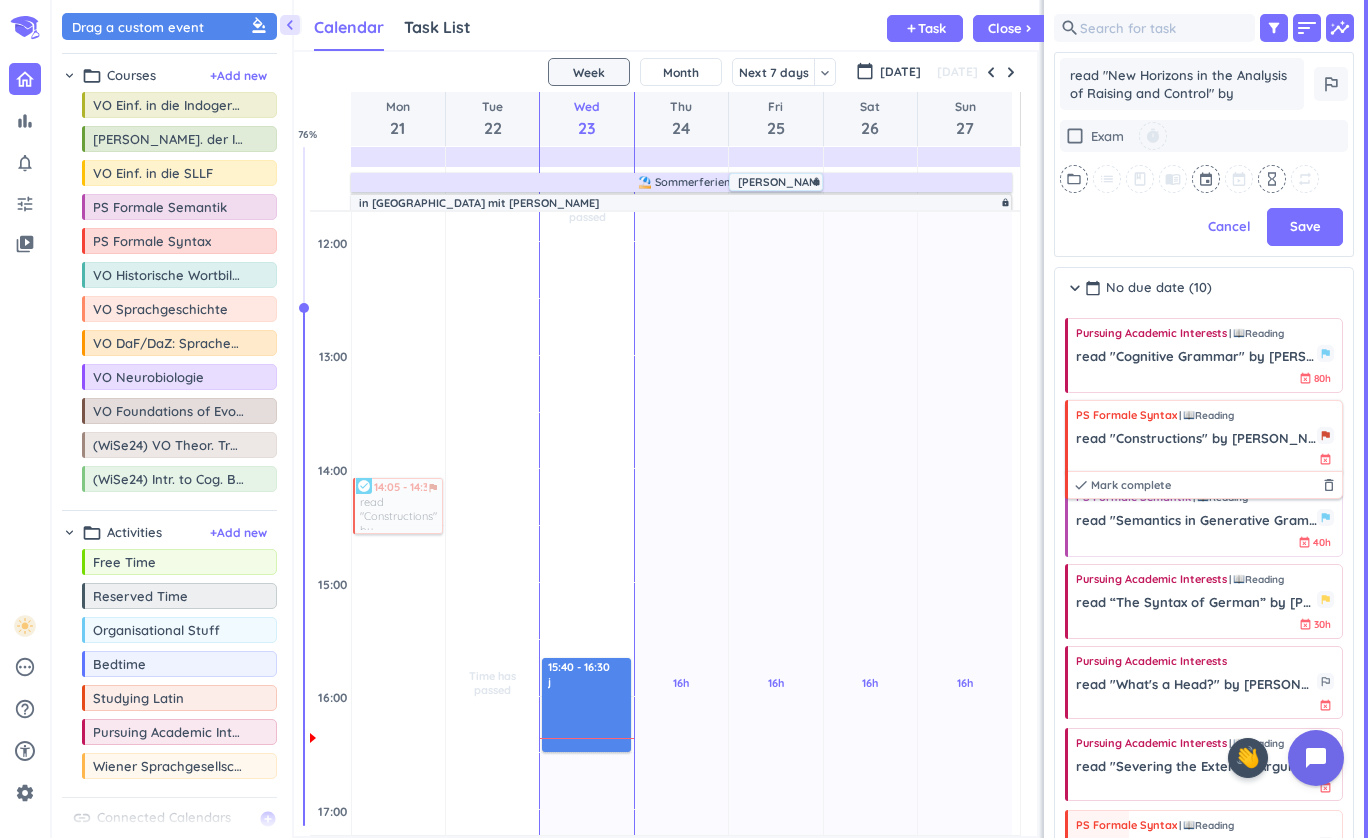 type on "read "New Horizons in the Analysis of Raising and Control" by D" 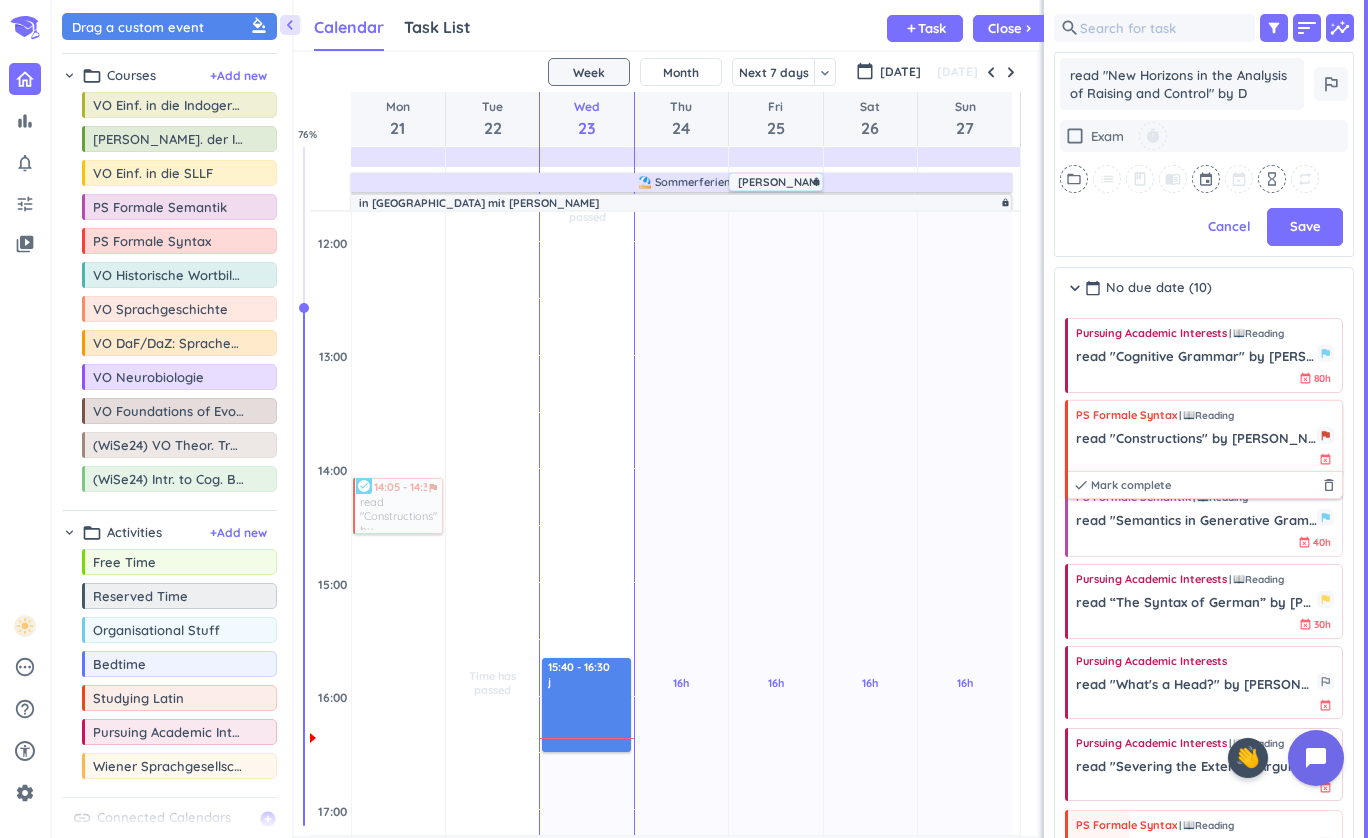 type on "x" 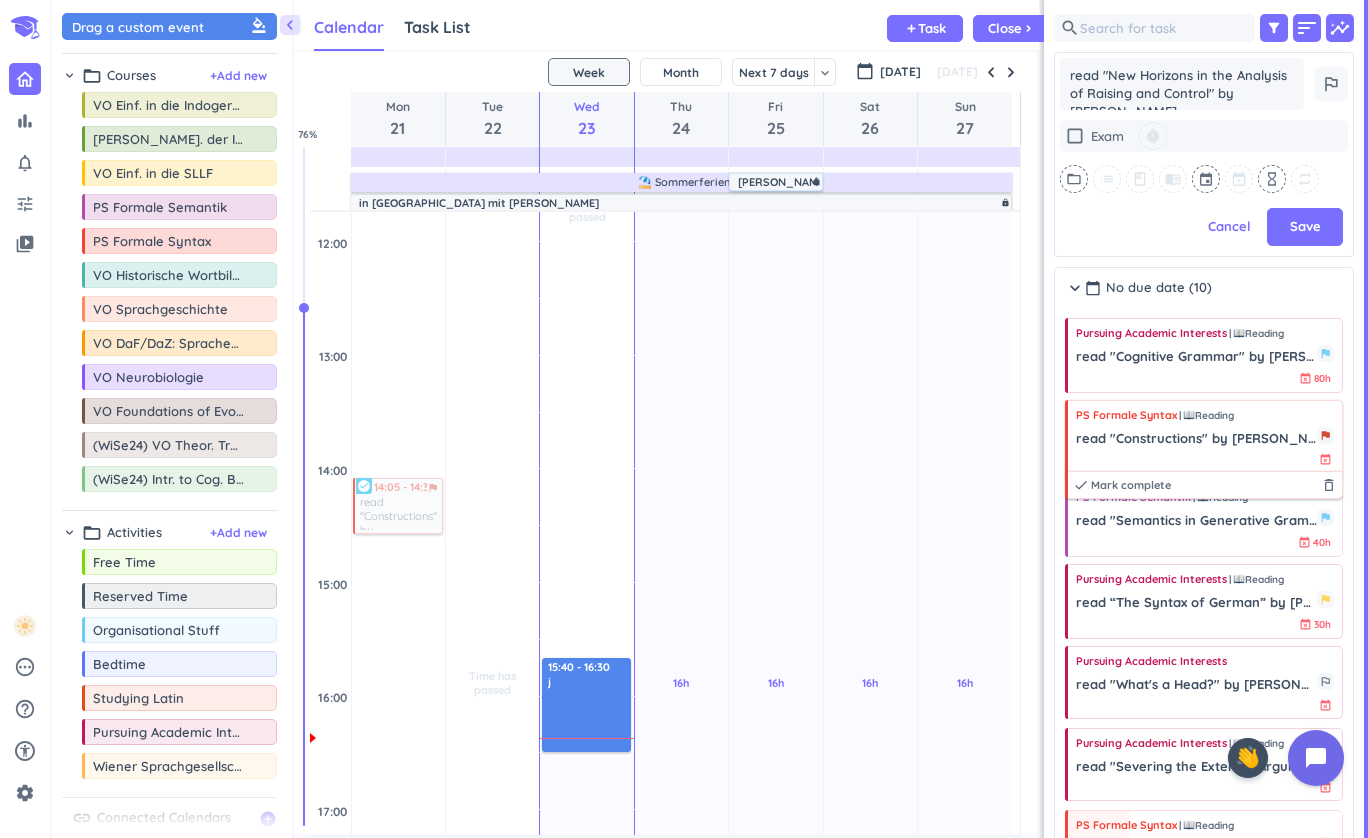 type on "x" 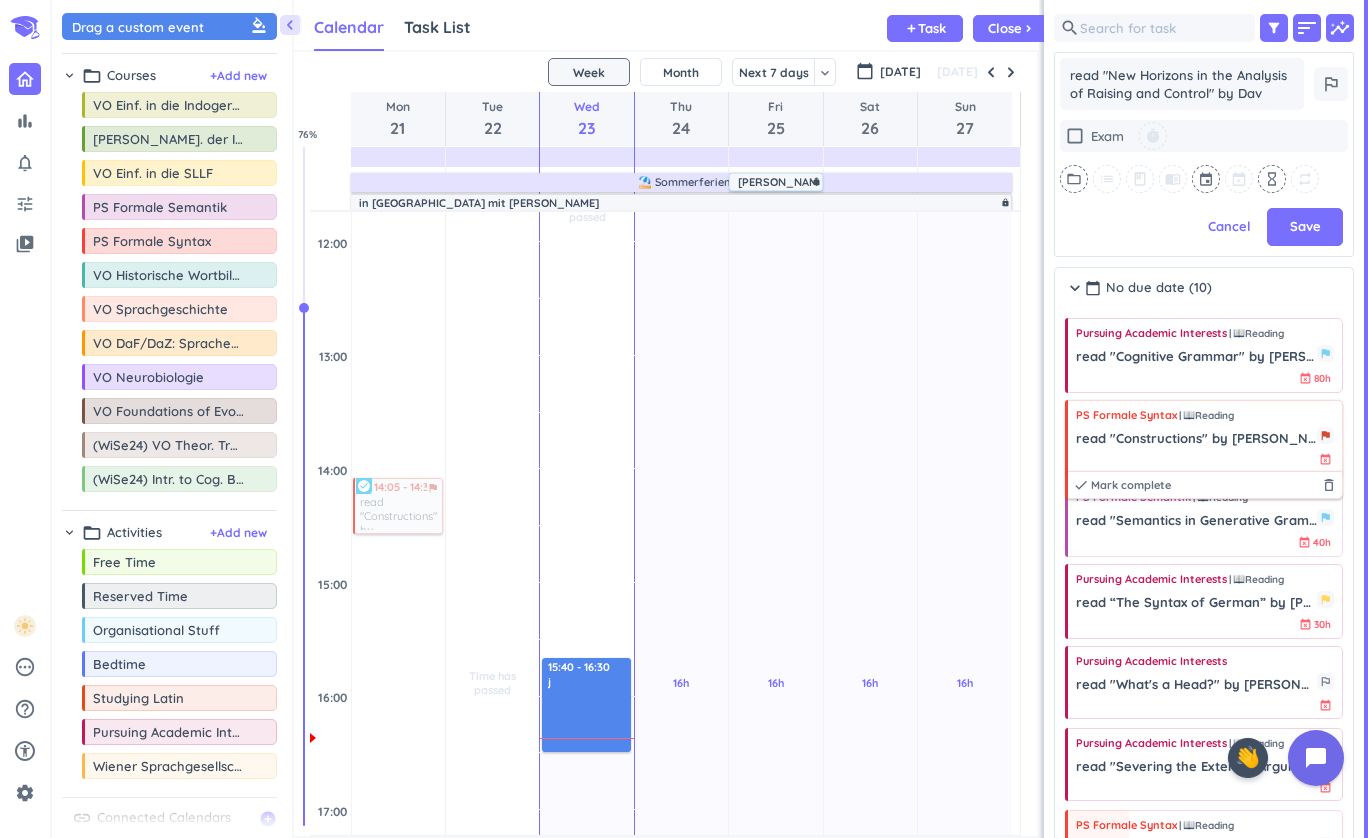 type on "x" 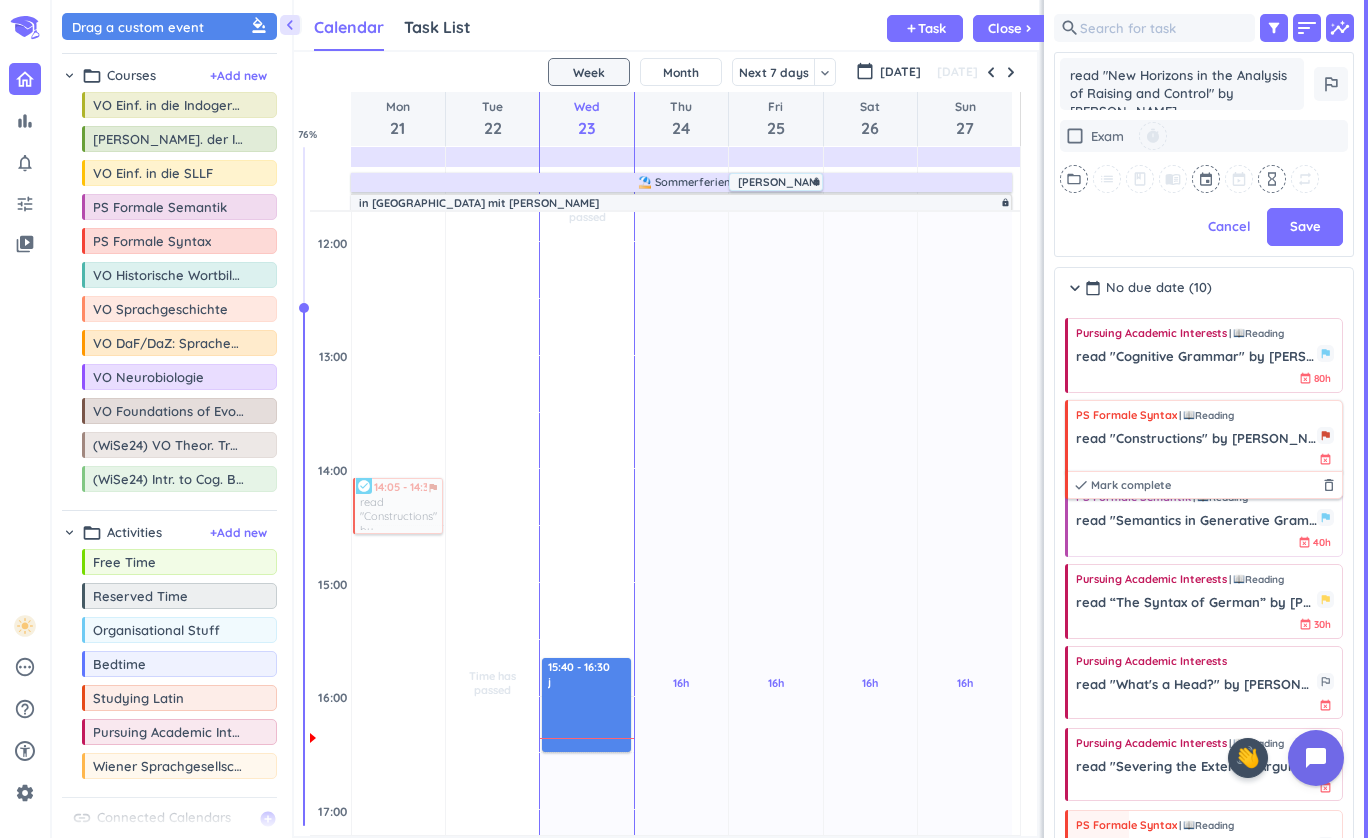 type on "read "New Horizons in the Analysis of Raising and Control" by [PERSON_NAME]" 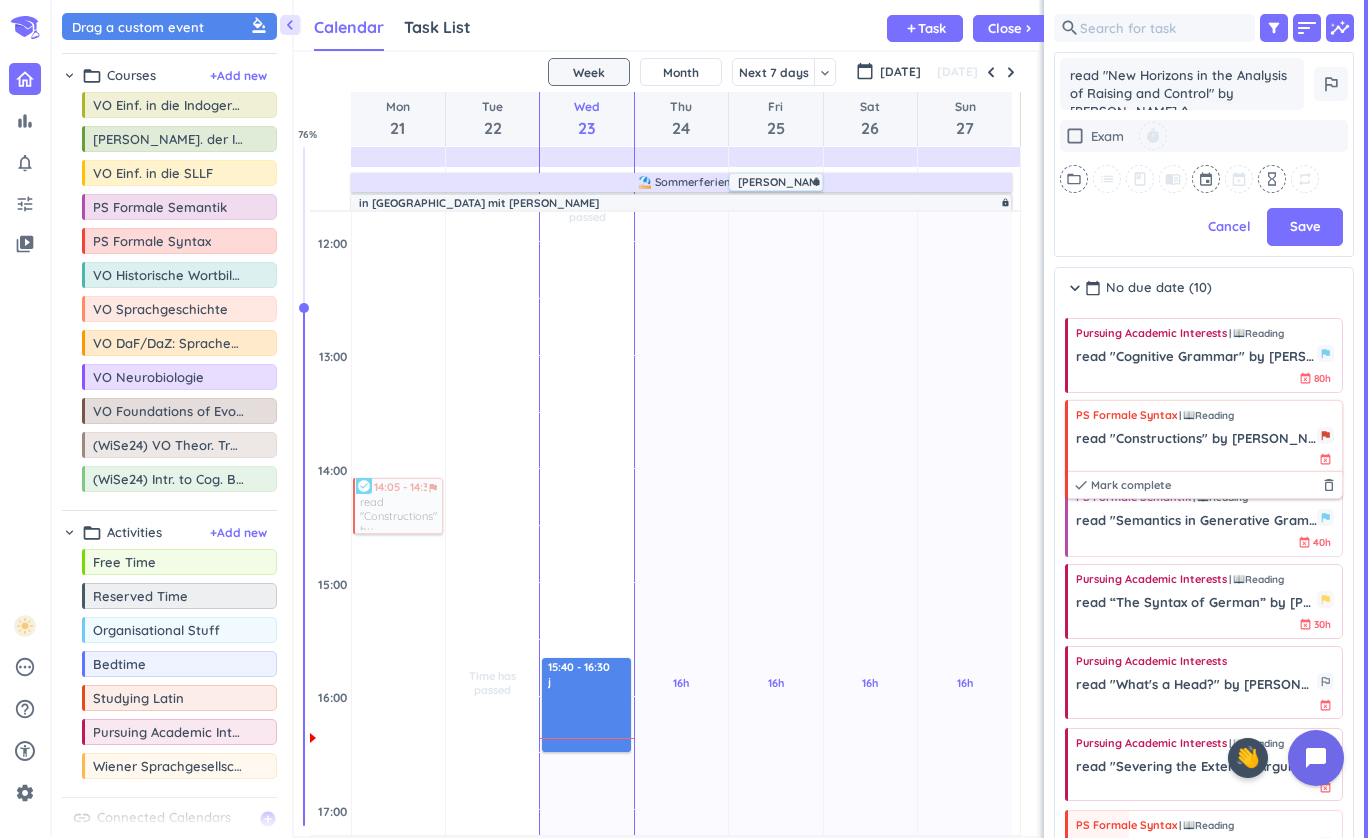 scroll, scrollTop: 9, scrollLeft: 0, axis: vertical 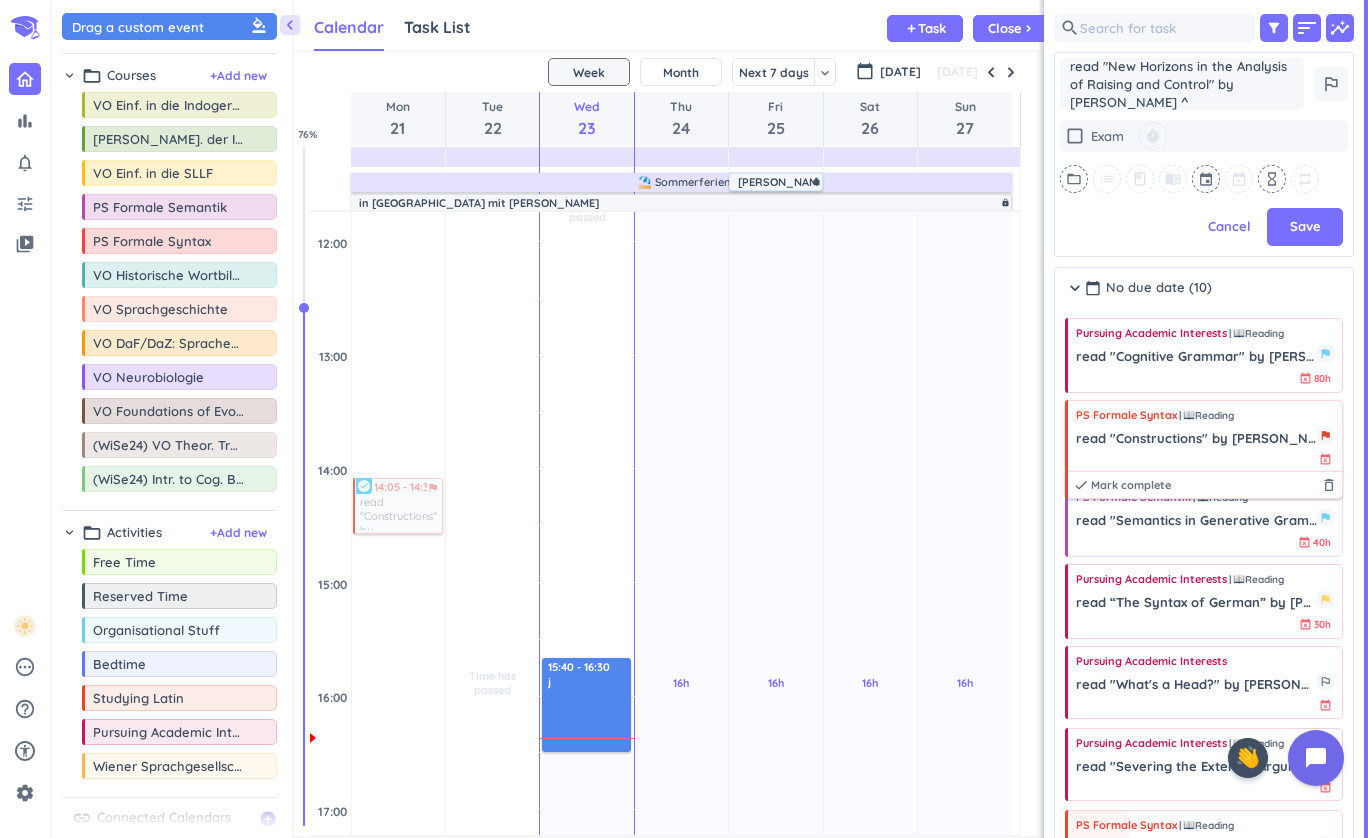 type on "x" 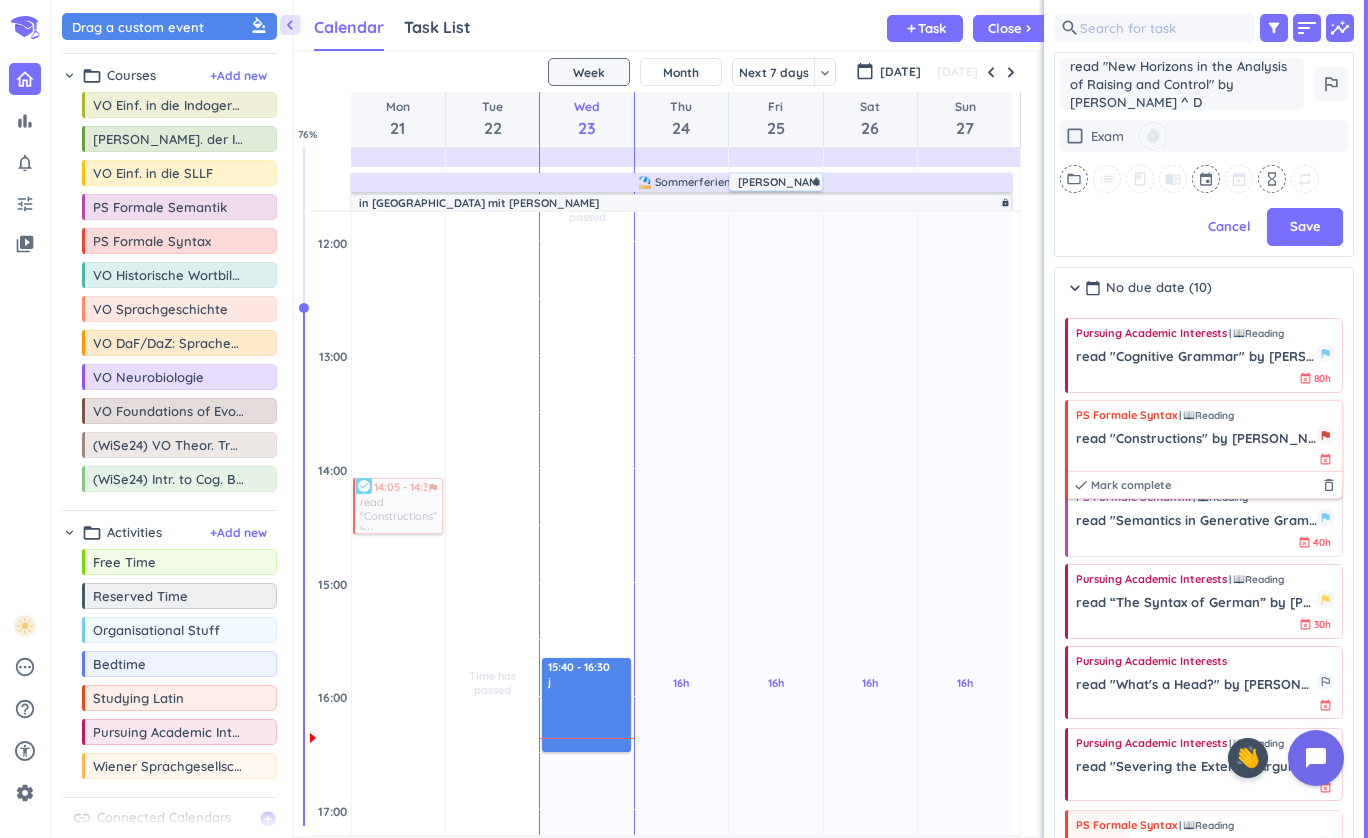 scroll, scrollTop: 0, scrollLeft: 0, axis: both 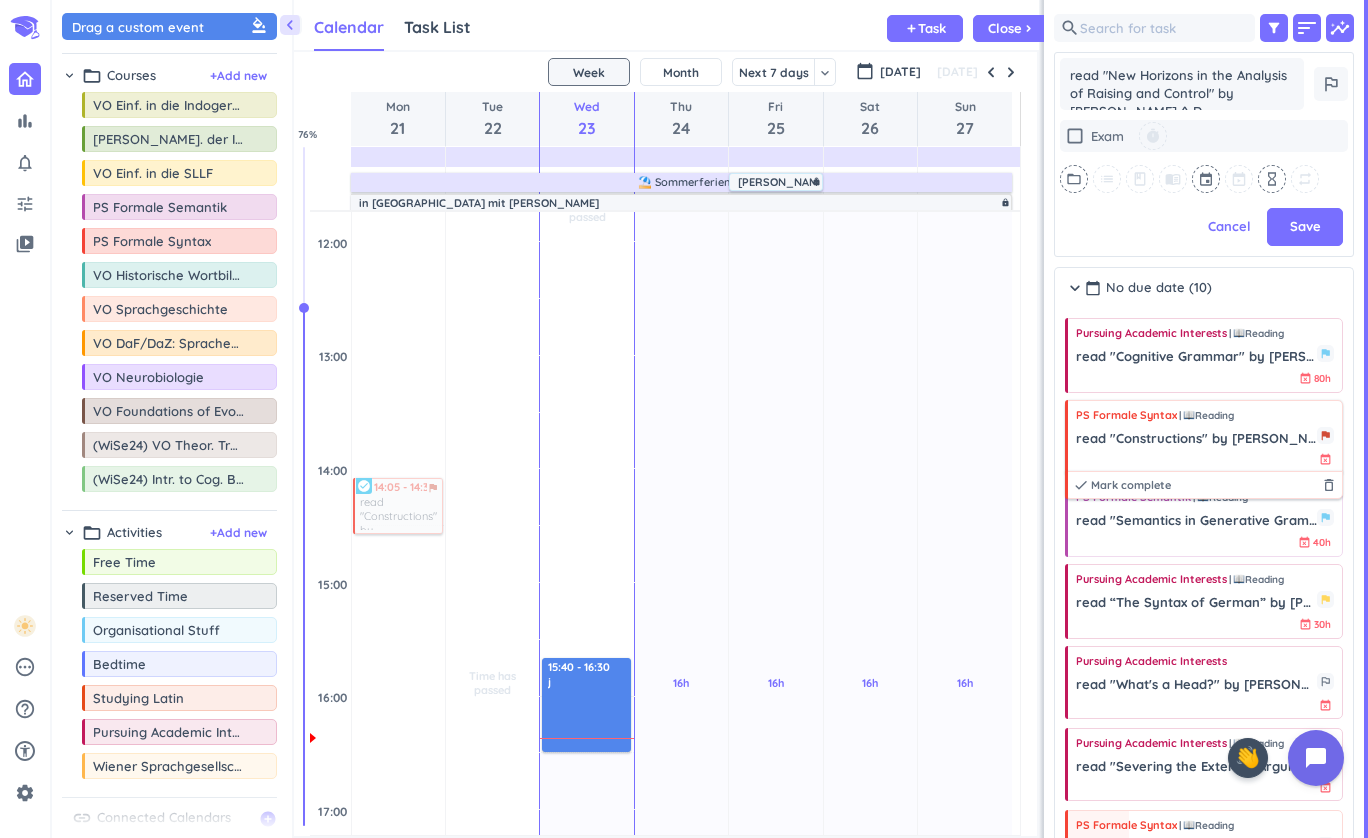 type on "x" 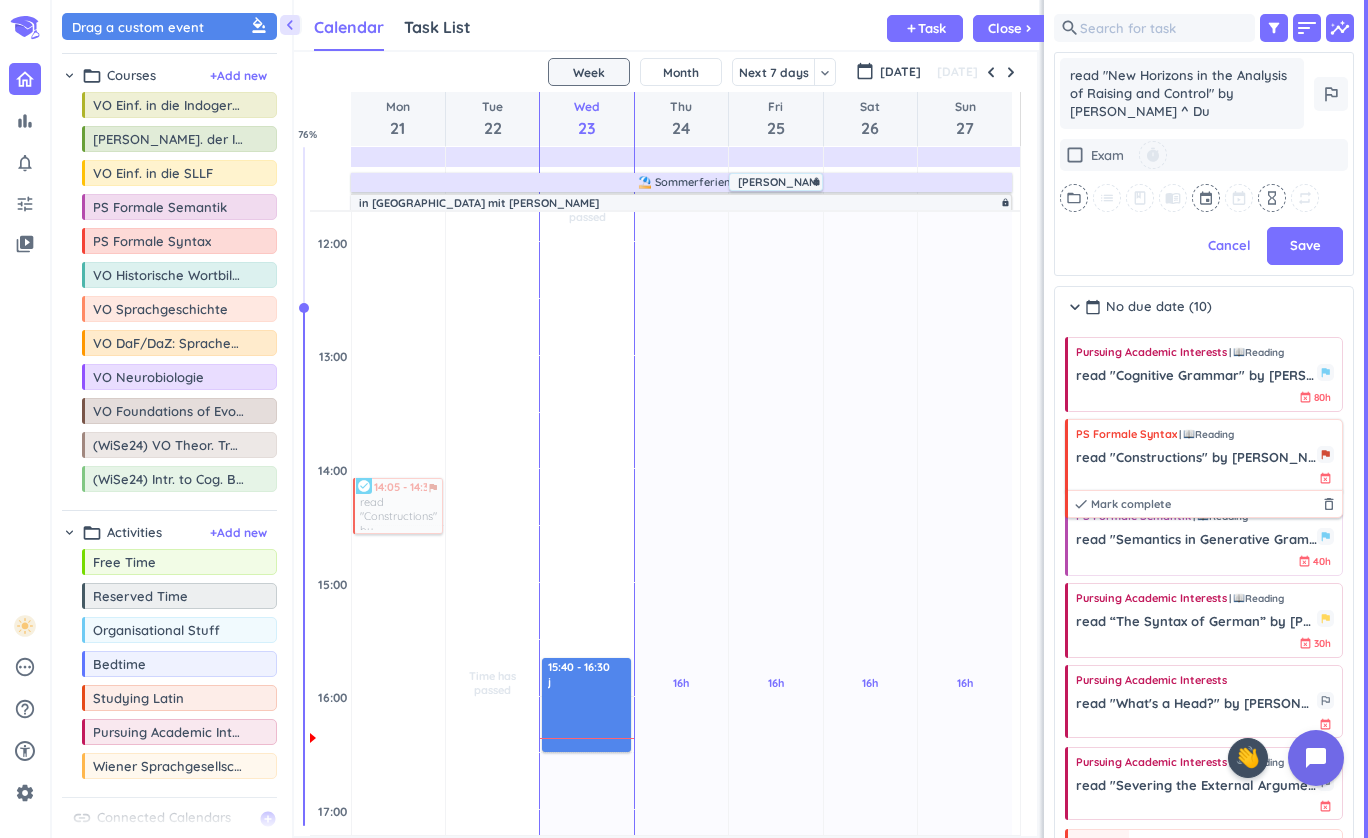 type on "x" 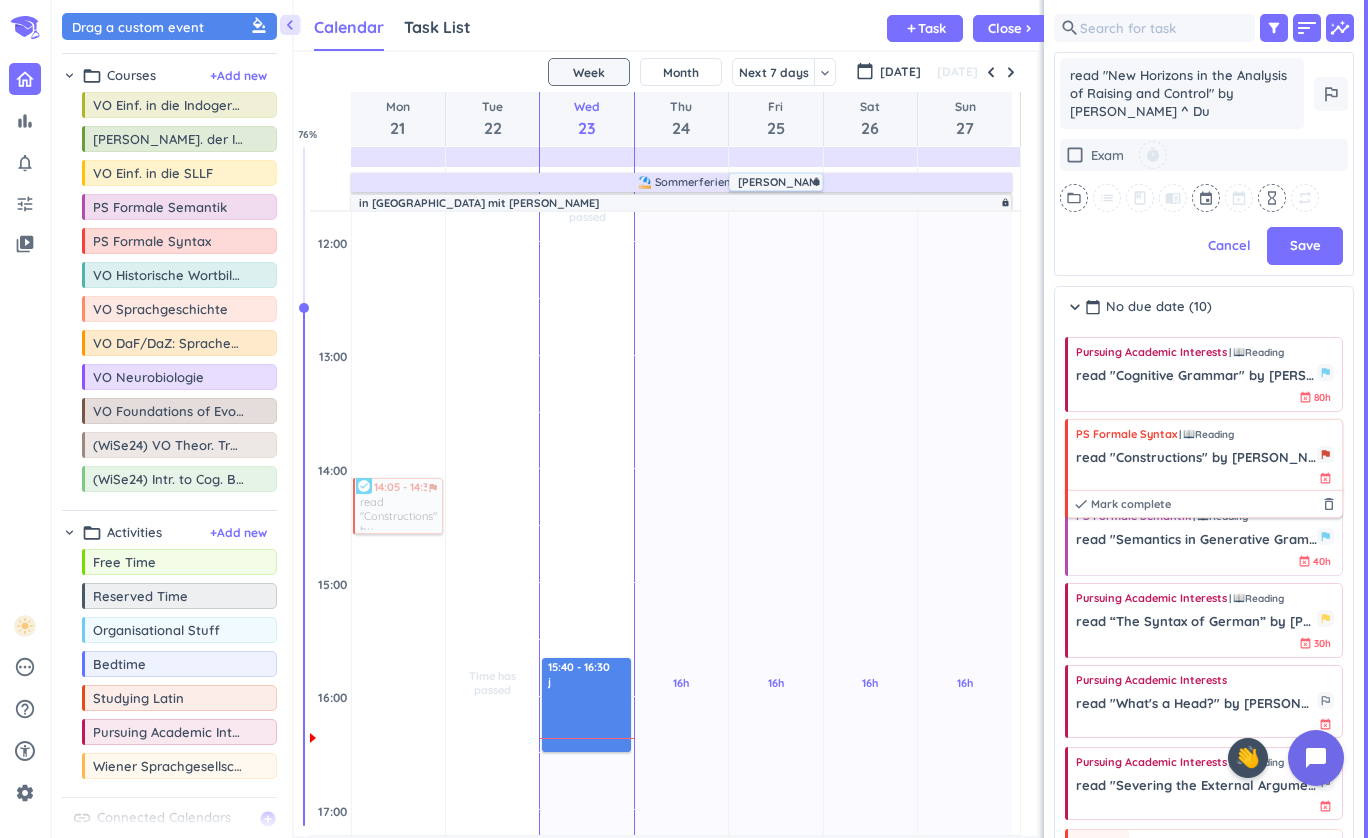 type on "read "New Horizons in the Analysis of Raising and Control" by [PERSON_NAME] ^ Dub" 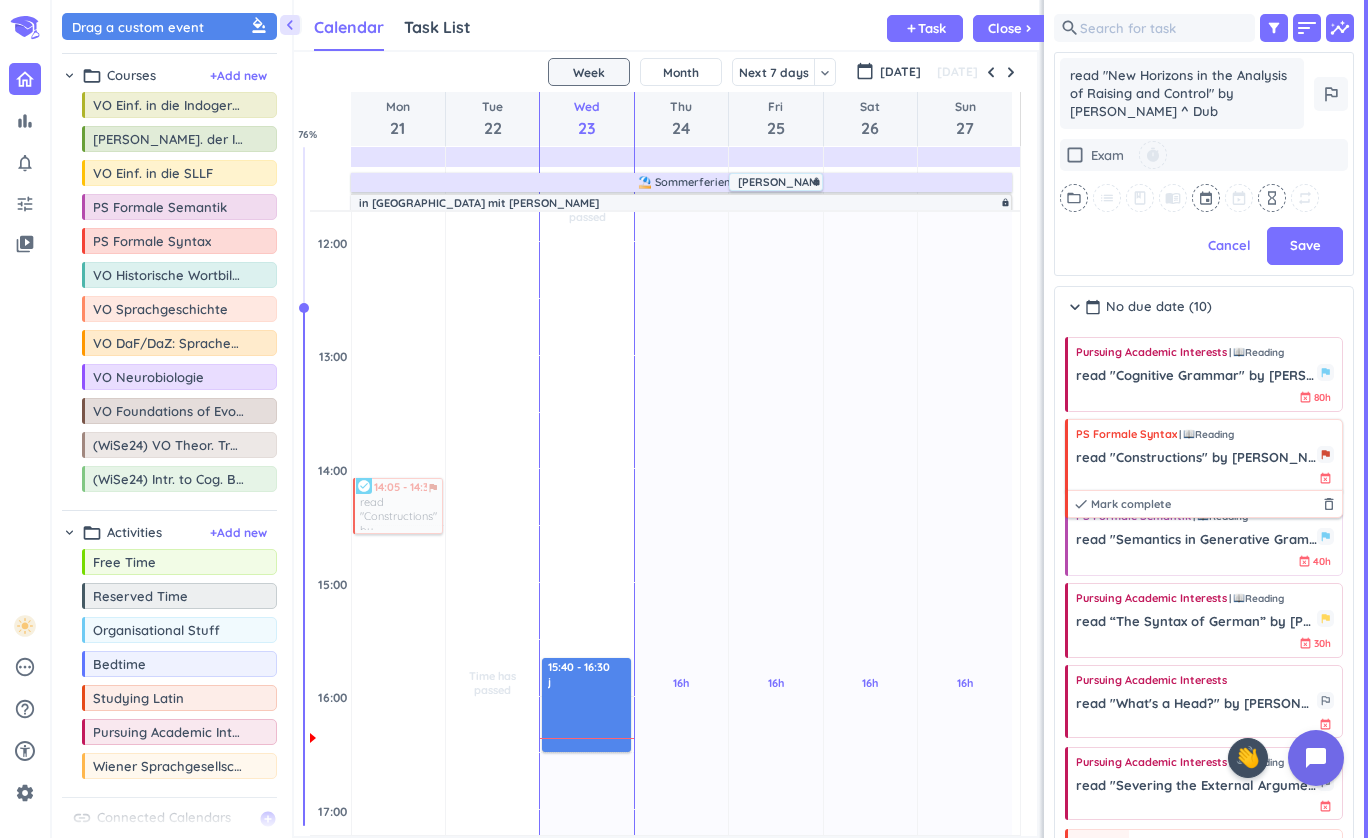 type on "x" 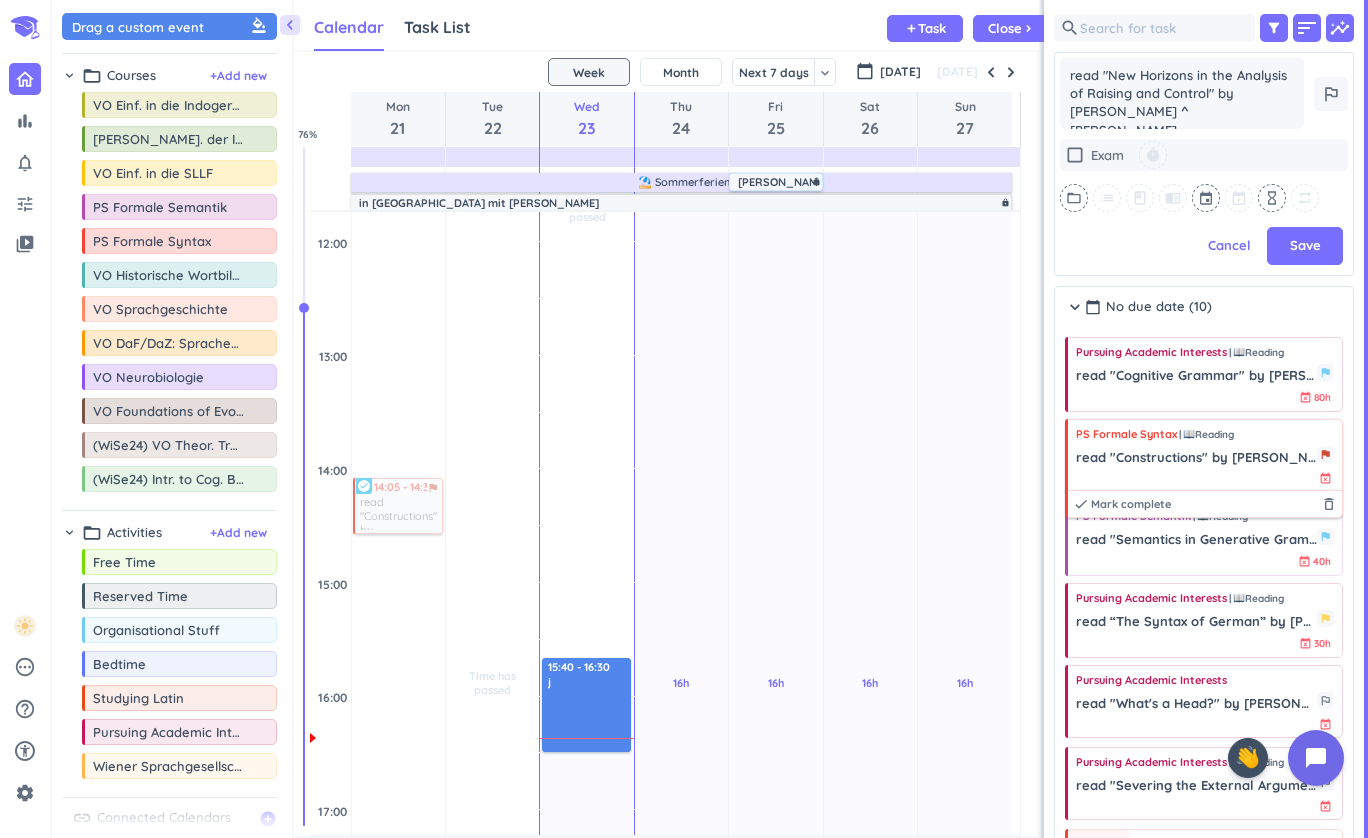 type on "x" 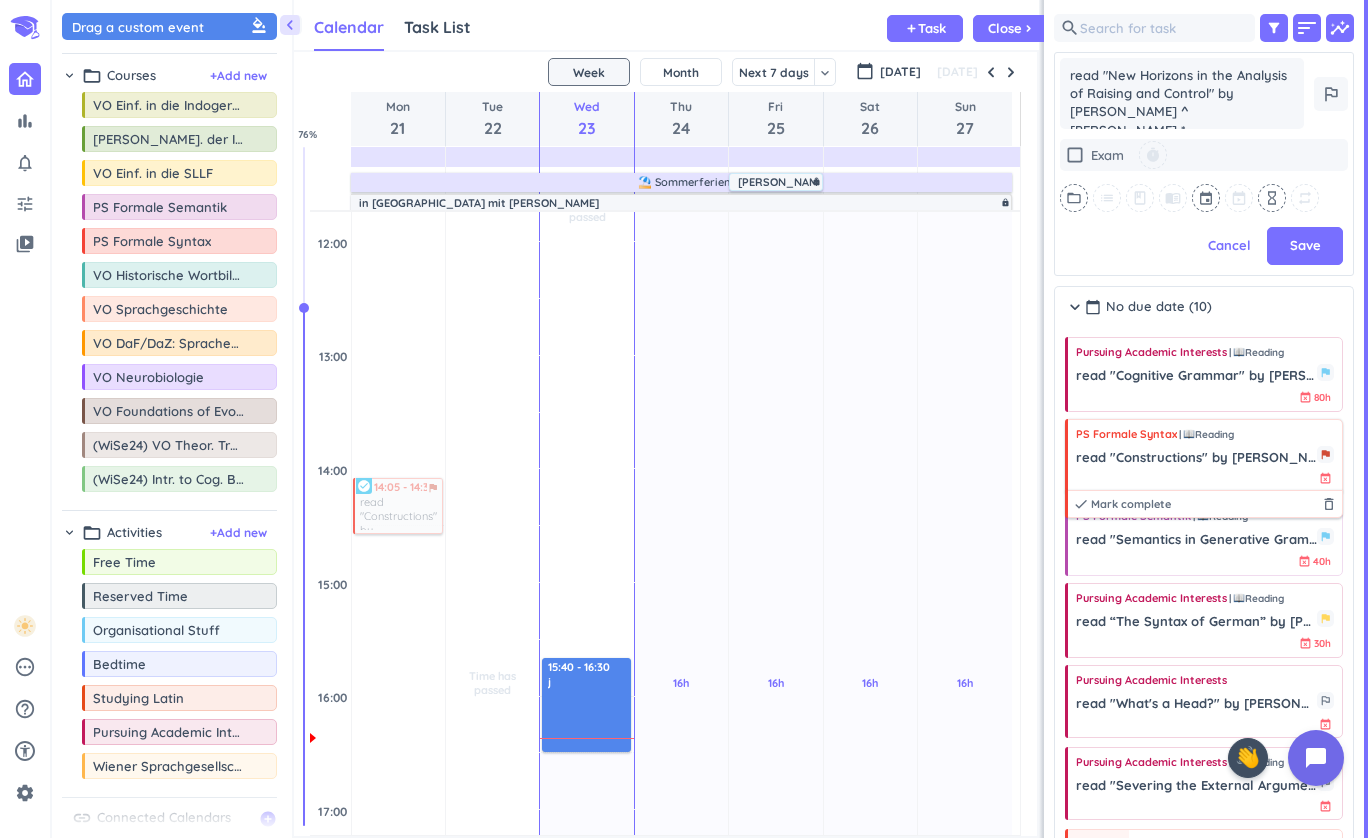 type on "x" 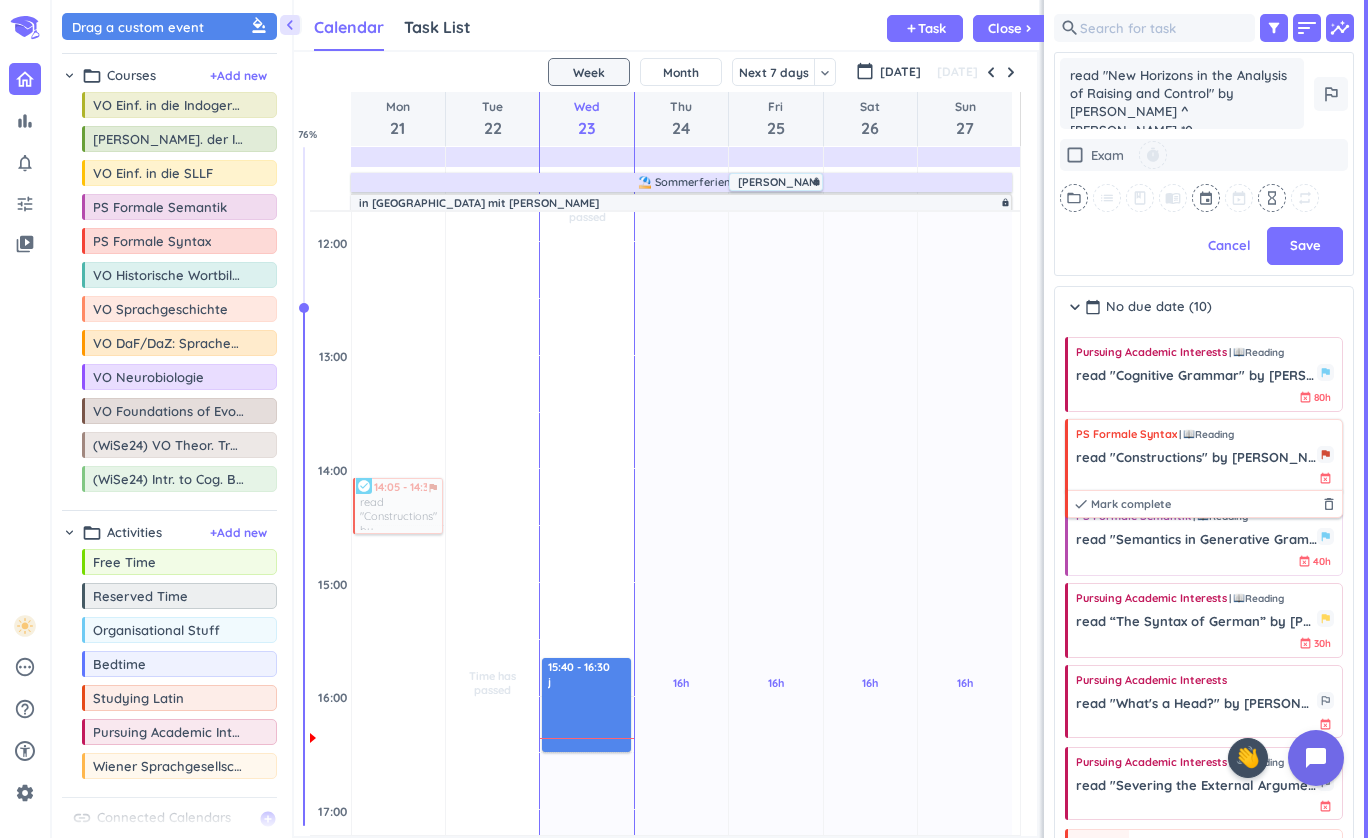type on "x" 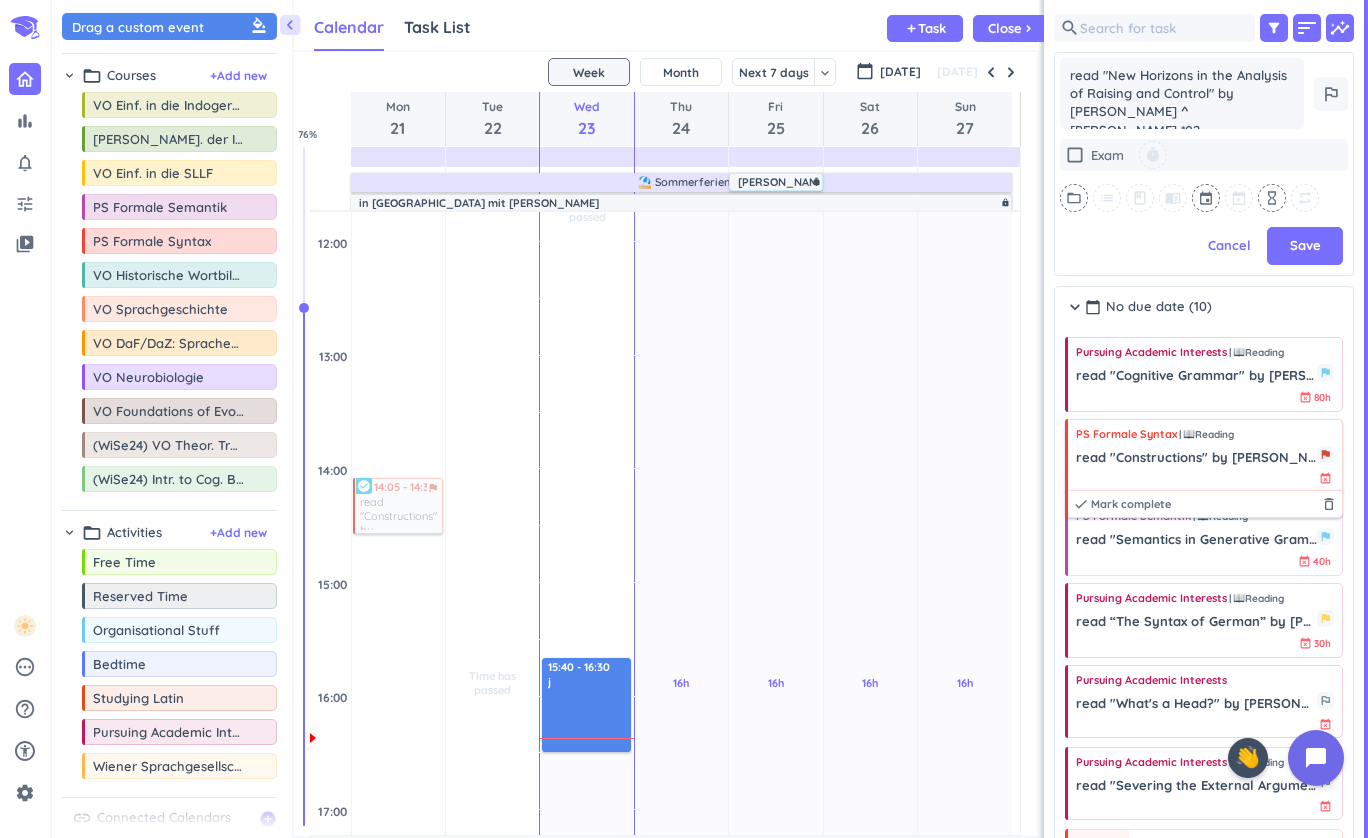 type on "x" 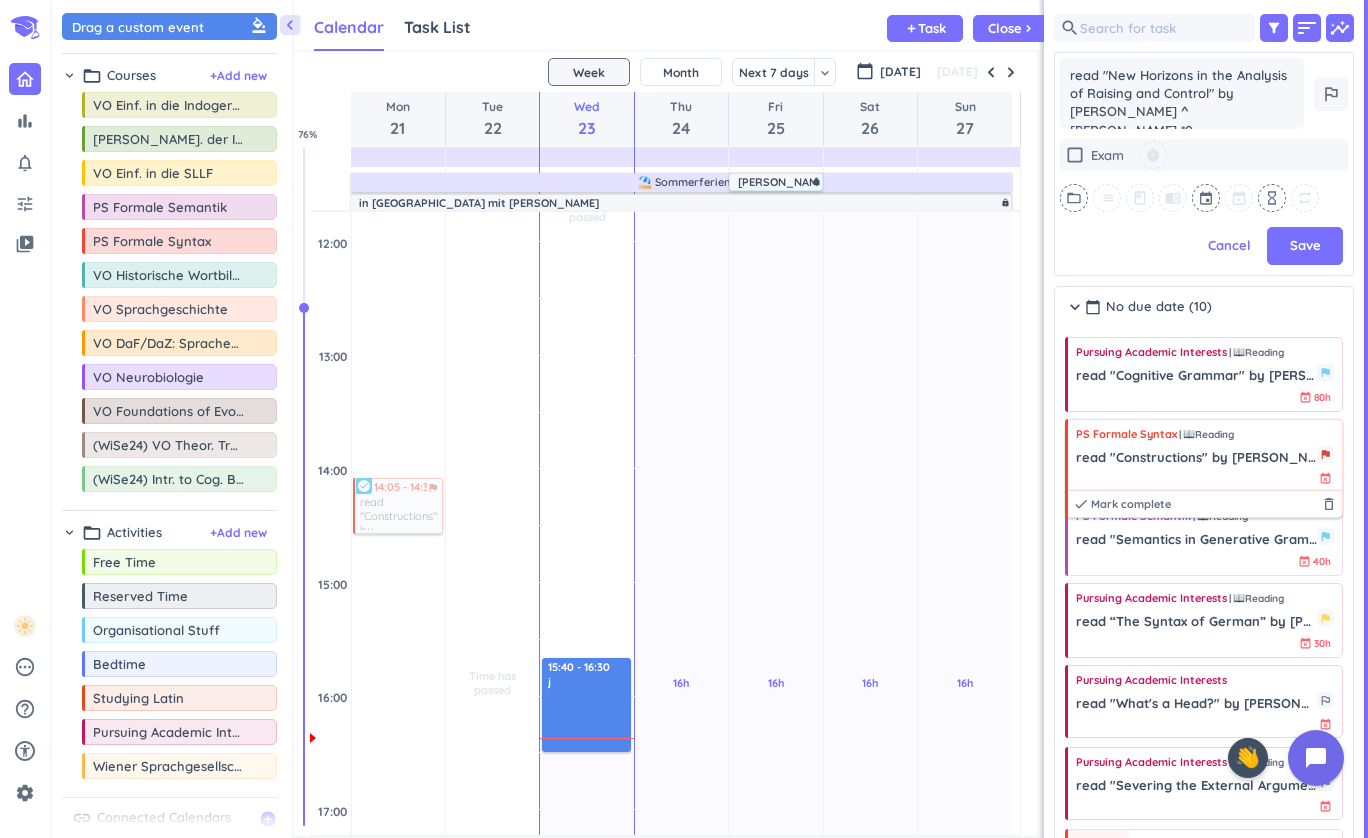 type on "x" 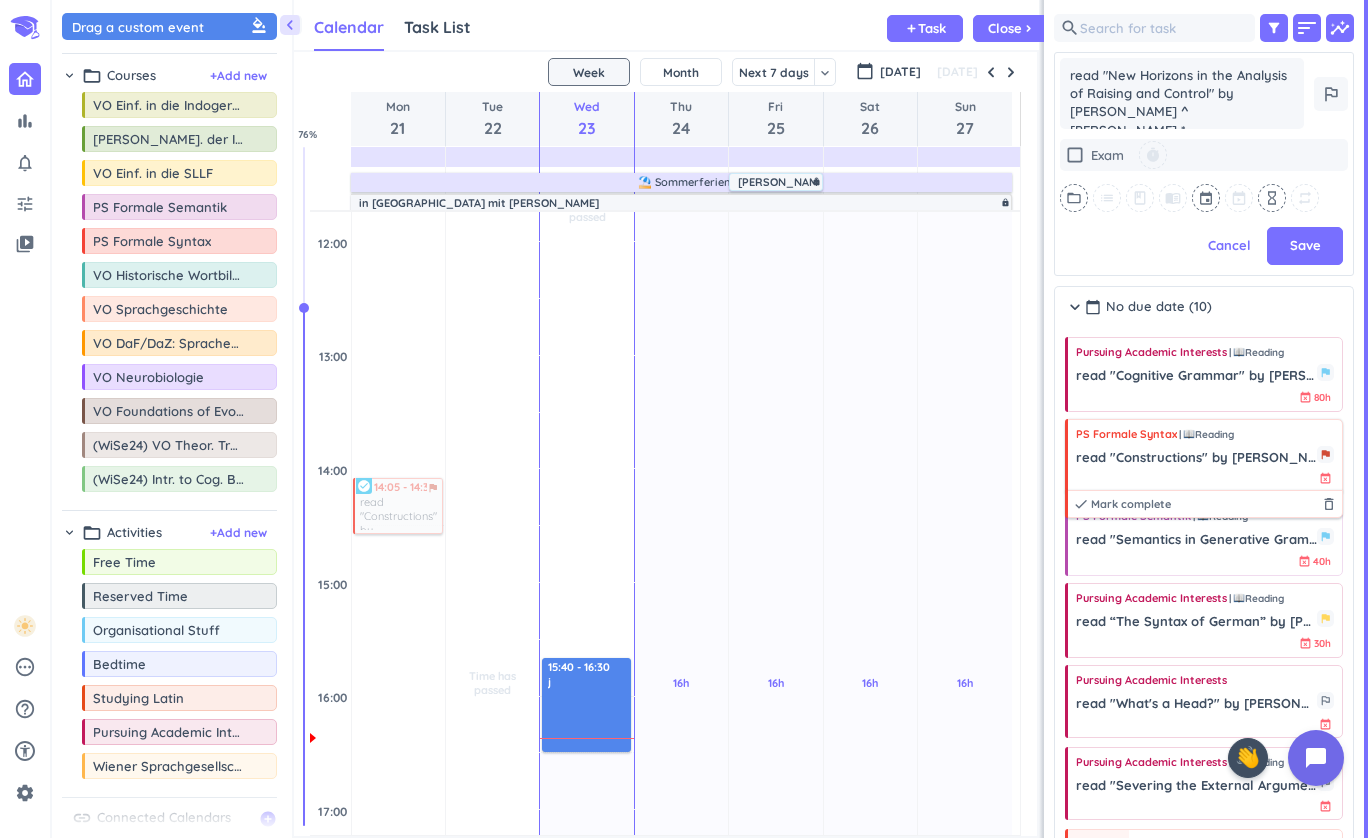 type on "x" 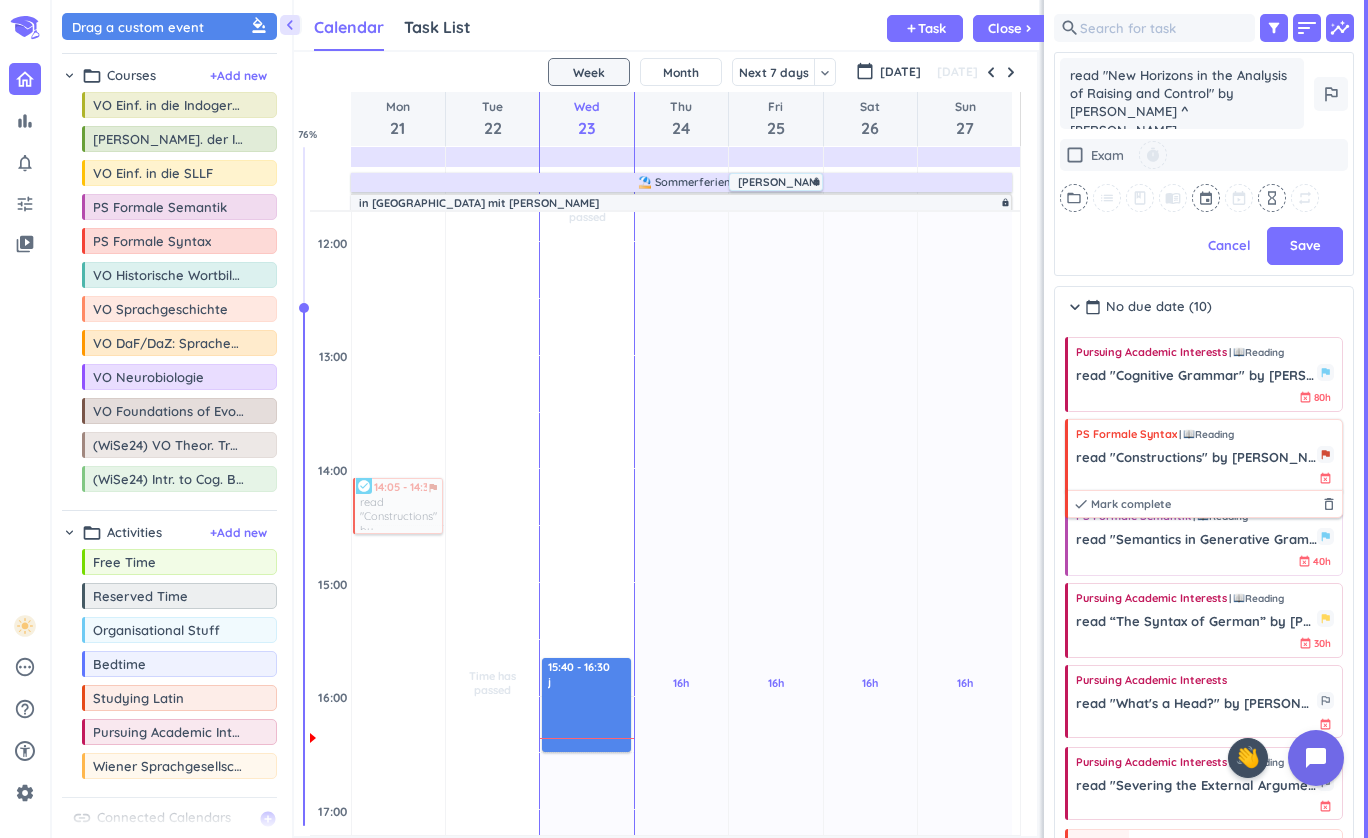 type on "x" 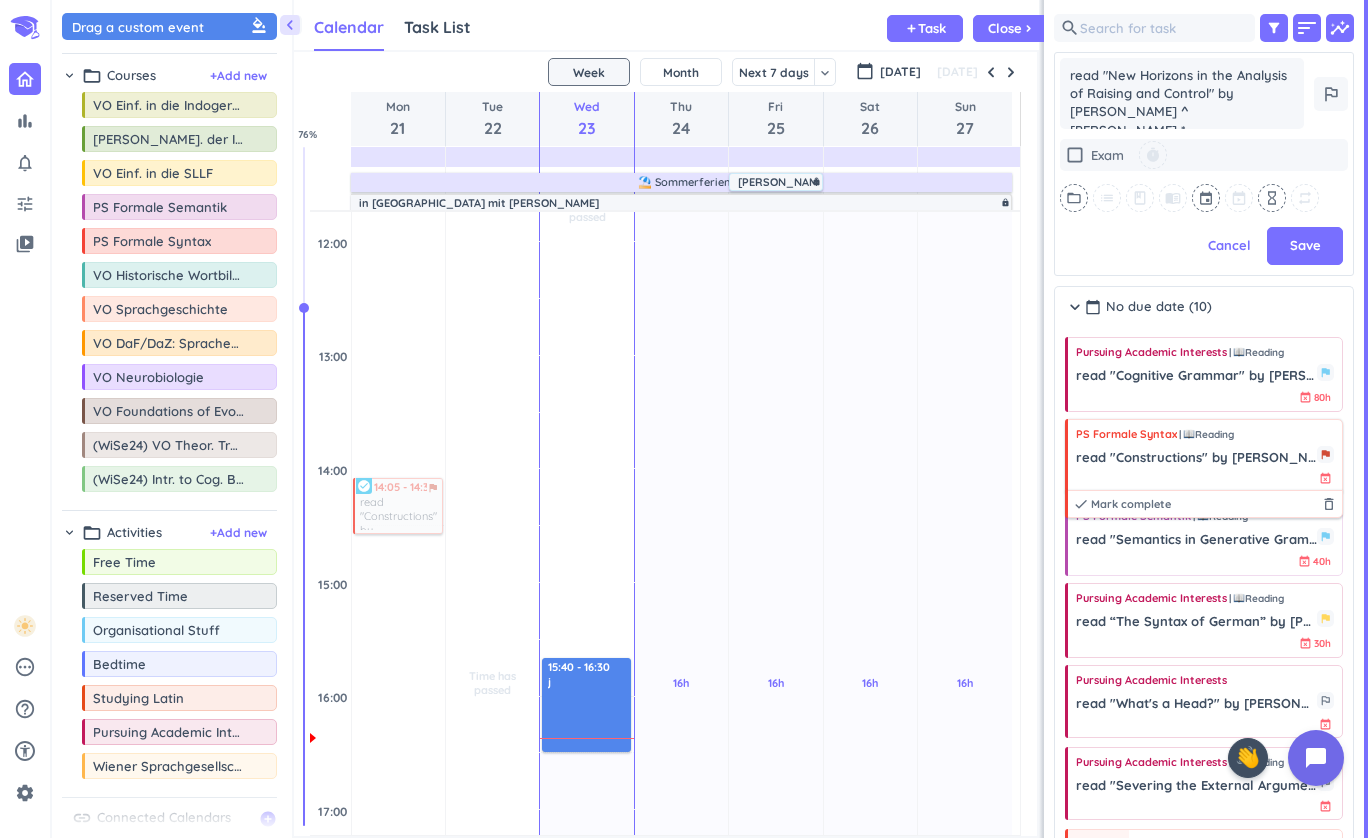 type on "x" 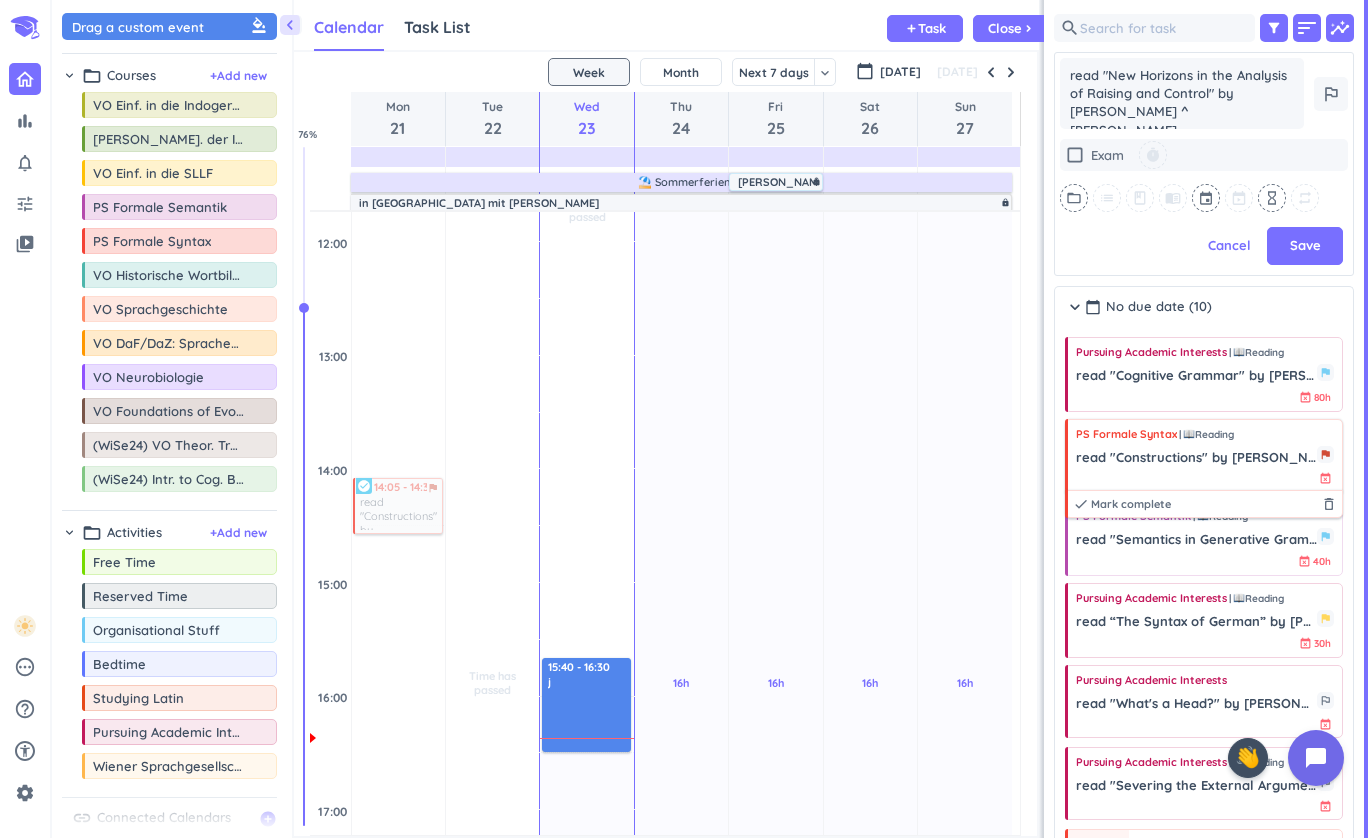 type on "x" 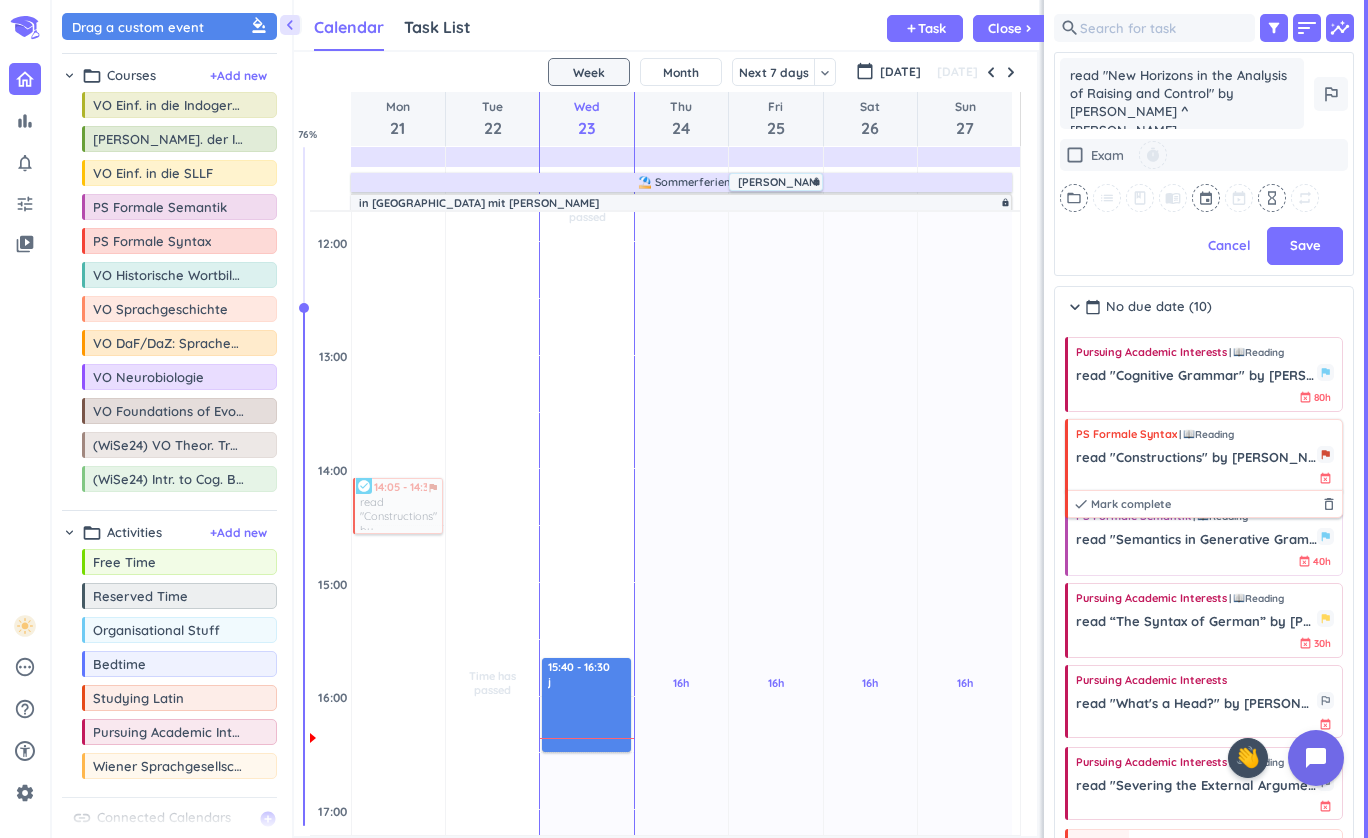 type on "read "New Horizons in the Analysis of Raising and Control" by [PERSON_NAME] ^ [PERSON_NAME] (" 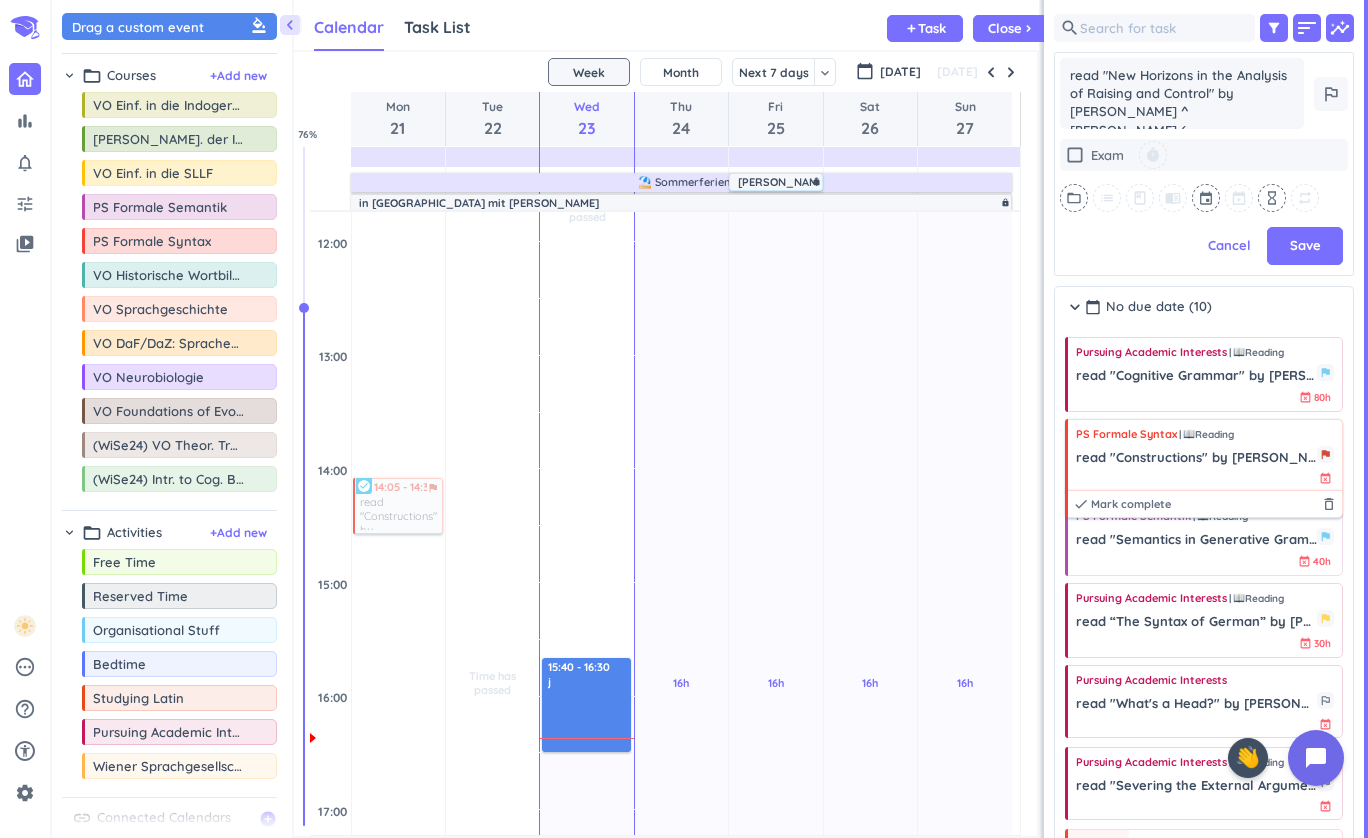 type on "x" 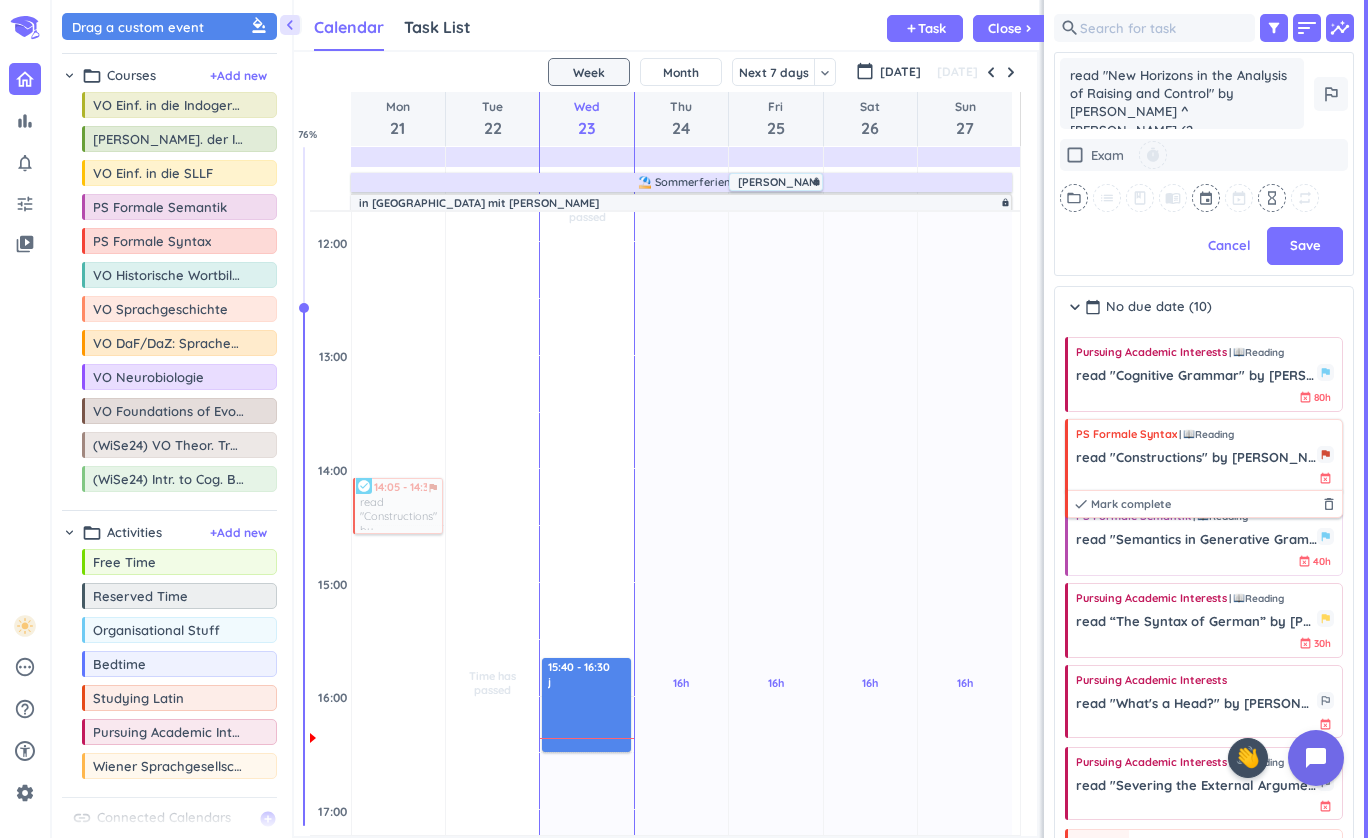 type on "x" 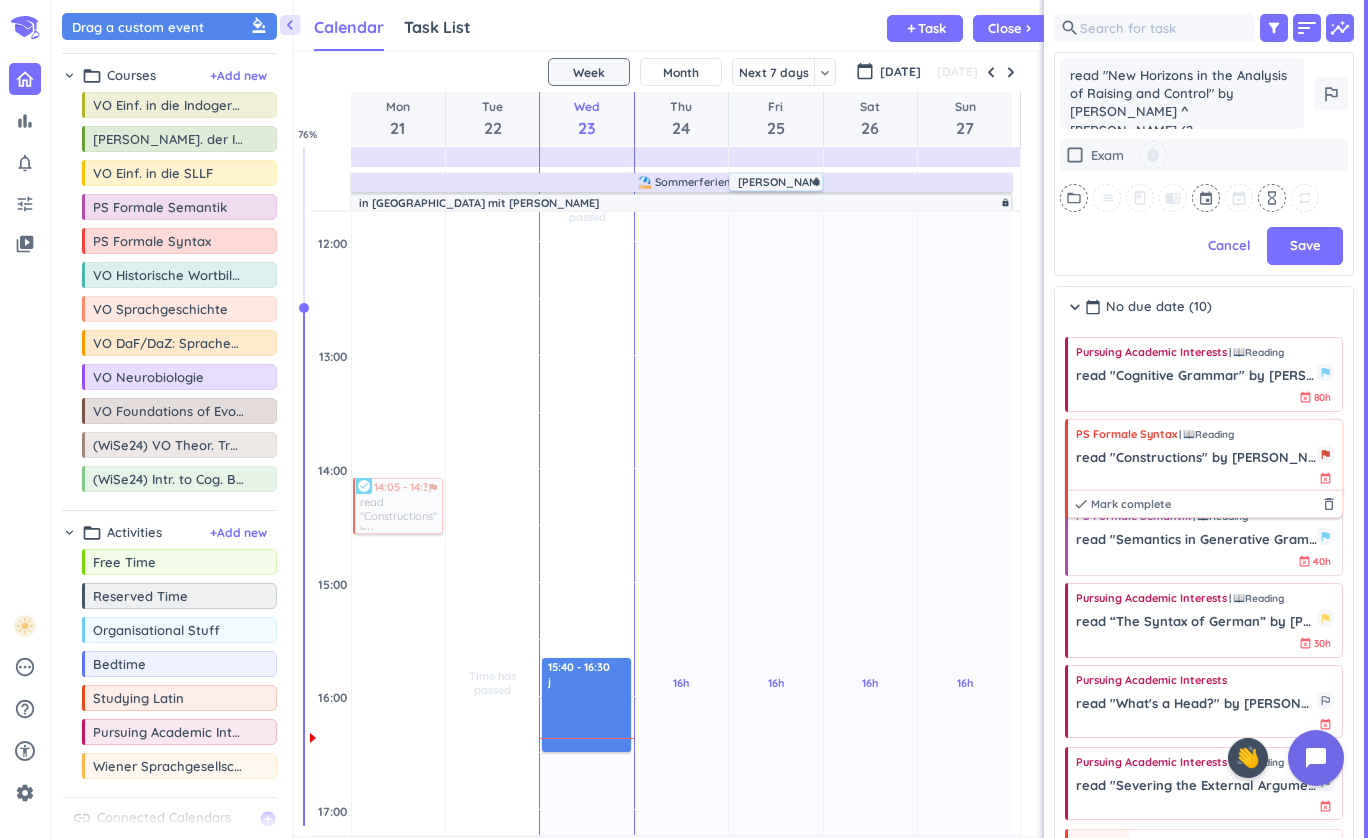 type on "read "New Horizons in the Analysis of Raising and Control" by [PERSON_NAME] ^ [PERSON_NAME] (22" 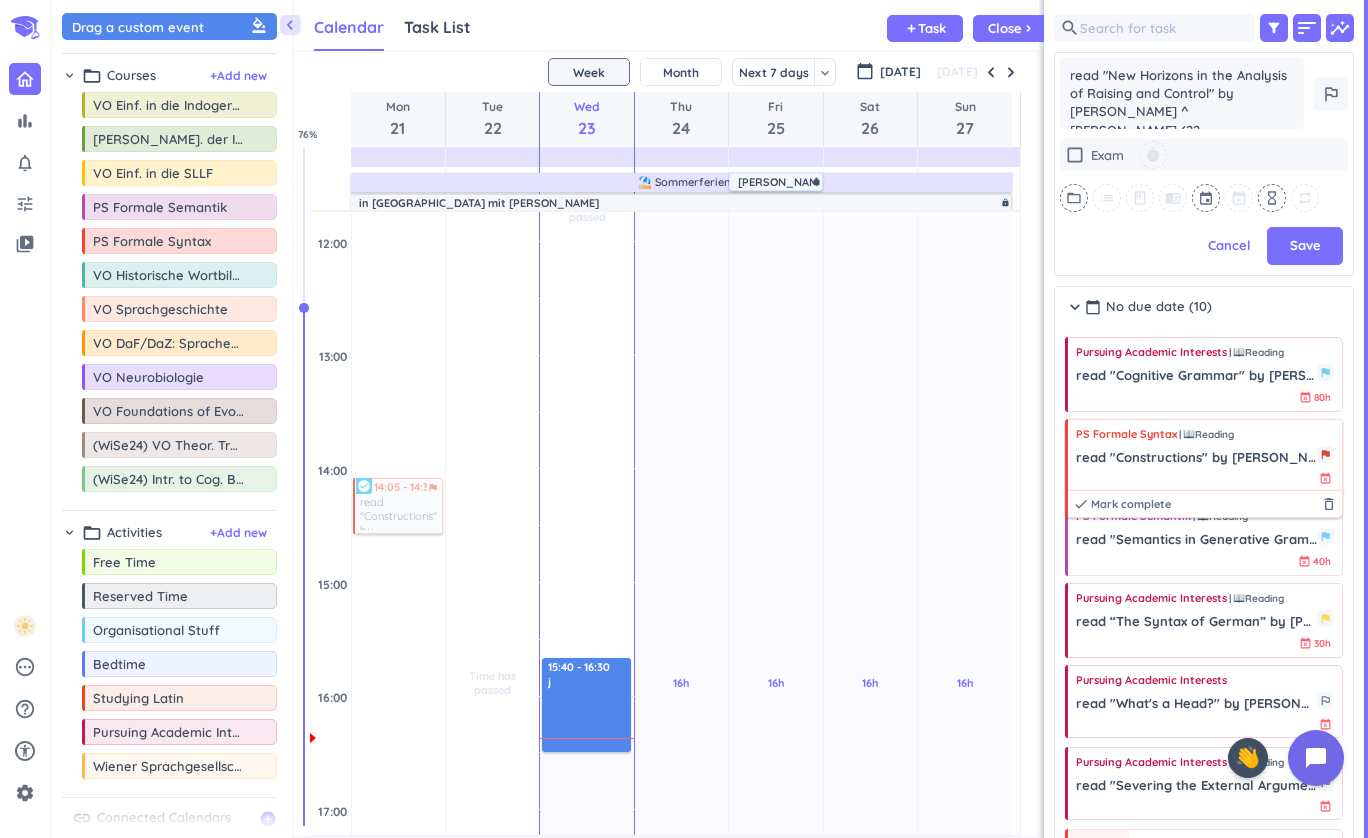 type on "x" 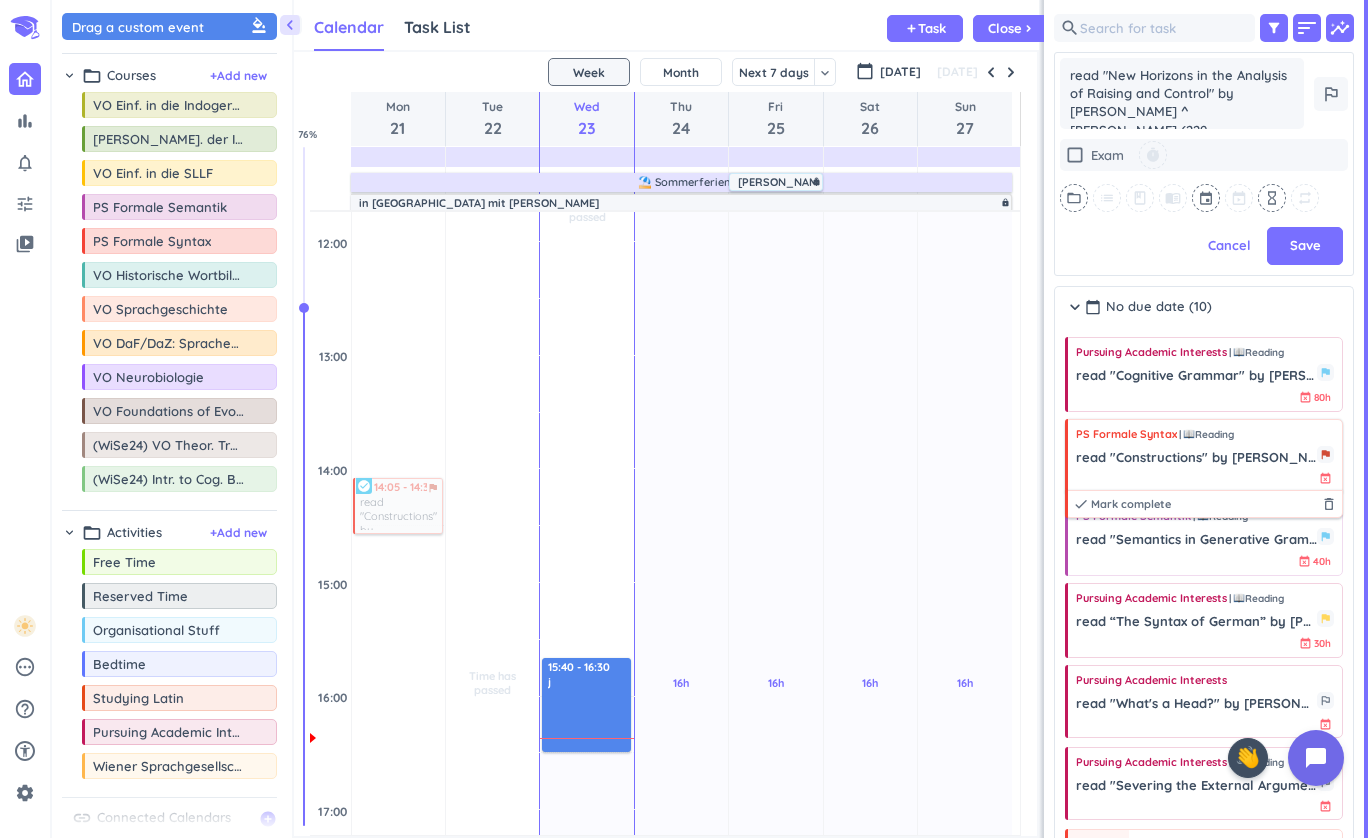 type on "x" 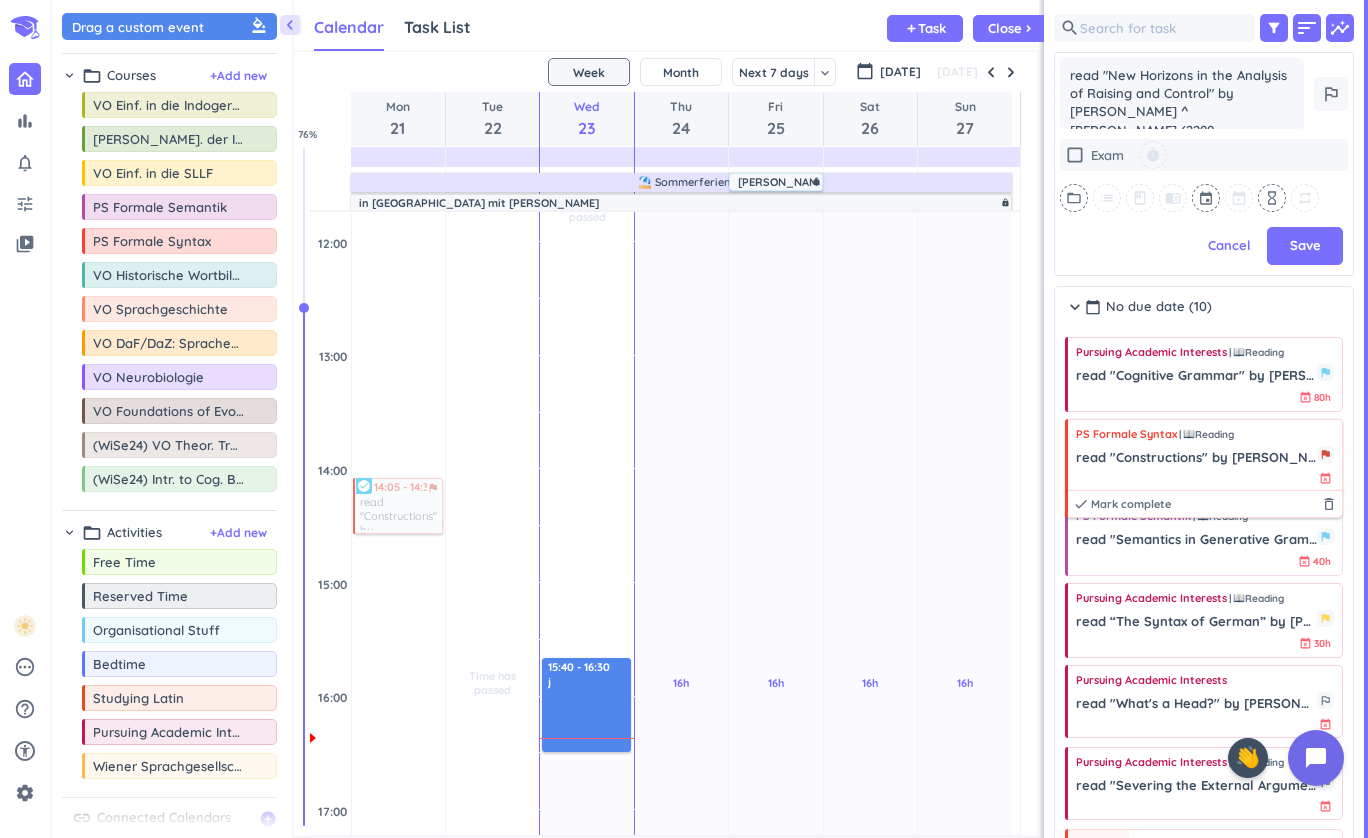 type on "x" 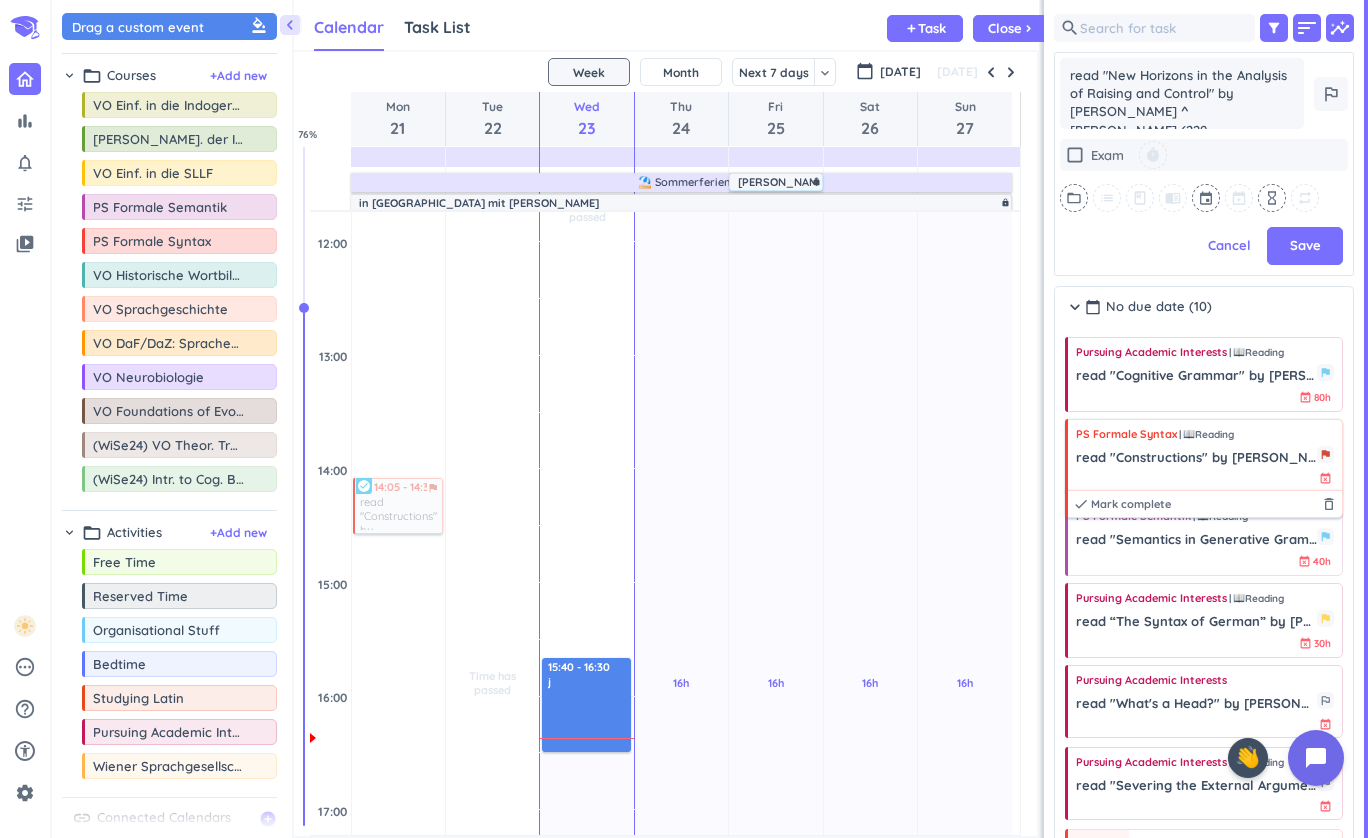 type on "x" 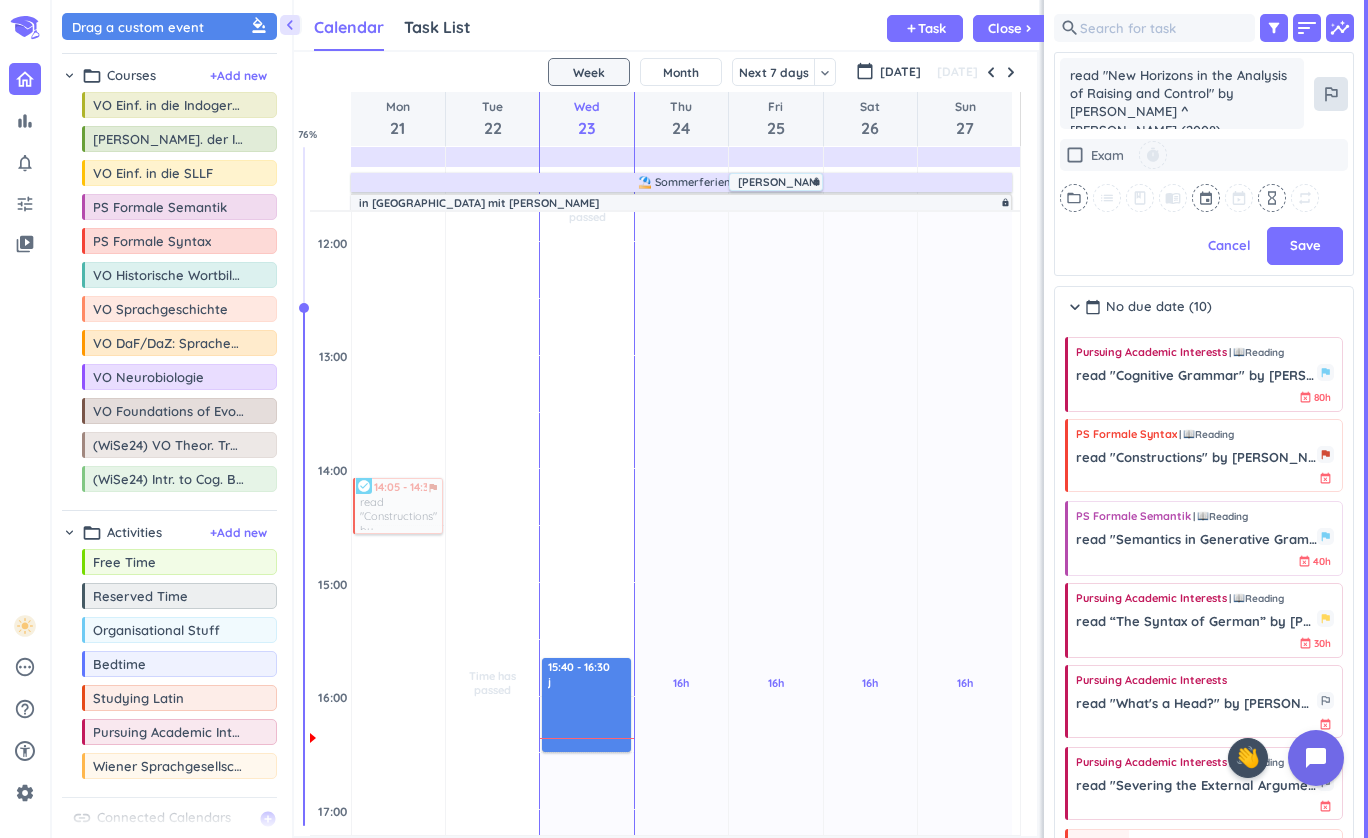 click on "outlined_flag" at bounding box center (1331, 94) 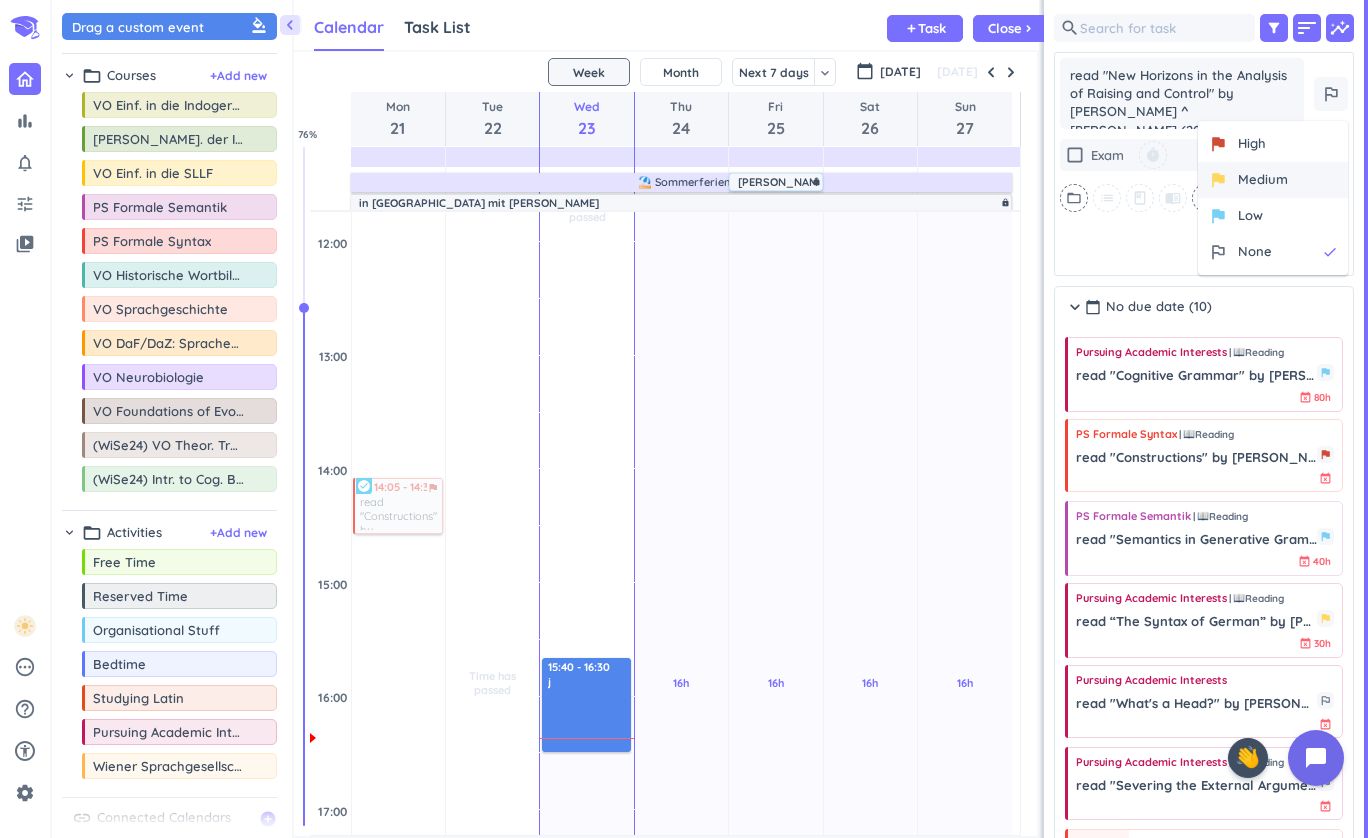 click on "flag Medium" at bounding box center (1273, 180) 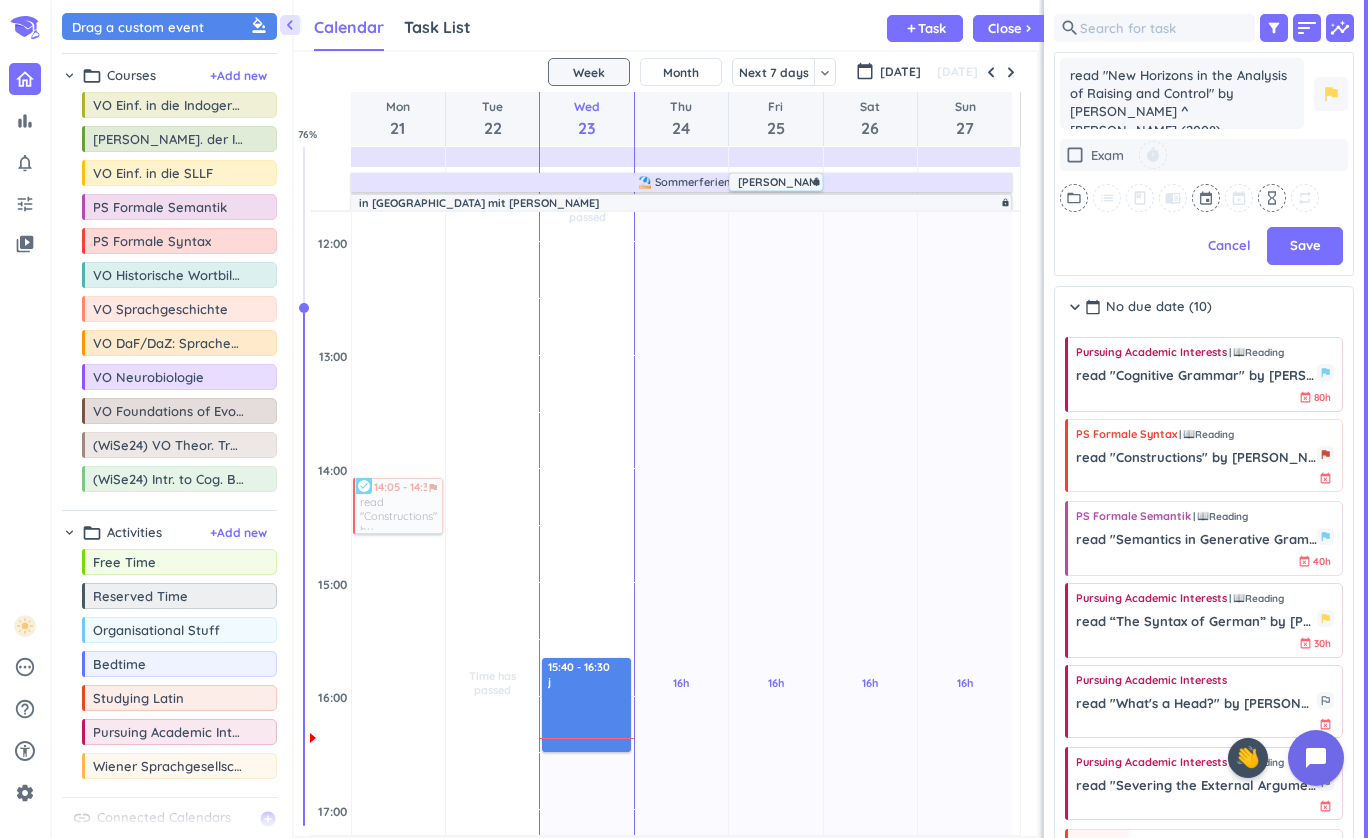 click on "folder_open" at bounding box center [1074, 198] 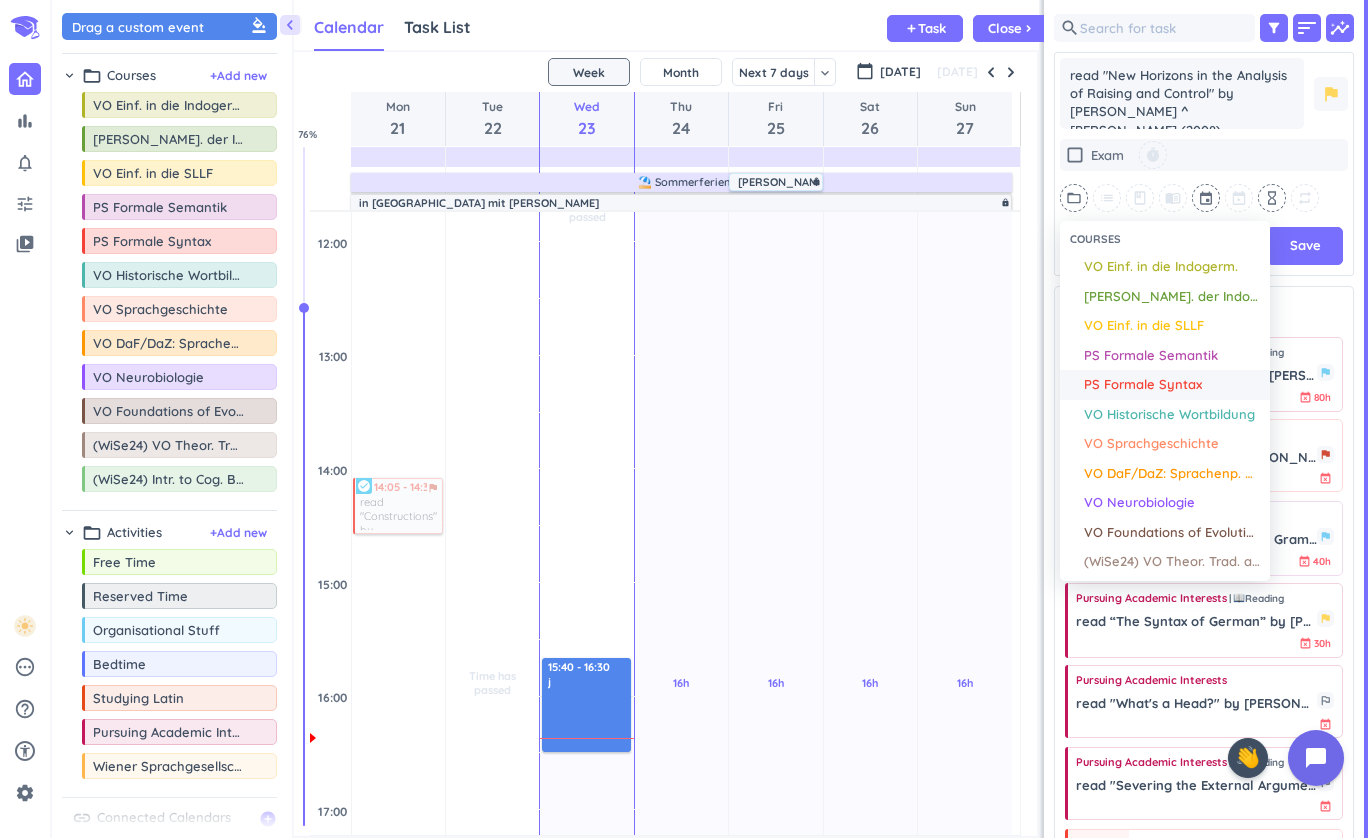 click on "PS Formale Syntax" at bounding box center [1143, 385] 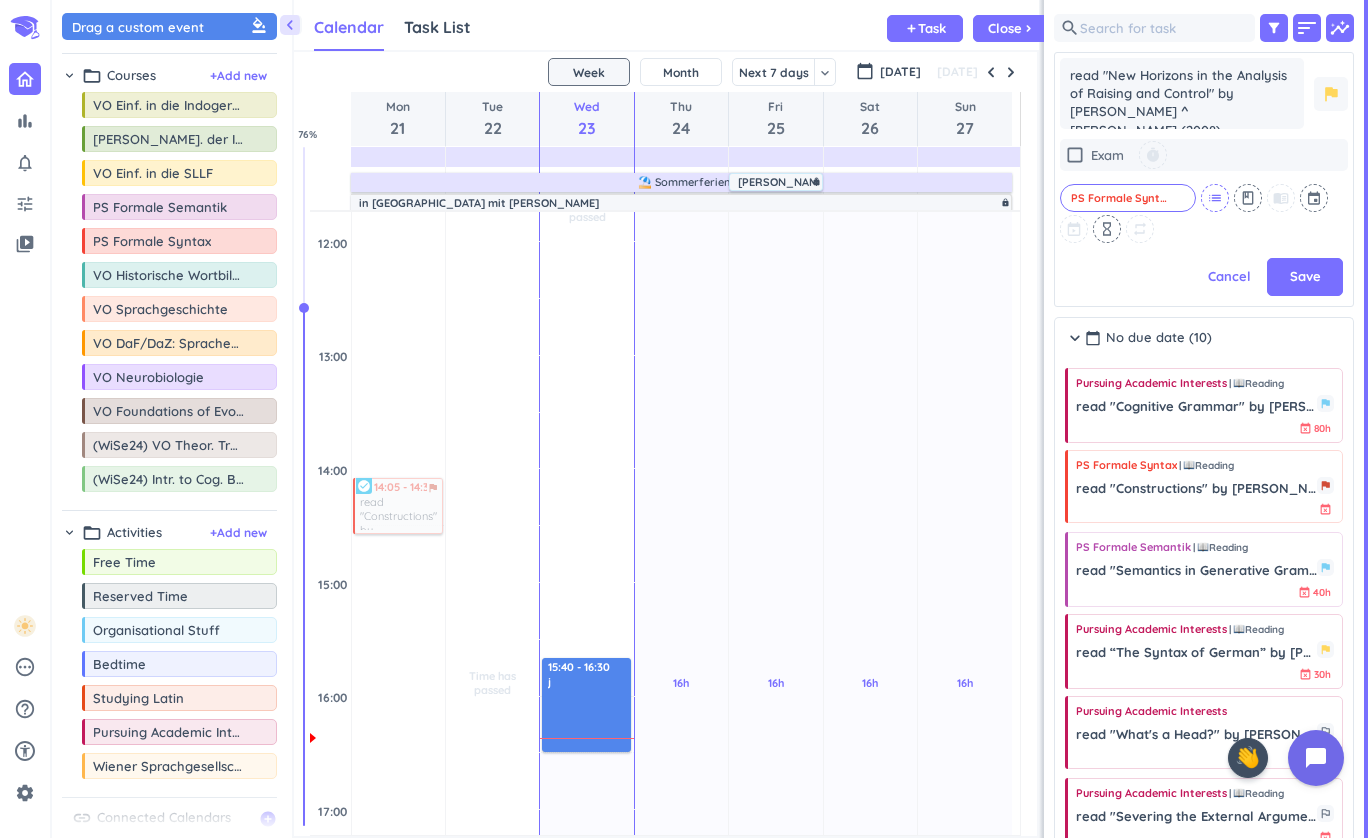 click on "list" at bounding box center (1215, 198) 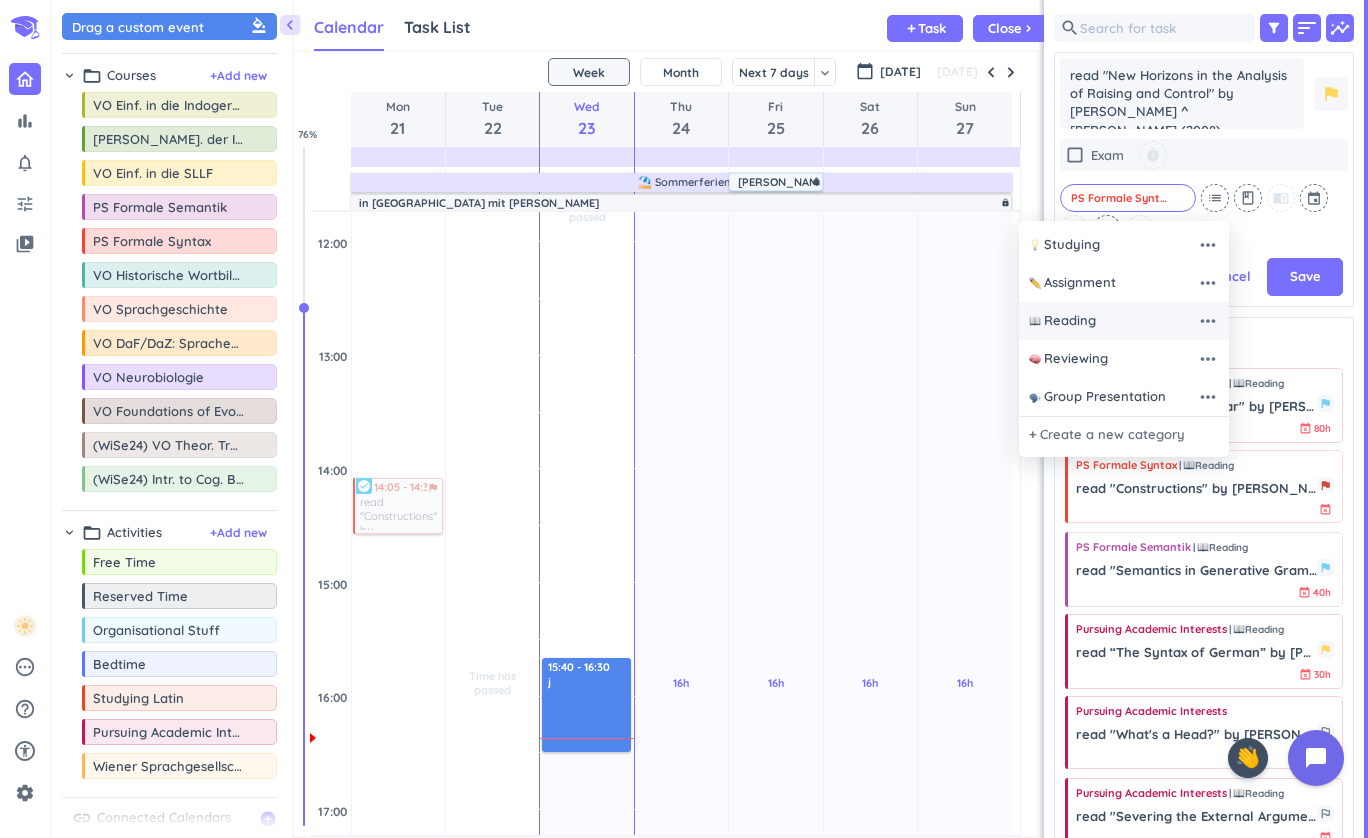 click on "Reading" at bounding box center [1113, 321] 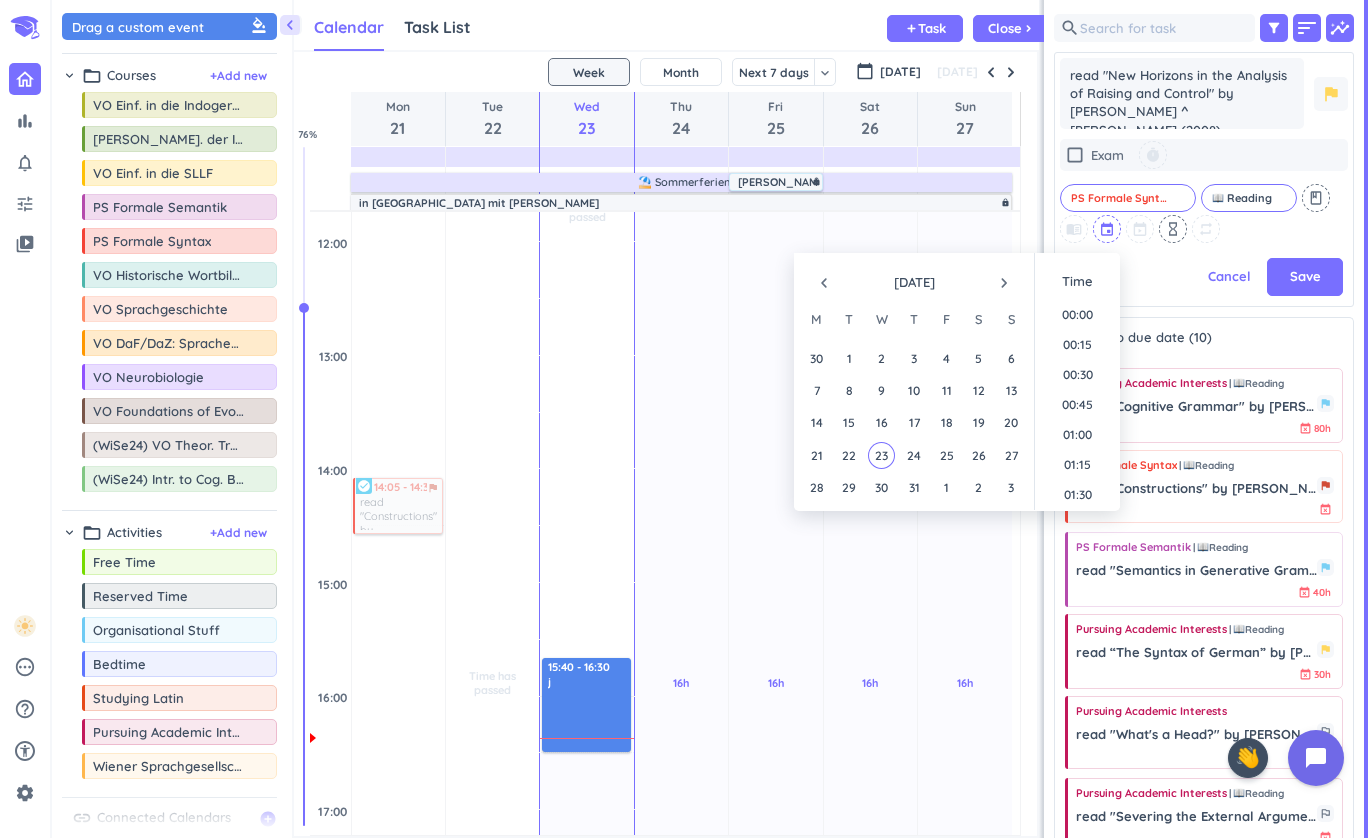click at bounding box center (1108, 229) 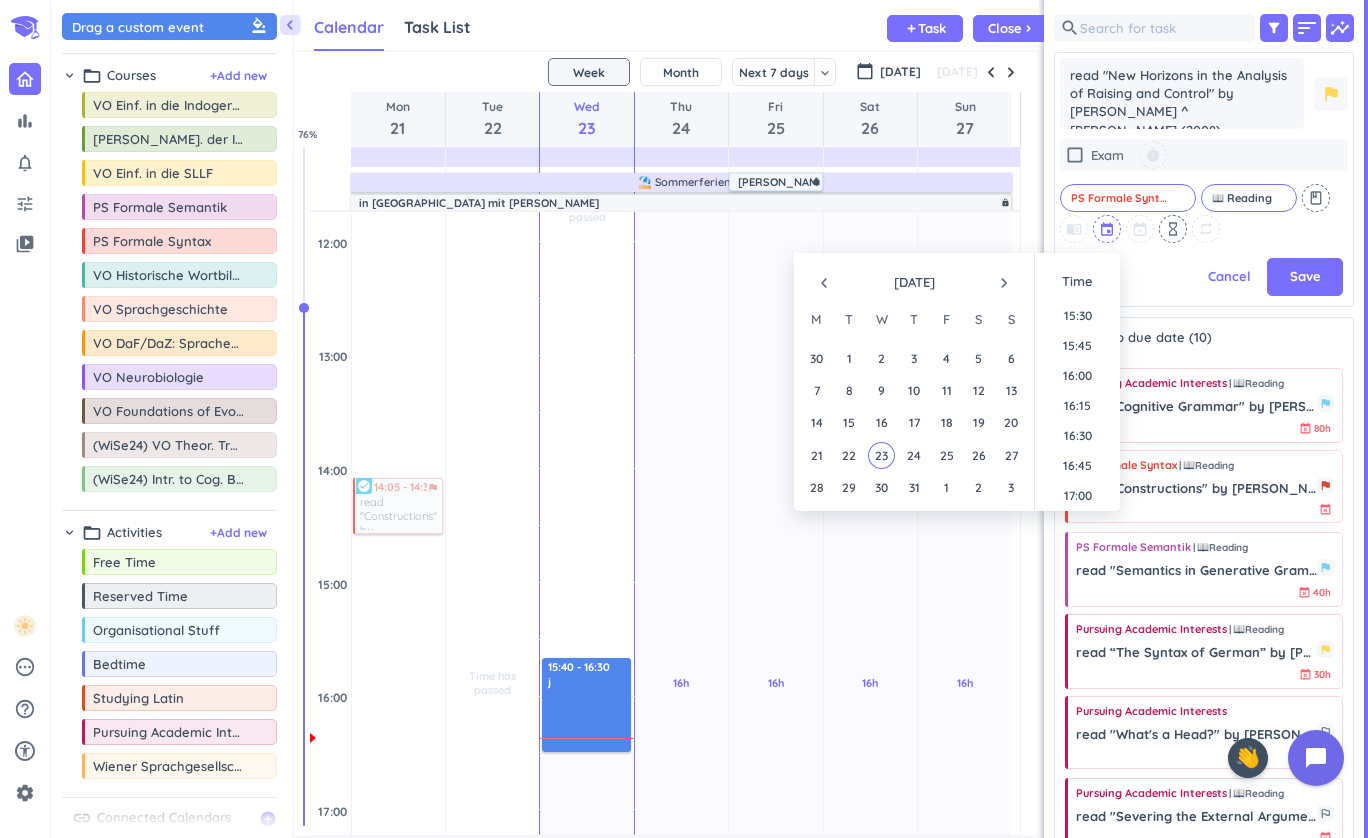 click at bounding box center [1108, 229] 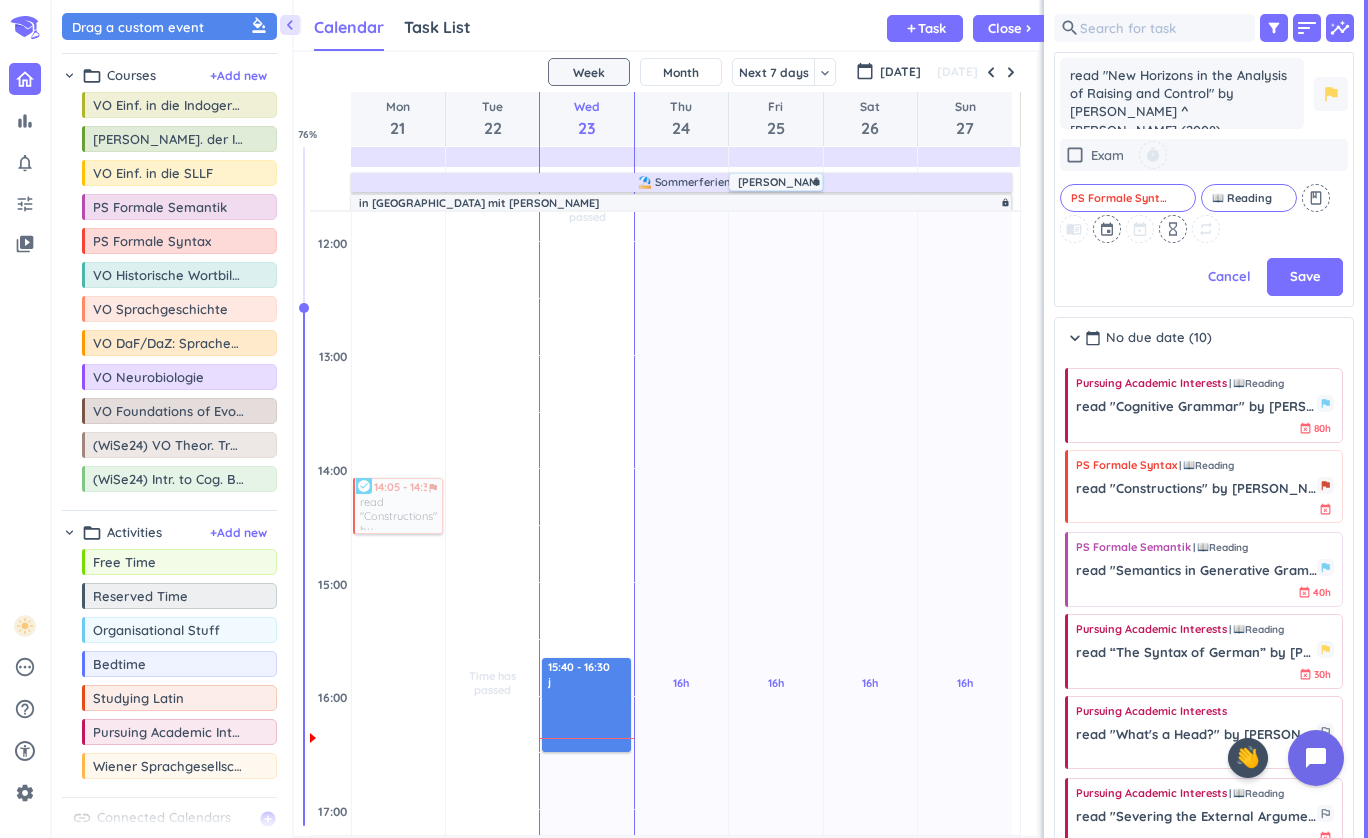 click on "check_box_outline_blank Exam timer PS Formale Syntax cancel Reading cancel class menu_book event hourglass_empty repeat" at bounding box center (1204, 191) 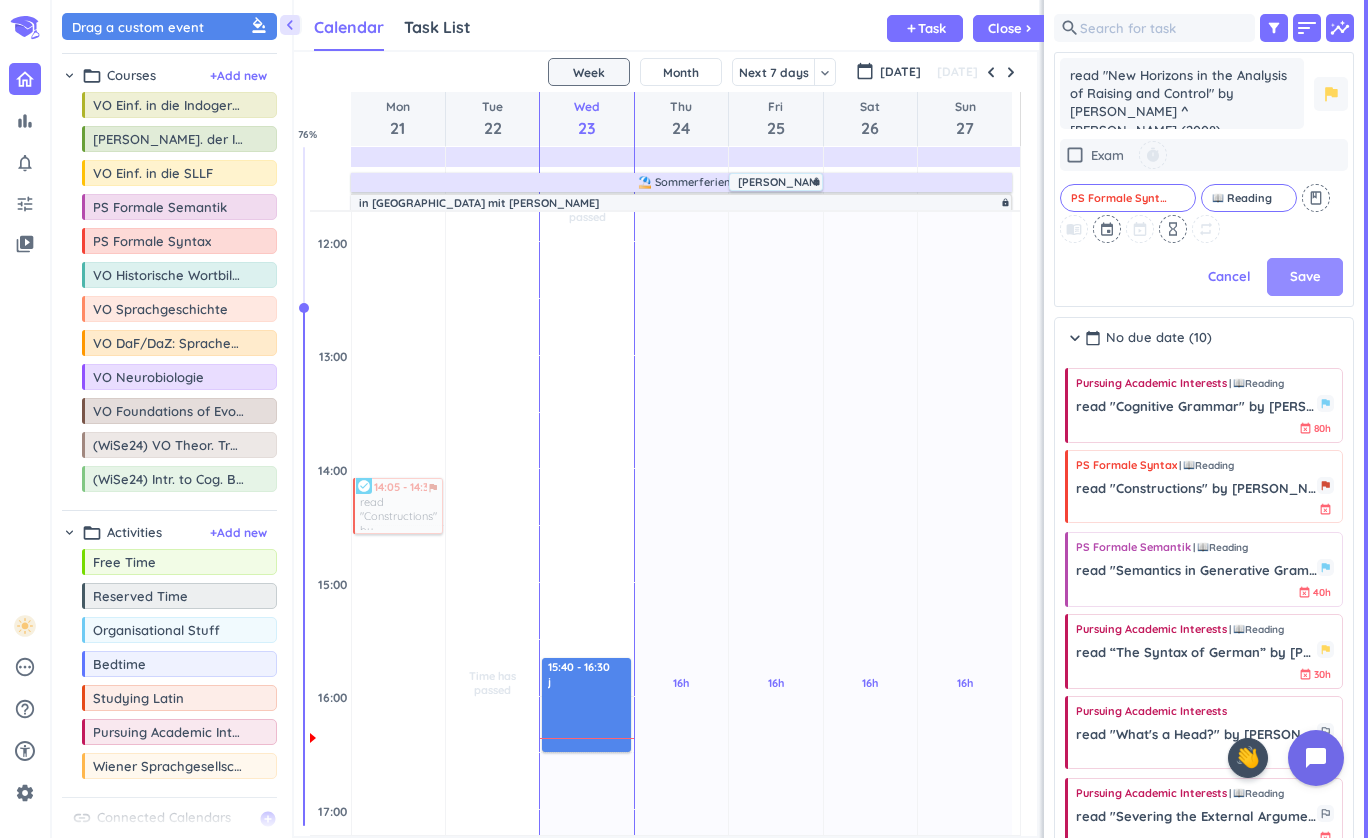 click on "Save" at bounding box center [1305, 277] 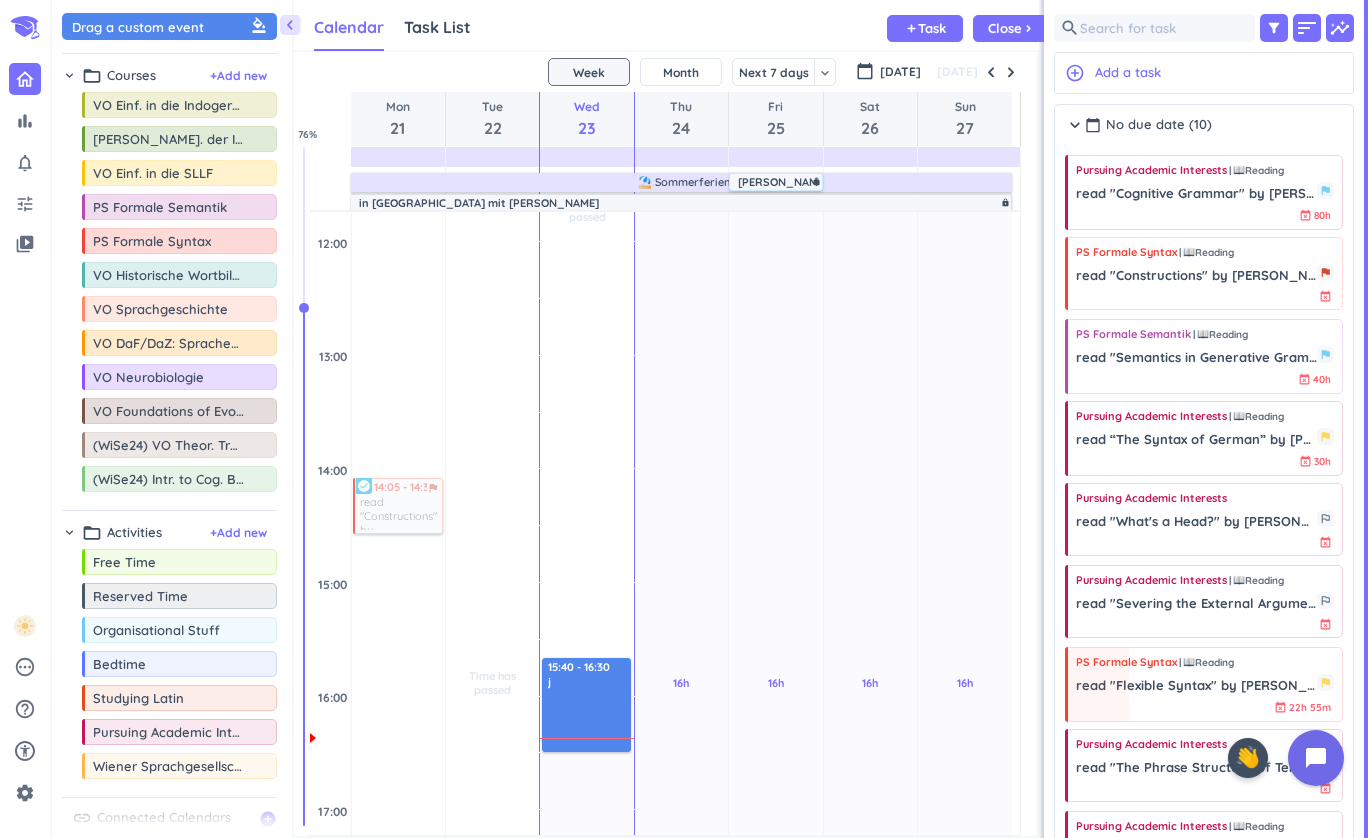 scroll, scrollTop: 9, scrollLeft: 9, axis: both 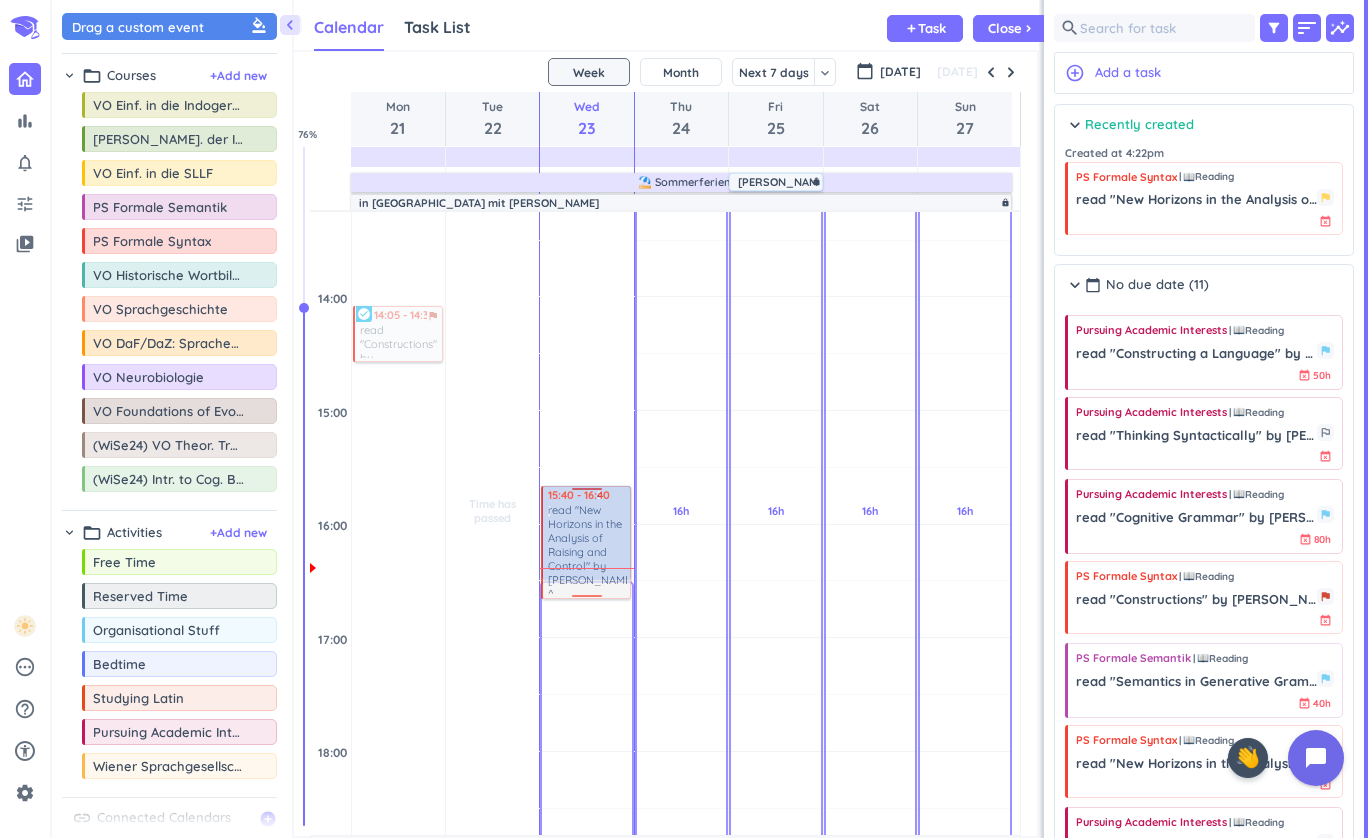 drag, startPoint x: 1190, startPoint y: 208, endPoint x: 612, endPoint y: 490, distance: 643.12366 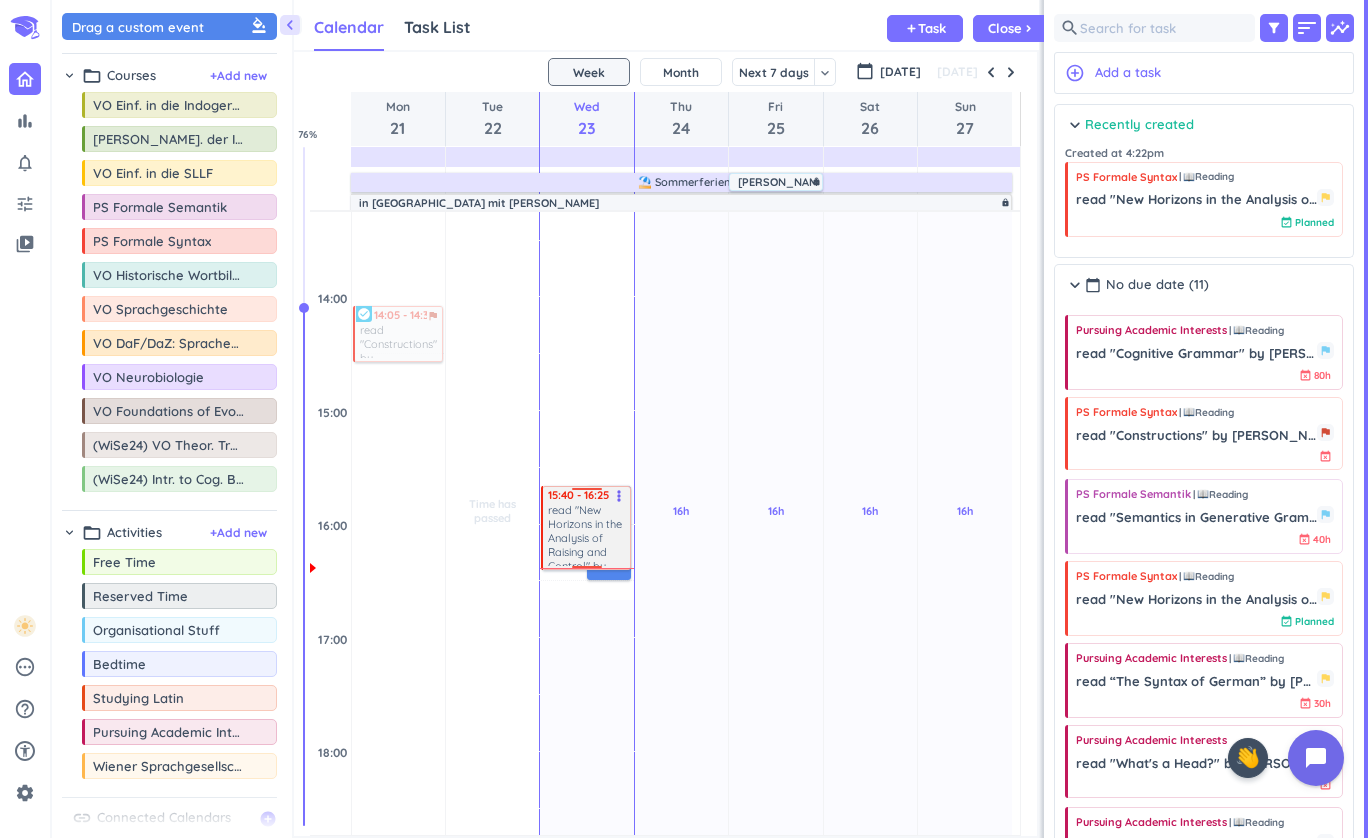 drag, startPoint x: 579, startPoint y: 598, endPoint x: 570, endPoint y: 566, distance: 33.24154 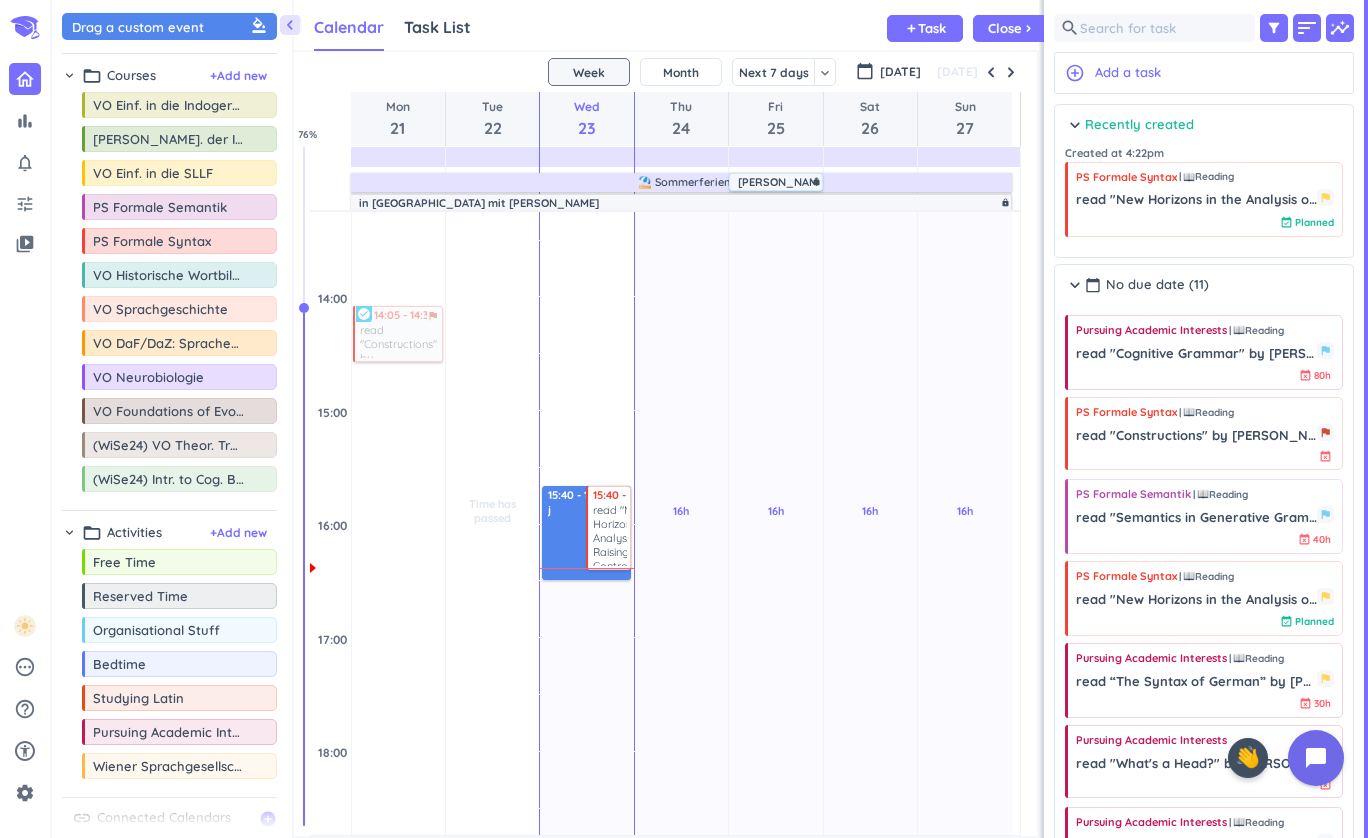click at bounding box center [587, 547] 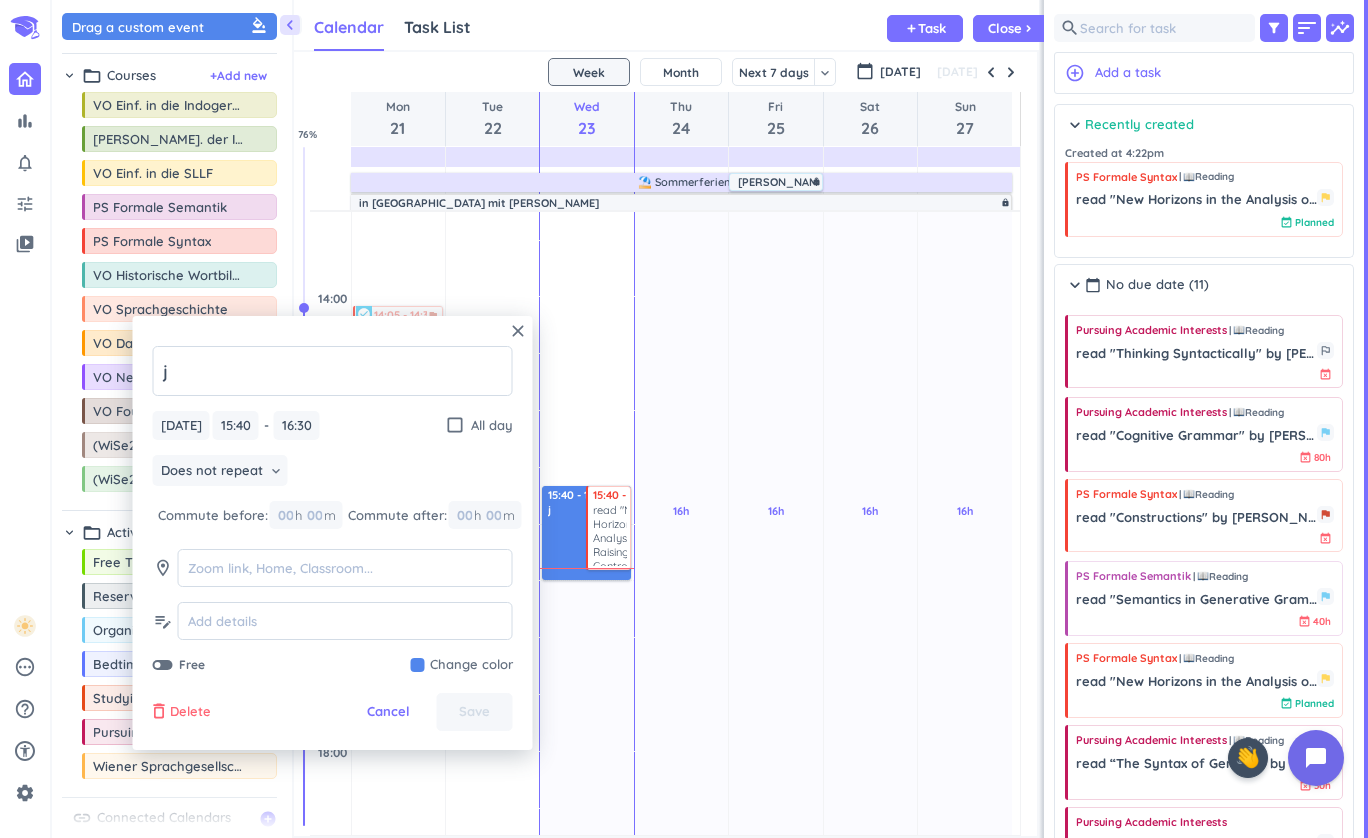 click on "Delete" at bounding box center (190, 712) 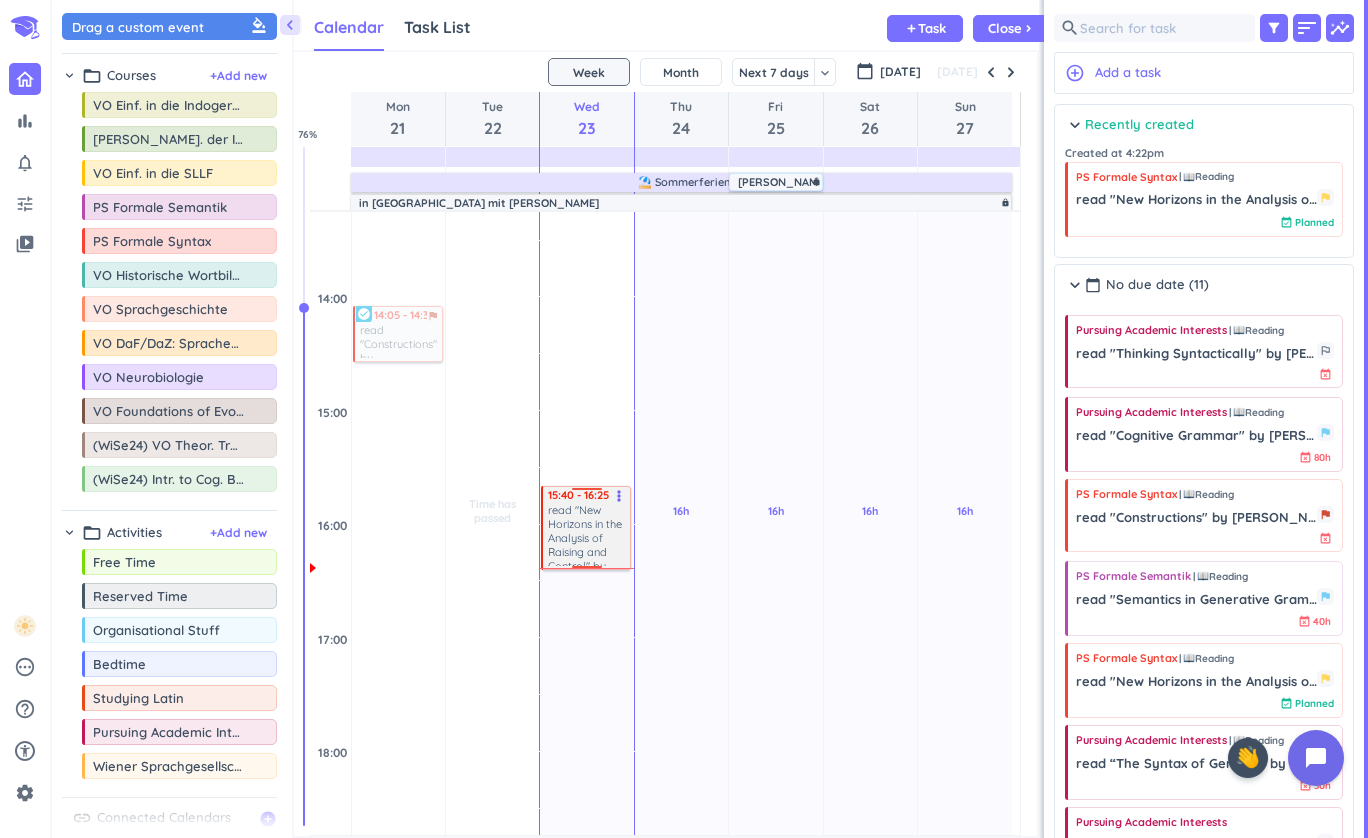 click on "read "New Horizons in the Analysis of Raising and Control" by [PERSON_NAME] ^ [PERSON_NAME] (2008)" at bounding box center [591, 534] 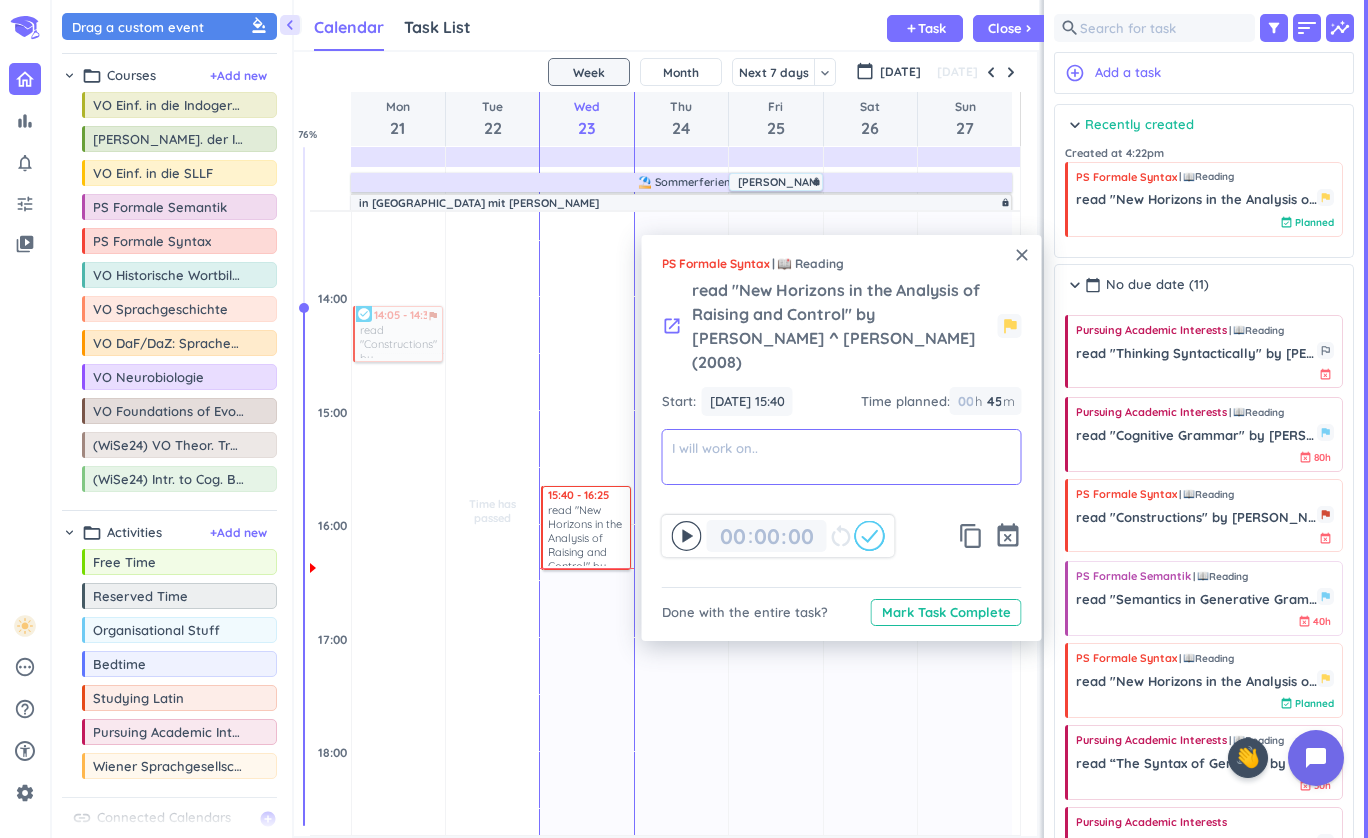 click at bounding box center [842, 457] 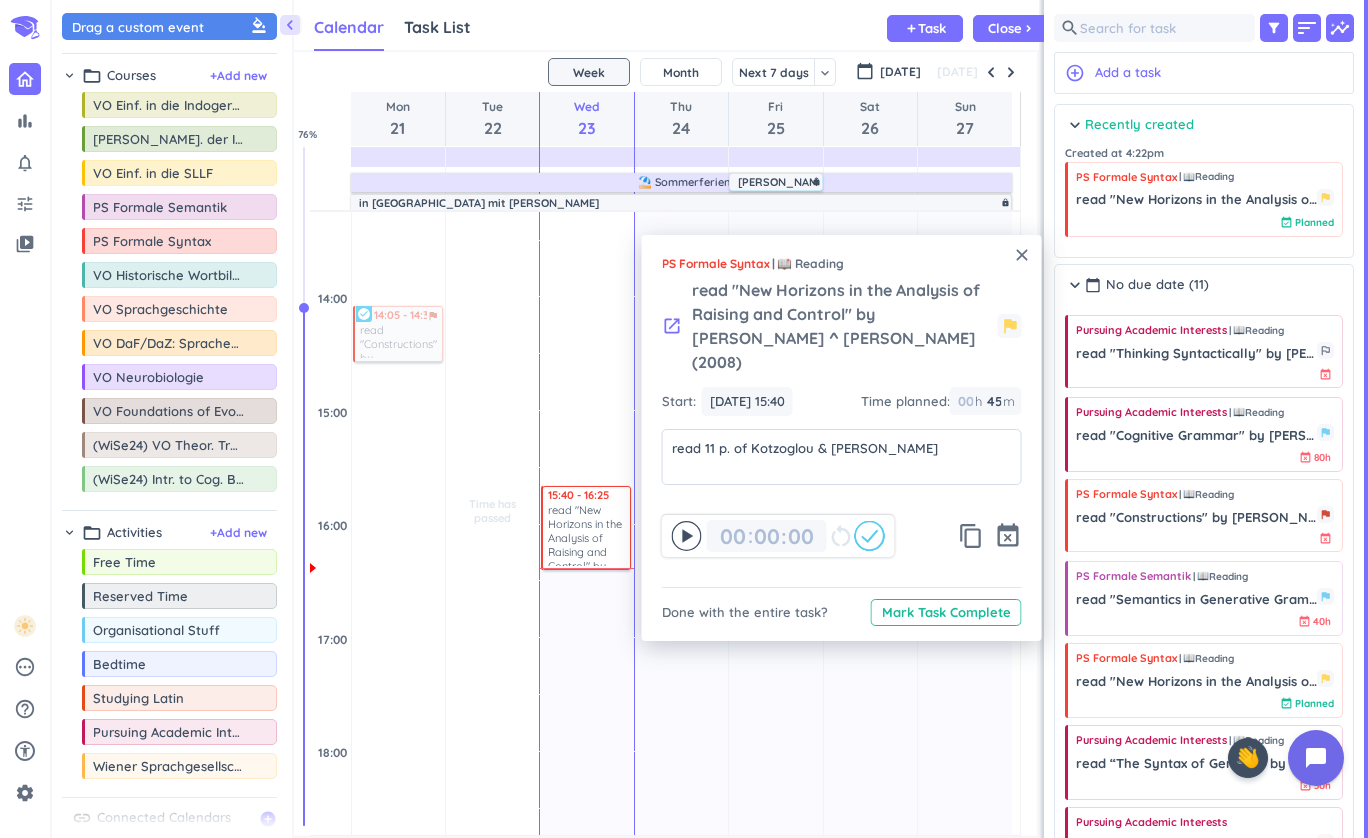 click on "00 00 : 00 restart_alt content_copy event_busy" at bounding box center (842, 526) 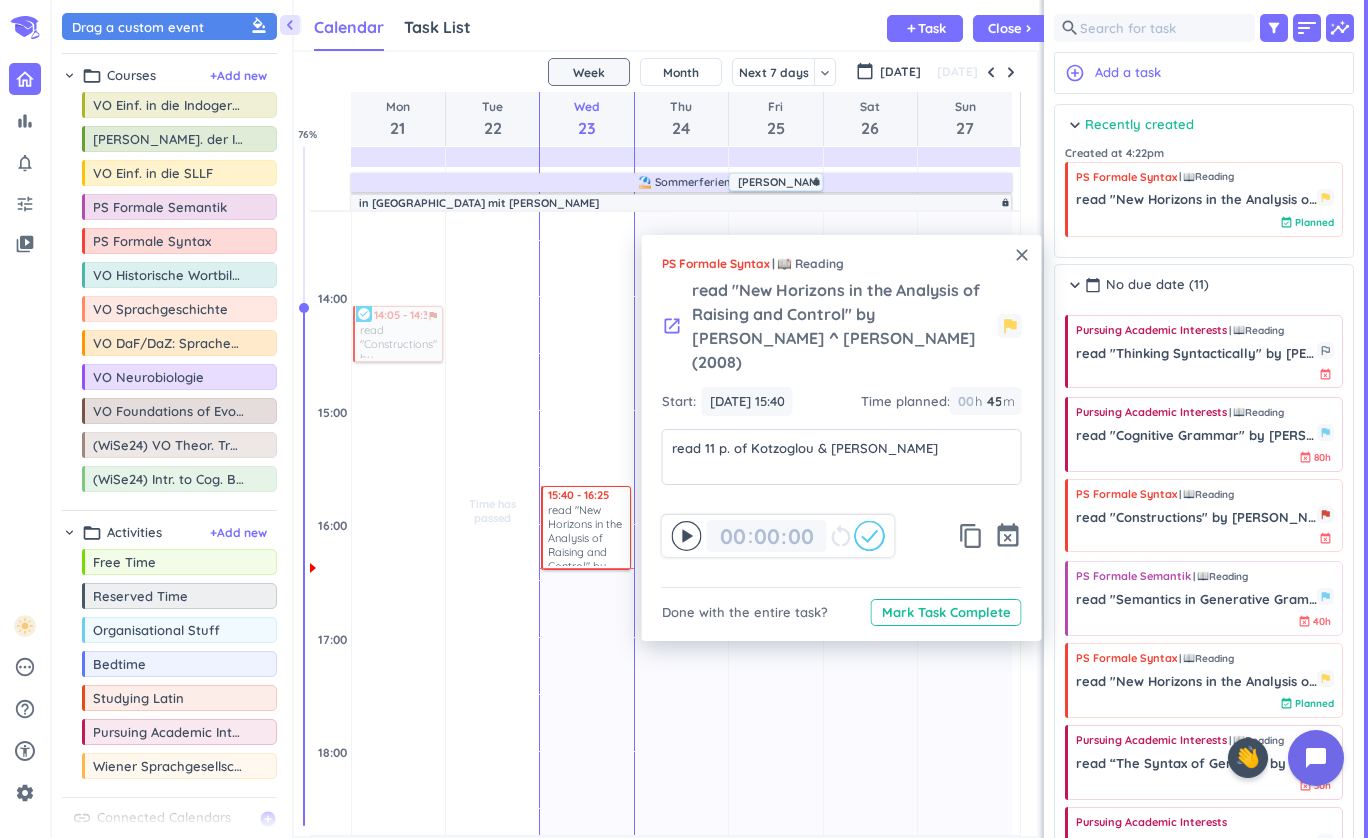 click 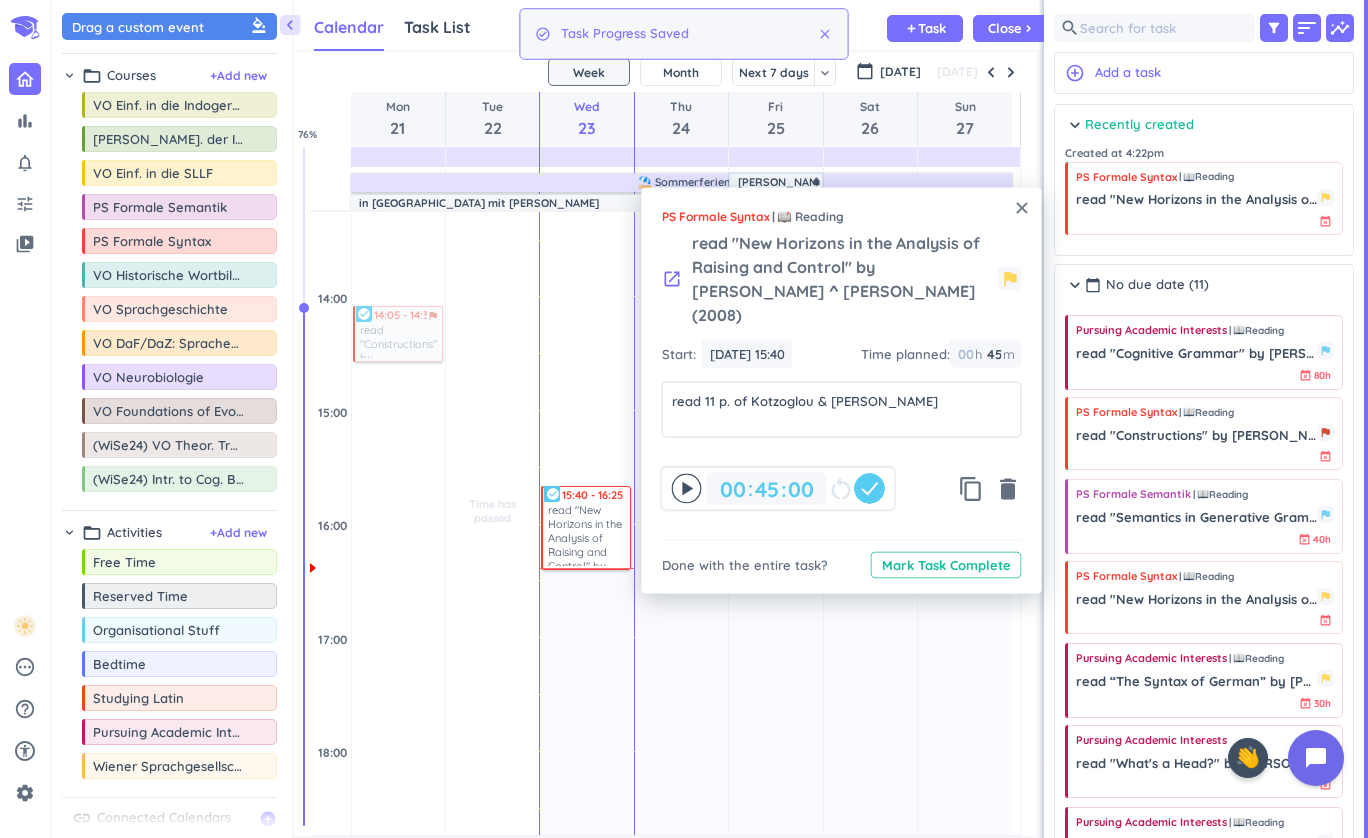 click 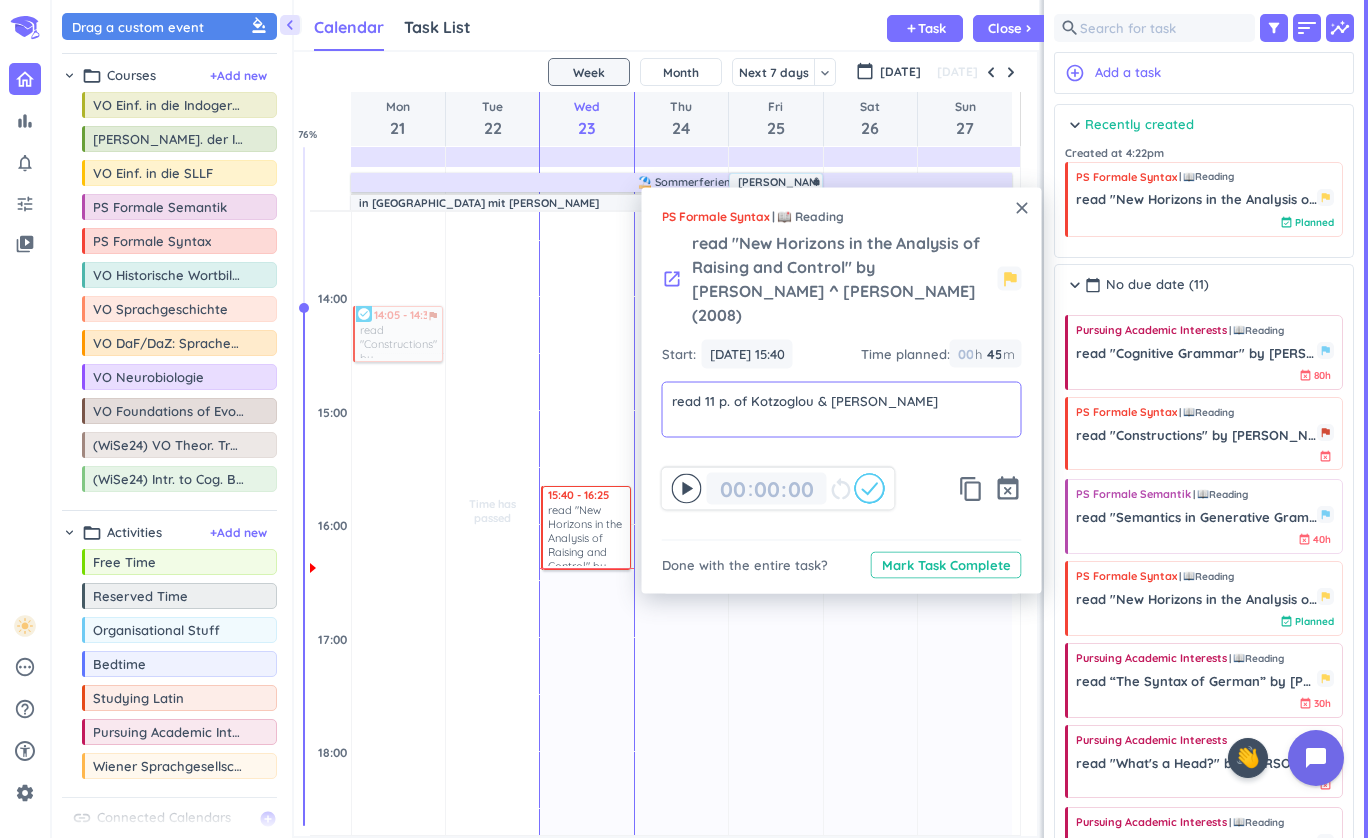 click on "read 11 p. of Kotzoglou & [PERSON_NAME]" at bounding box center (842, 400) 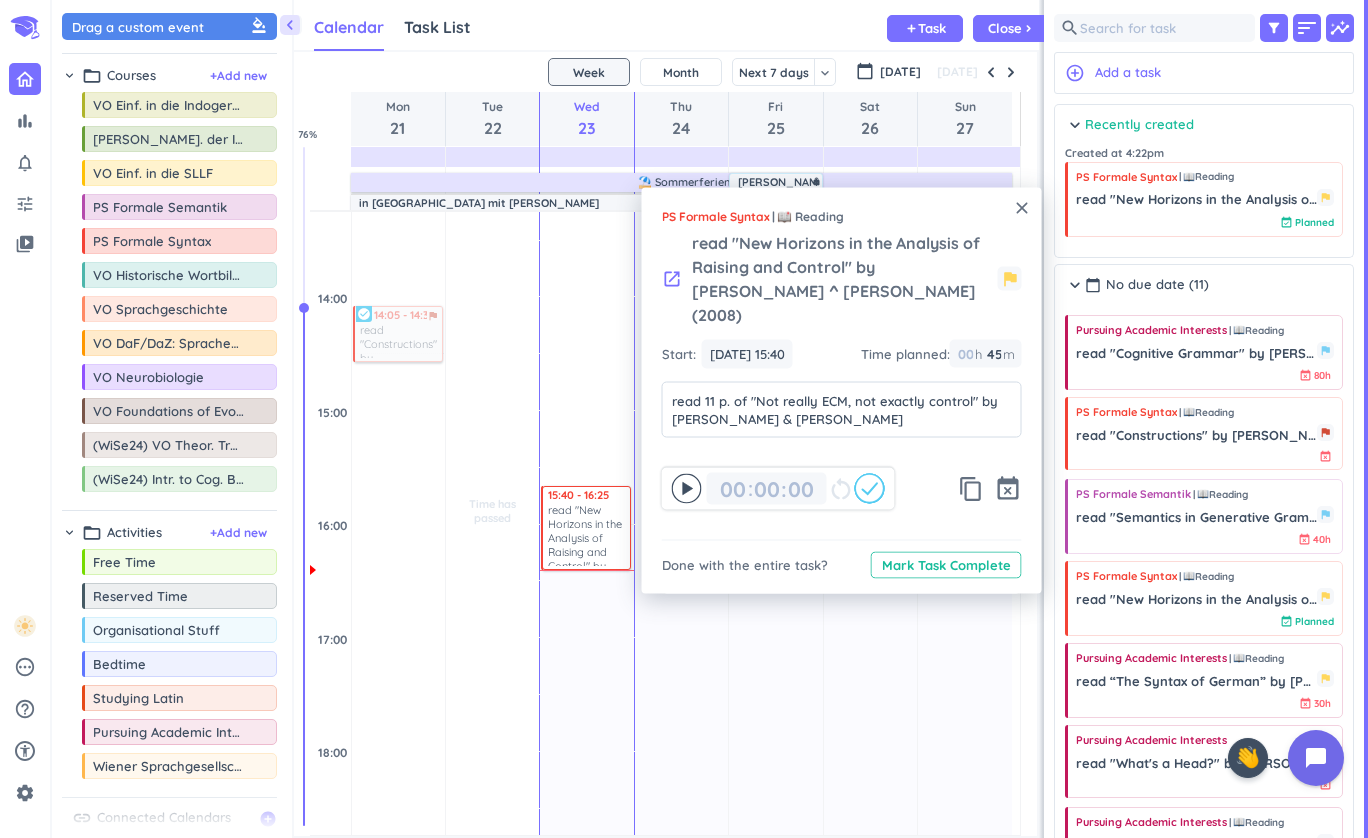 click on "00 00 : 00 restart_alt content_copy event_busy" at bounding box center (842, 478) 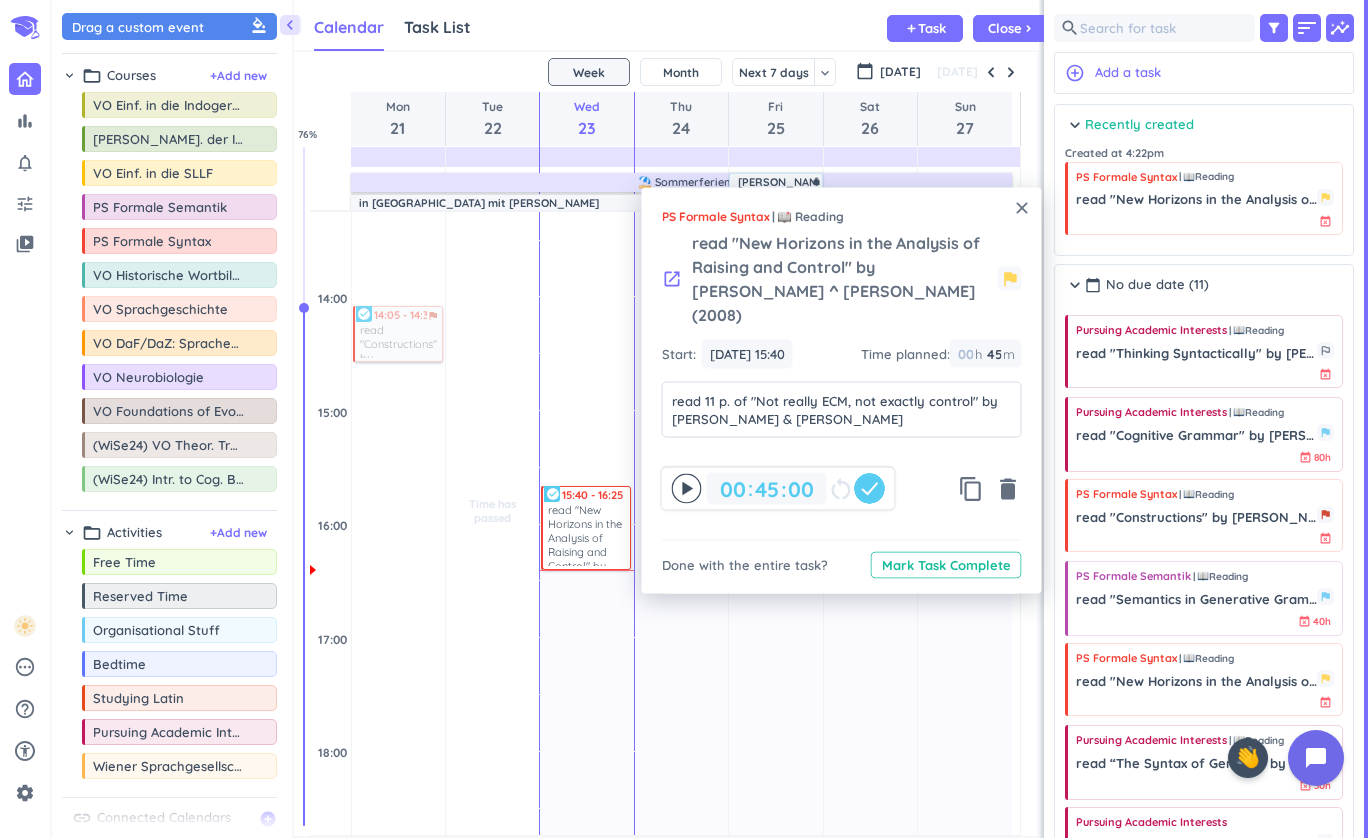 click on "close" at bounding box center [1022, 208] 